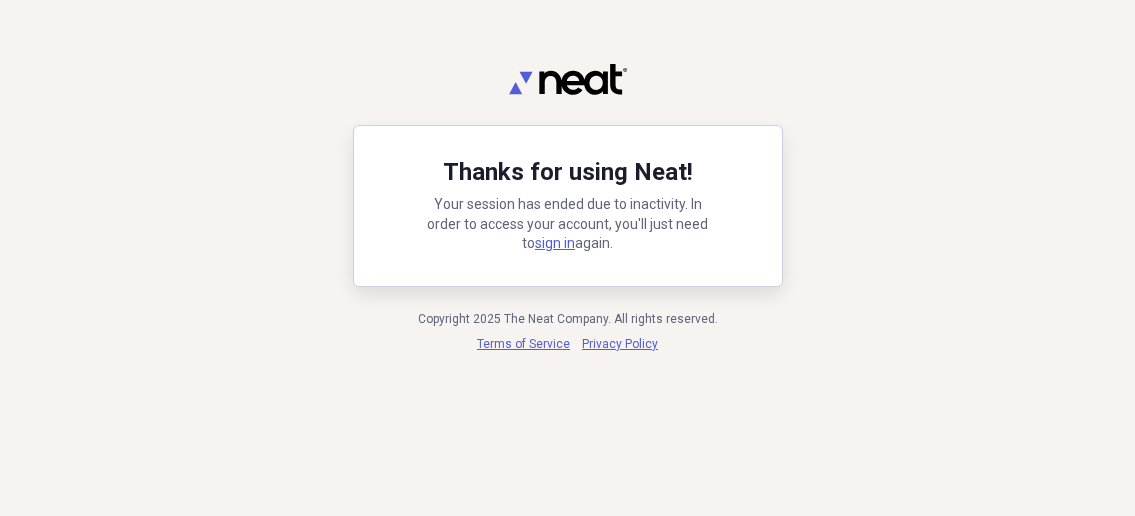 scroll, scrollTop: 0, scrollLeft: 0, axis: both 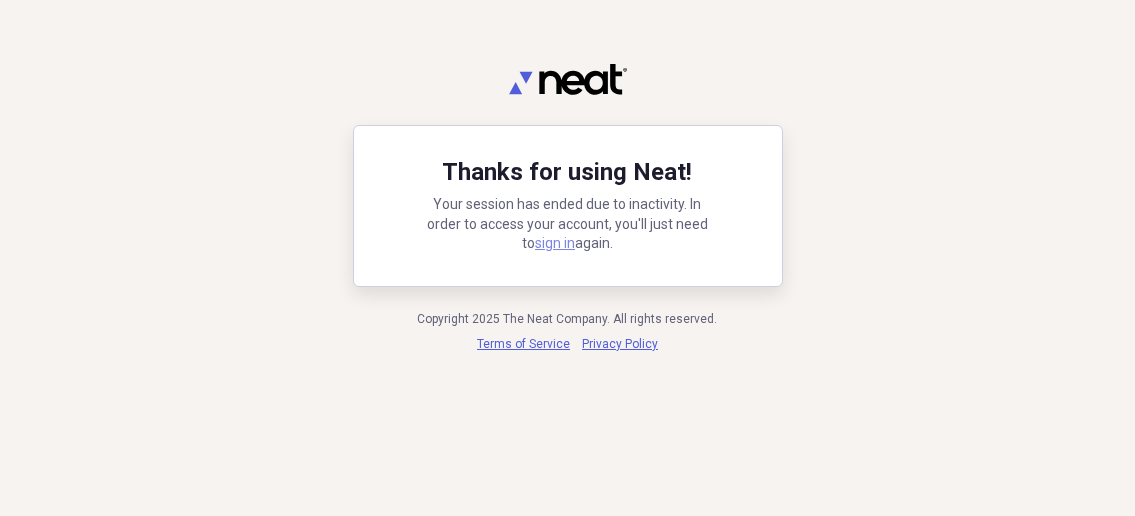 click on "sign in" at bounding box center [555, 243] 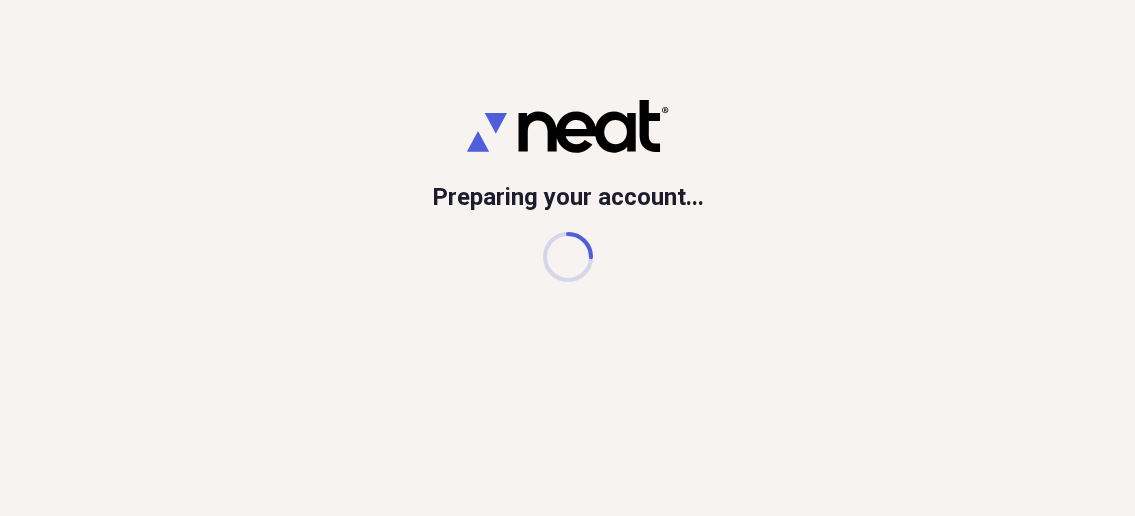 scroll, scrollTop: 0, scrollLeft: 0, axis: both 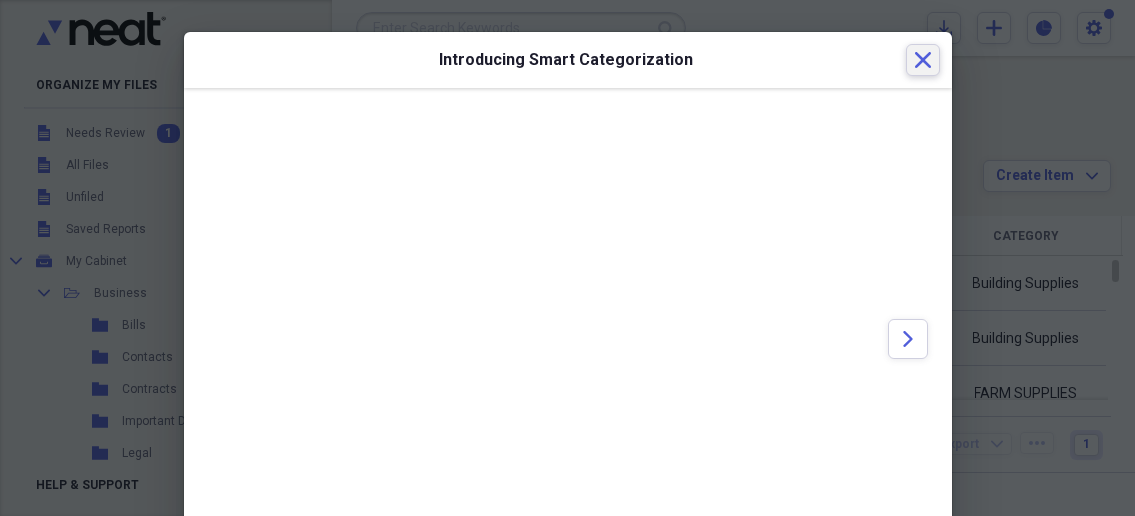 click 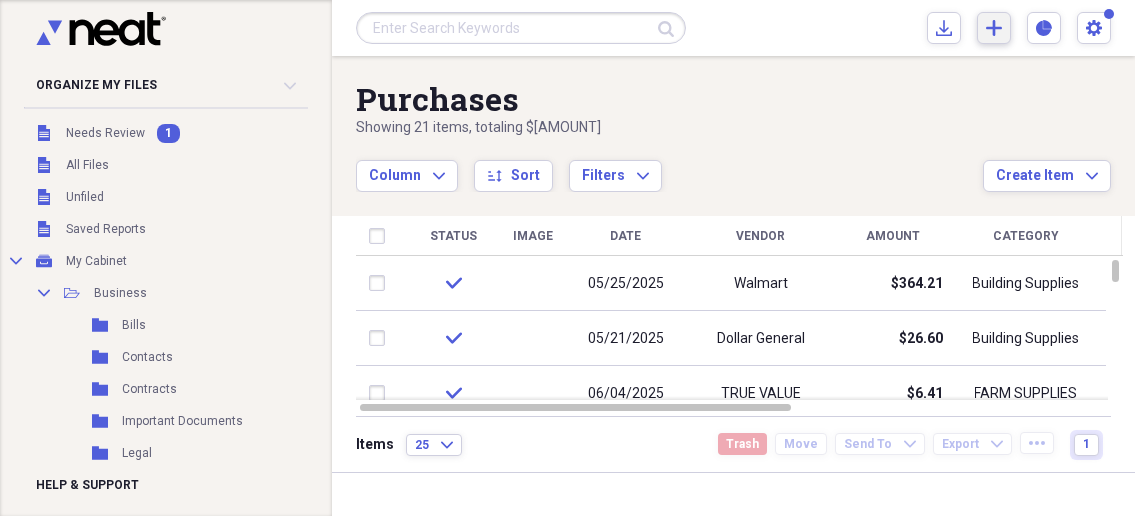 click on "Add Create Expand" at bounding box center [994, 28] 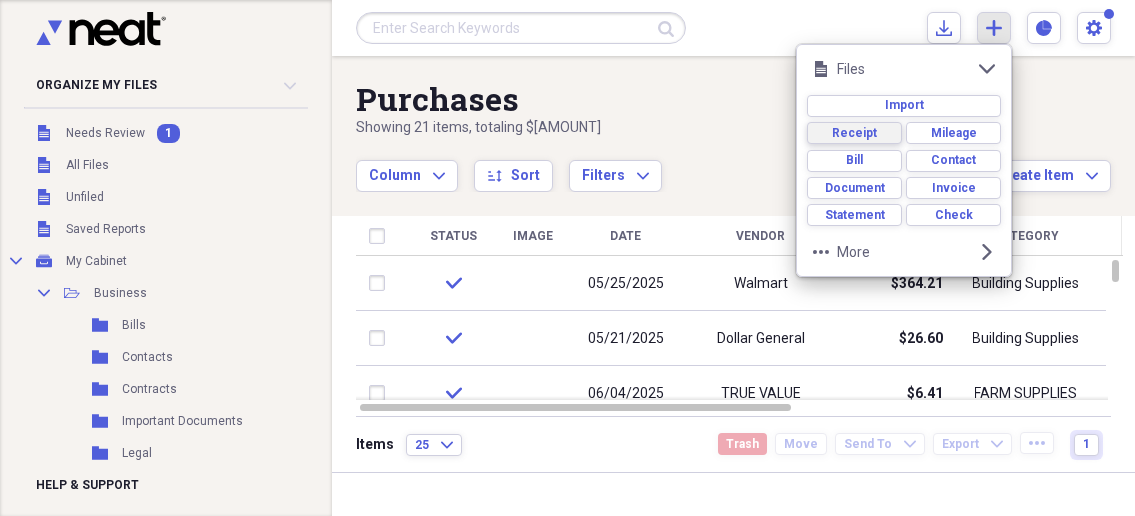 click on "Receipt" at bounding box center (854, 133) 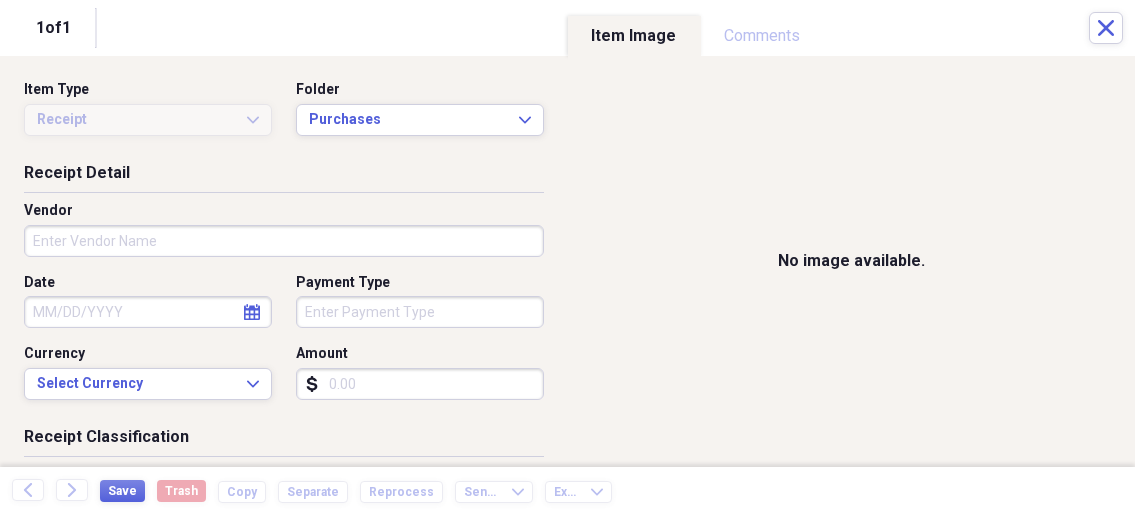 click on "Organize My Files 1 Collapse Unfiled Needs Review 1 Unfiled All Files Unfiled Unfiled Unfiled Saved Reports Collapse My Cabinet My Cabinet Add Folder Collapse Open Folder Business Add Folder Folder Bills Add Folder Folder Contacts Add Folder Folder Contracts Add Folder Folder Important Documents Add Folder Folder Legal Add Folder Folder Office Add Folder Folder Purchases Add Folder Expand Folder Taxes Add Folder Expand Folder Personal Add Folder Trash Trash Help & Support Submit Import Import Add Create Expand Reports Reports Settings Nathalee Expand Purchases Showing 21 items , totaling $[AMOUNT] Column Expand sort Sort Filters Expand Create Item Expand Status Image Date Vendor Amount Category Product Source Billable Reimbursable check [DATE] Walmart $[AMOUNT] Building Supplies Cleaning Supplies check [DATE] Dollar General $[AMOUNT] Building Supplies Curtain Rods check [DATE] TRUE VALUE $[AMOUNT] FARM SUPPLIES Barn Door Latch check [DATE] Menards [CITY] [STATE] $[AMOUNT] Building Supplies Water Supplies" at bounding box center [567, 258] 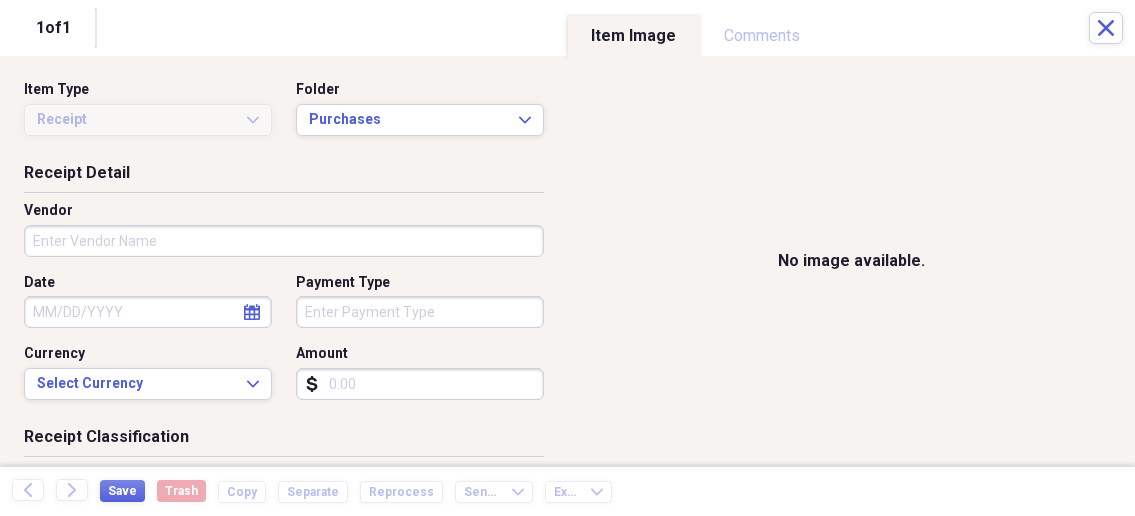 click on "Receipt Detail Vendor Date calendar Calendar Payment Type Currency Select Currency Expand Amount dollar-sign" at bounding box center [284, 294] 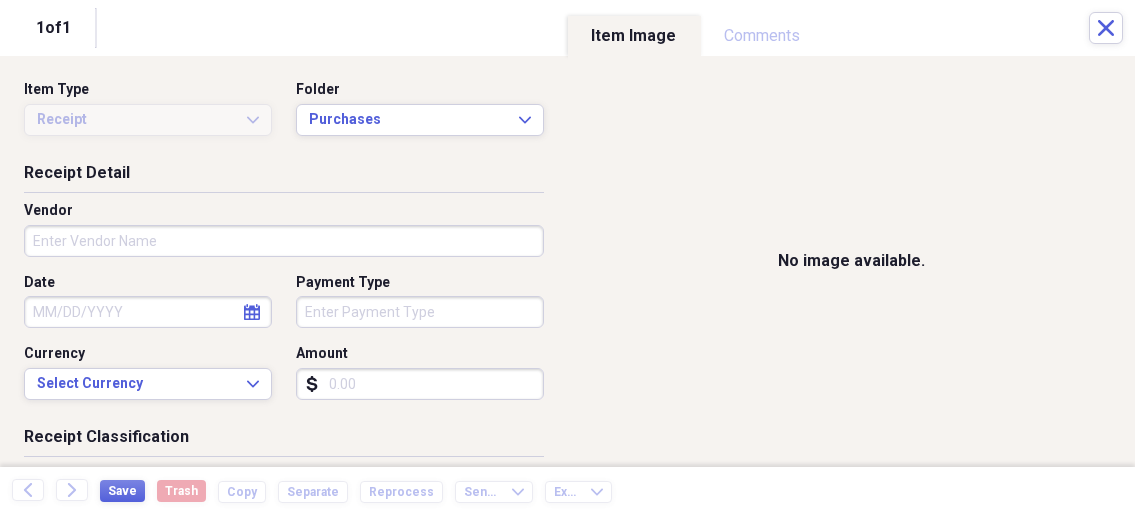 click on "Organize My Files 1 Collapse Unfiled Needs Review 1 Unfiled All Files Unfiled Unfiled Unfiled Saved Reports Collapse My Cabinet My Cabinet Add Folder Collapse Open Folder Business Add Folder Folder Bills Add Folder Folder Contacts Add Folder Folder Contracts Add Folder Folder Important Documents Add Folder Folder Legal Add Folder Folder Office Add Folder Folder Purchases Add Folder Expand Folder Taxes Add Folder Expand Folder Personal Add Folder Trash Trash Help & Support Submit Import Import Add Create Expand Reports Reports Settings Nathalee Expand Purchases Showing 21 items , totaling $[AMOUNT] Column Expand sort Sort Filters Expand Create Item Expand Status Image Date Vendor Amount Category Product Source Billable Reimbursable check [DATE] Walmart $[AMOUNT] Building Supplies Cleaning Supplies check [DATE] Dollar General $[AMOUNT] Building Supplies Curtain Rods check [DATE] TRUE VALUE $[AMOUNT] FARM SUPPLIES Barn Door Latch check [DATE] Menards [CITY] [STATE] $[AMOUNT] Building Supplies Water Supplies" at bounding box center [567, 258] 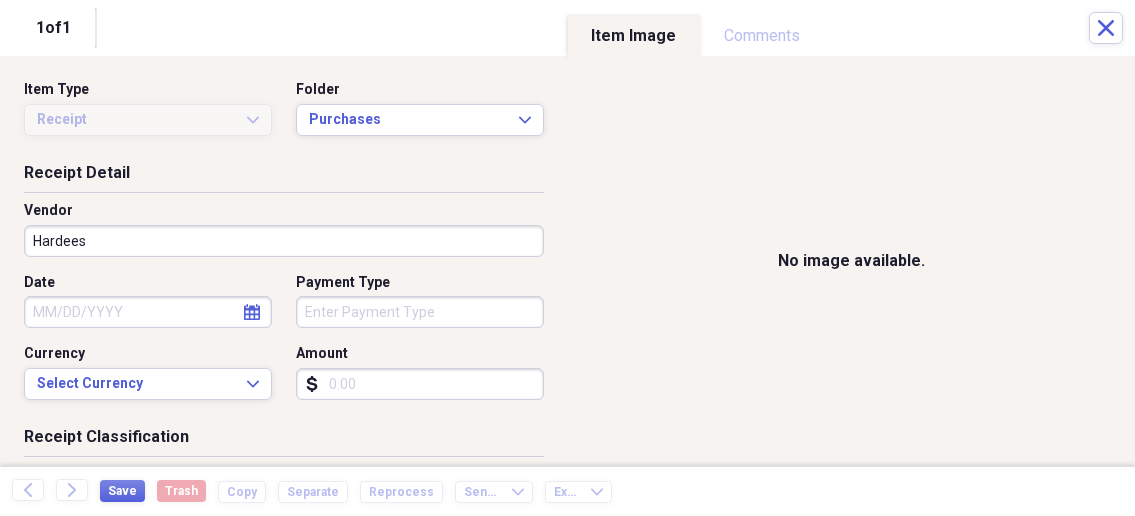 type on "Hardees" 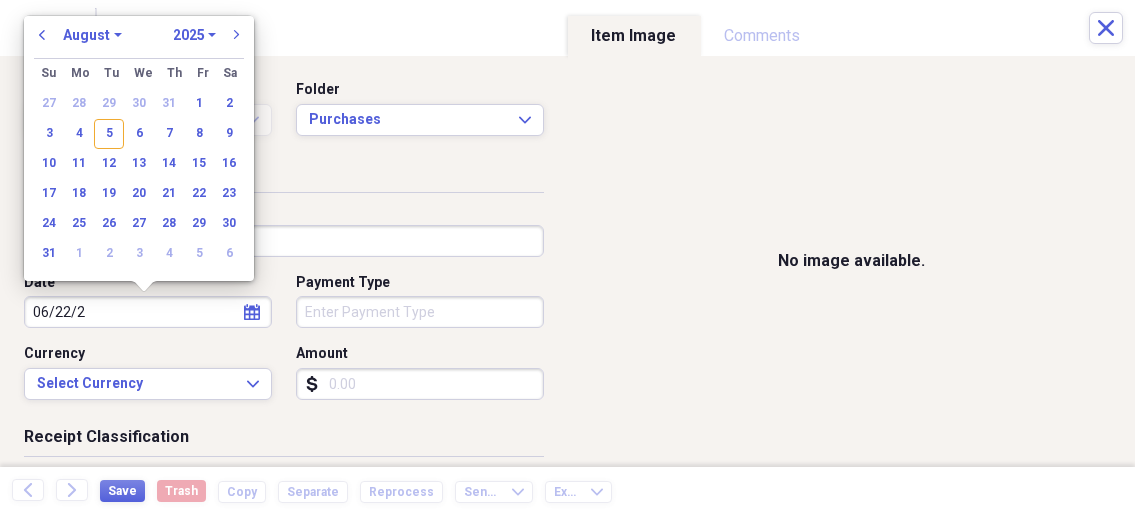 type on "06/22/20" 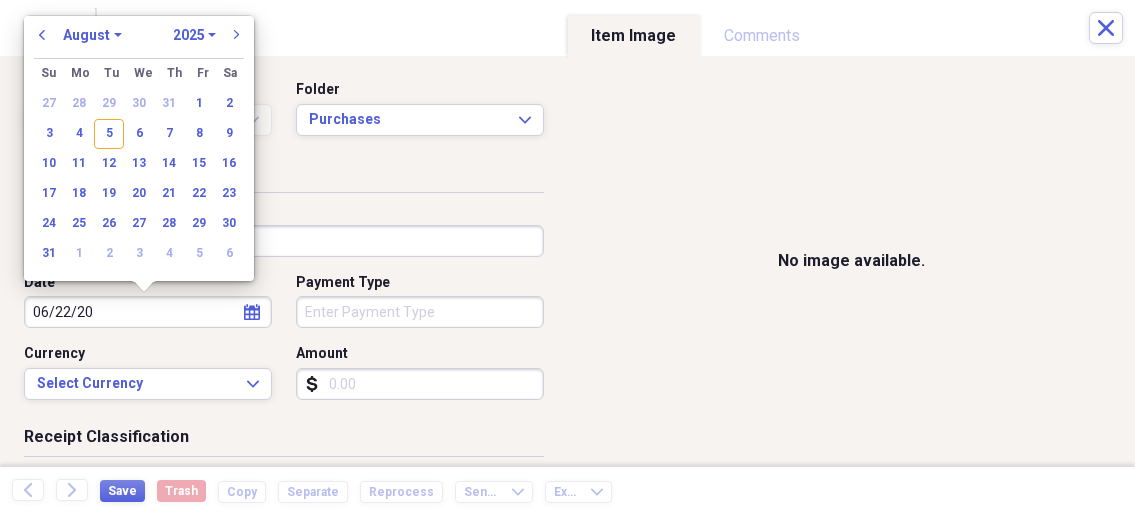 select on "5" 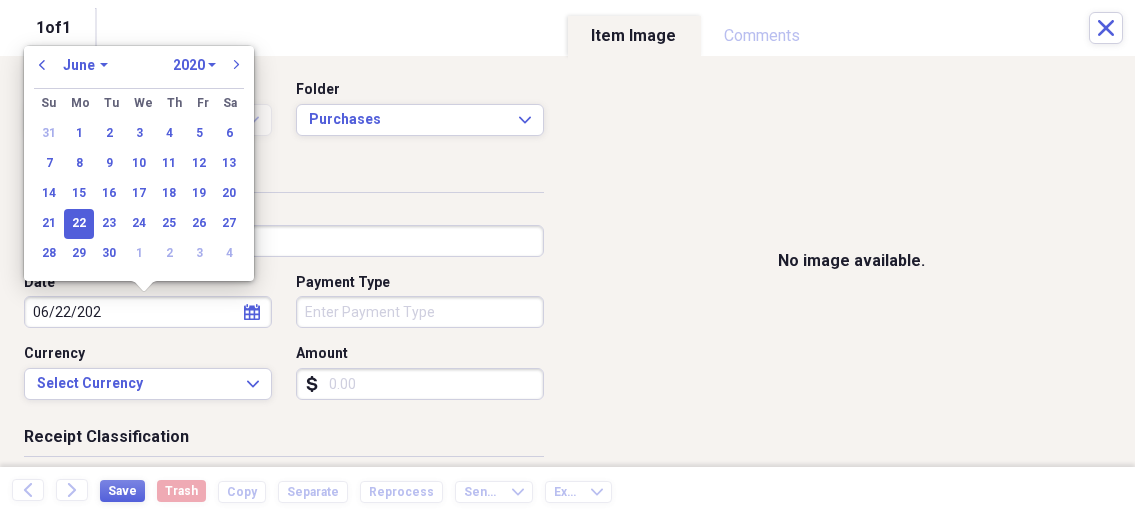 type on "06/22/2025" 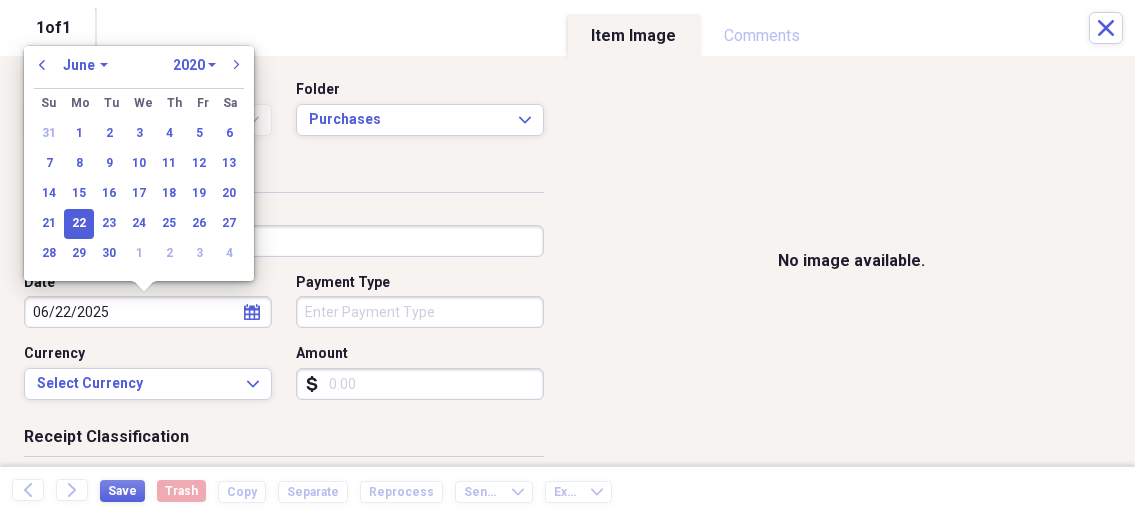 select on "2025" 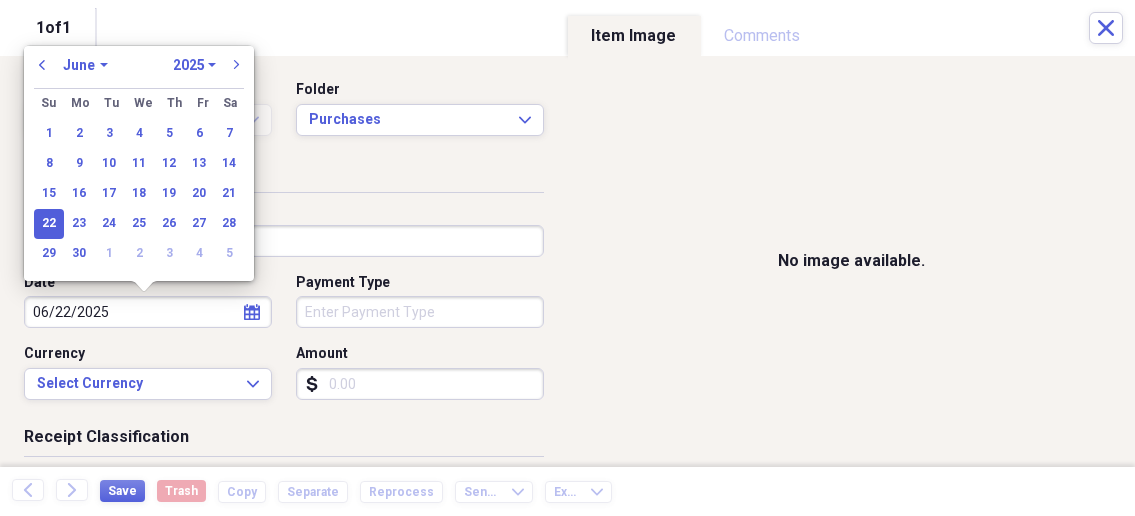 type on "06/22/2025" 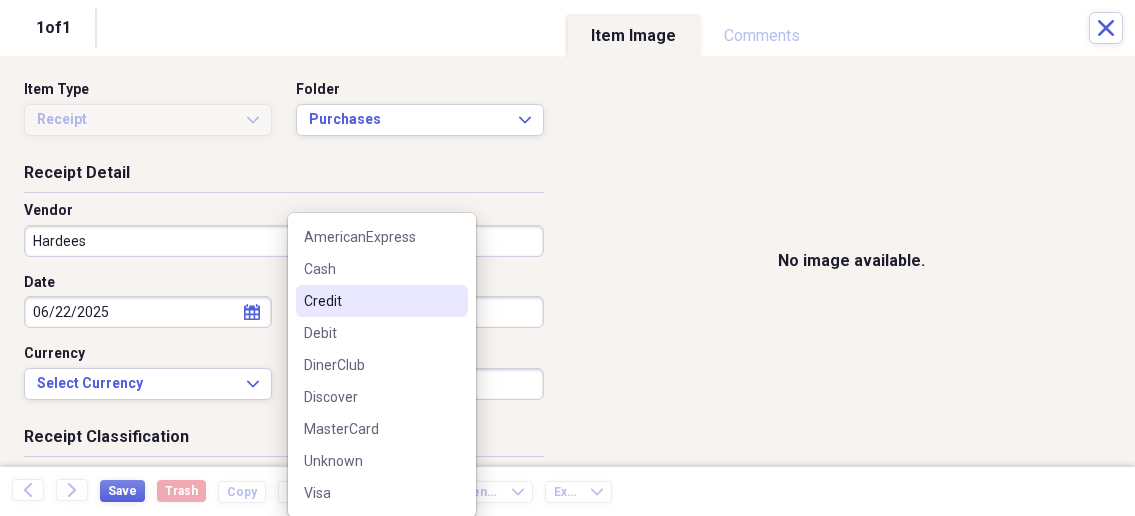 click on "Organize My Files 1 Collapse Unfiled Needs Review 1 Unfiled All Files Unfiled Unfiled Unfiled Saved Reports Collapse My Cabinet My Cabinet Add Folder Collapse Open Folder Business Add Folder Folder Bills Add Folder Folder Contacts Add Folder Folder Contracts Add Folder Folder Important Documents Add Folder Folder Legal Add Folder Folder Office Add Folder Folder Purchases Add Folder Expand Folder Taxes Add Folder Expand Folder Personal Add Folder Trash Trash Help & Support Submit Import Import Add Create Expand Reports Reports Settings Nathalee Expand Purchases Showing 21 items , totaling $[AMOUNT] Column Expand sort Sort Filters Expand Create Item Expand Status Image Date Vendor Amount Category Product Source Billable Reimbursable check [DATE] Walmart $[AMOUNT] Building Supplies Cleaning Supplies check [DATE] Dollar General $[AMOUNT] Building Supplies Curtain Rods check [DATE] TRUE VALUE $[AMOUNT] FARM SUPPLIES Barn Door Latch check [DATE] Menards [CITY] [STATE] $[AMOUNT] Building Supplies Water Supplies" at bounding box center (567, 258) 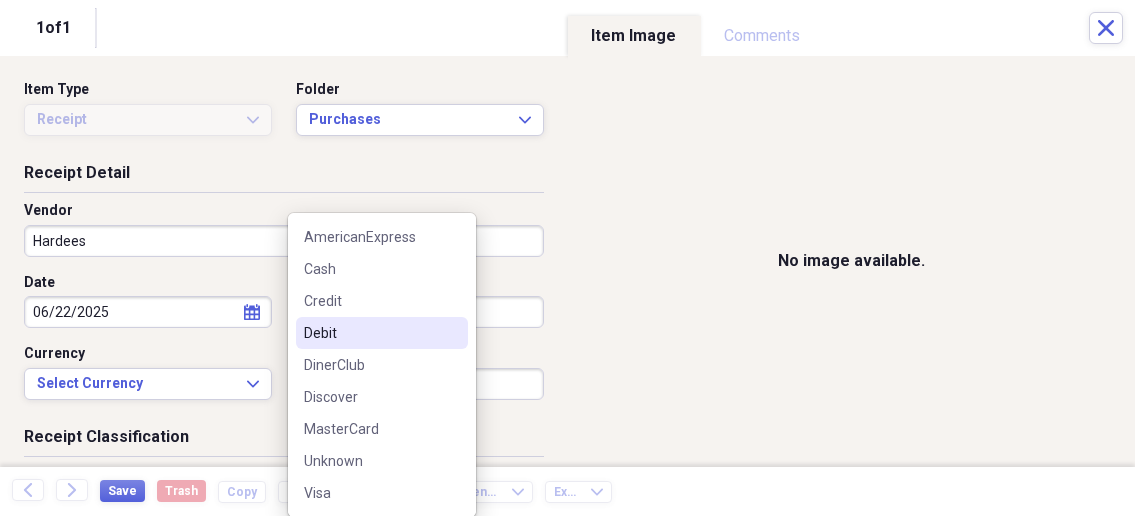 click on "Debit" at bounding box center (382, 333) 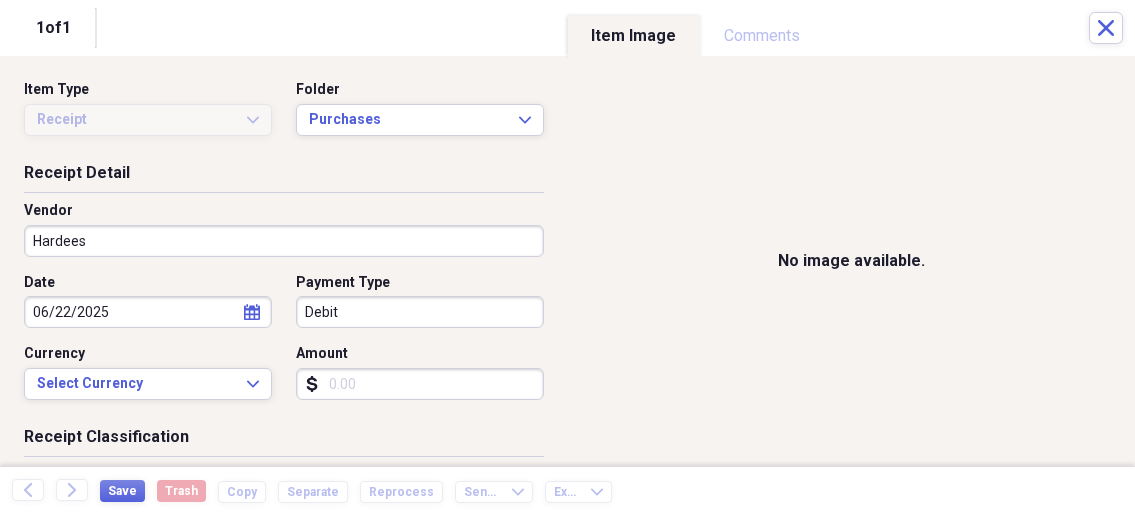 click on "Amount" at bounding box center (420, 384) 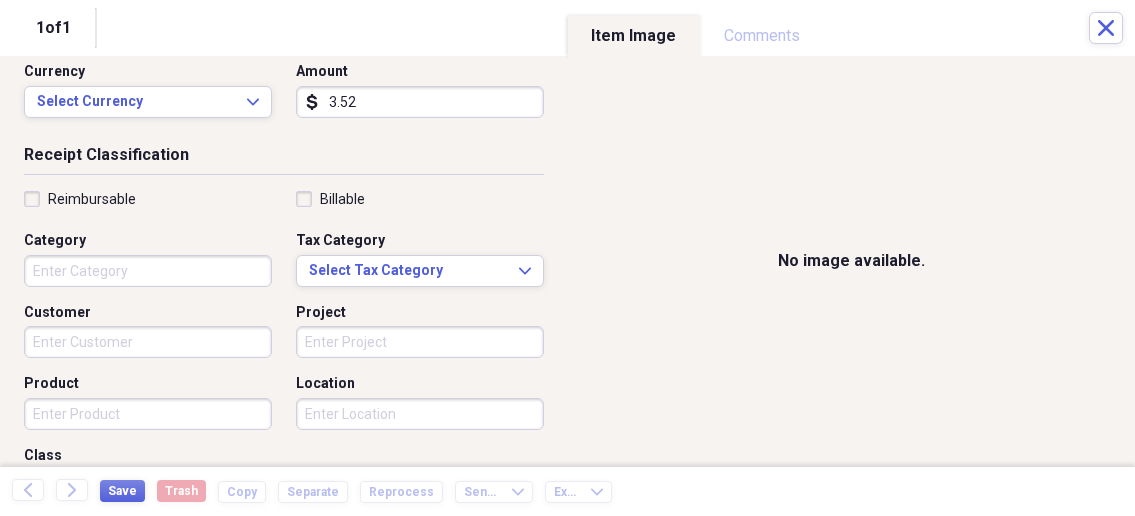 scroll, scrollTop: 321, scrollLeft: 0, axis: vertical 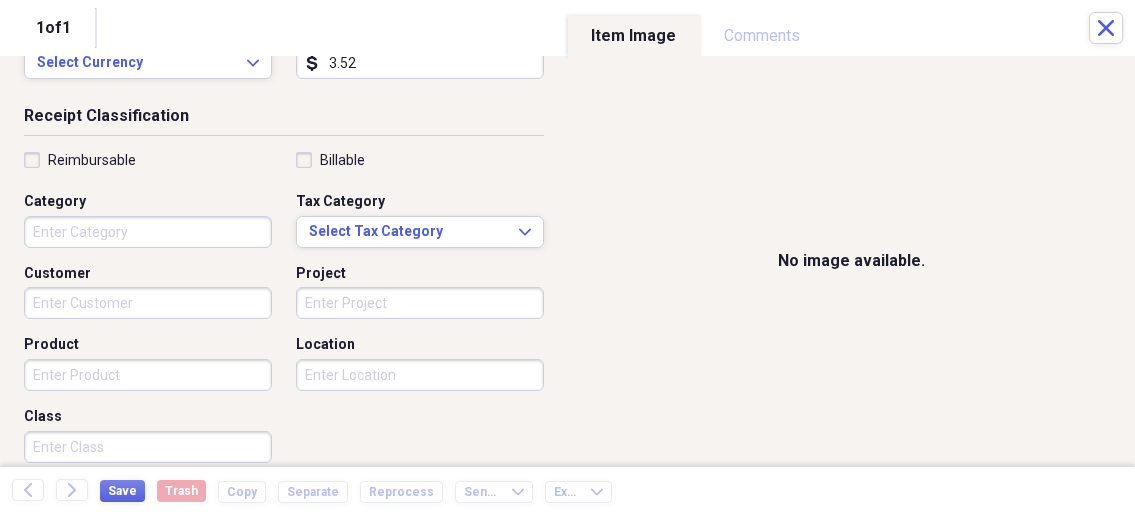 type on "3.52" 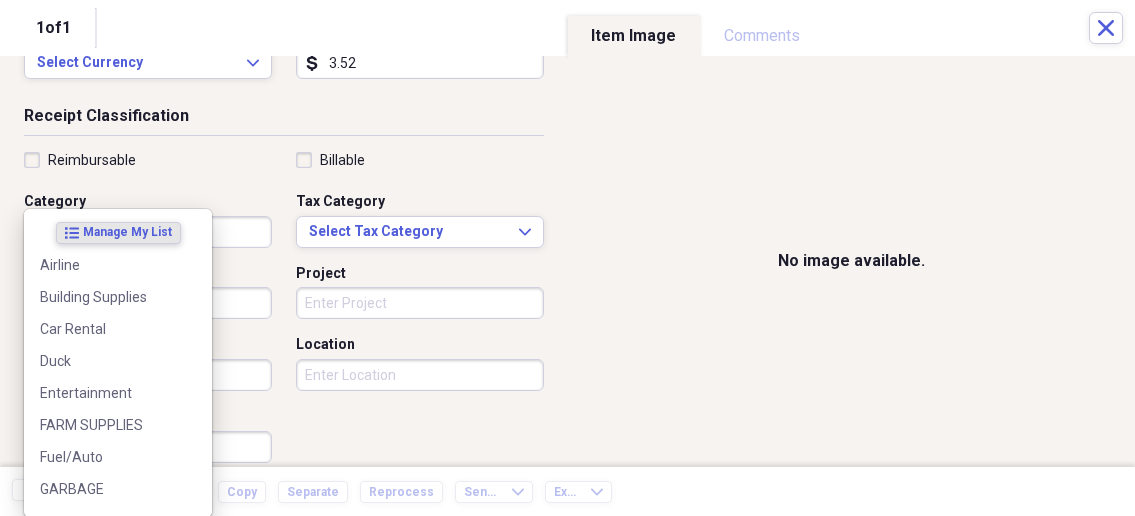 click on "Organize My Files 1 Collapse Unfiled Needs Review 1 Unfiled All Files Unfiled Unfiled Unfiled Saved Reports Collapse My Cabinet My Cabinet Add Folder Collapse Open Folder Business Add Folder Folder Bills Add Folder Folder Contacts Add Folder Folder Contracts Add Folder Folder Important Documents Add Folder Folder Legal Add Folder Folder Office Add Folder Folder Purchases Add Folder Expand Folder Taxes Add Folder Expand Folder Personal Add Folder Trash Trash Help & Support Submit Import Import Add Create Expand Reports Reports Settings Nathalee Expand Purchases Showing 21 items , totaling $[AMOUNT] Column Expand sort Sort Filters Expand Create Item Expand Status Image Date Vendor Amount Category Product Source Billable Reimbursable check [DATE] Walmart $[AMOUNT] Building Supplies Cleaning Supplies check [DATE] Dollar General $[AMOUNT] Building Supplies Curtain Rods check [DATE] TRUE VALUE $[AMOUNT] FARM SUPPLIES Barn Door Latch check [DATE] Menards [CITY] [STATE] $[AMOUNT] Building Supplies Water Supplies" at bounding box center [567, 258] 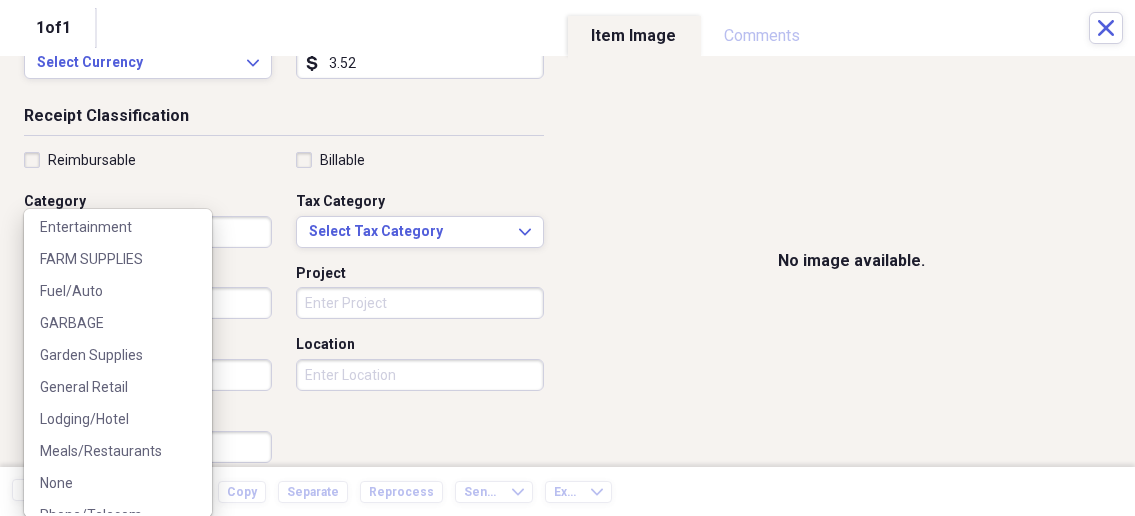 scroll, scrollTop: 214, scrollLeft: 0, axis: vertical 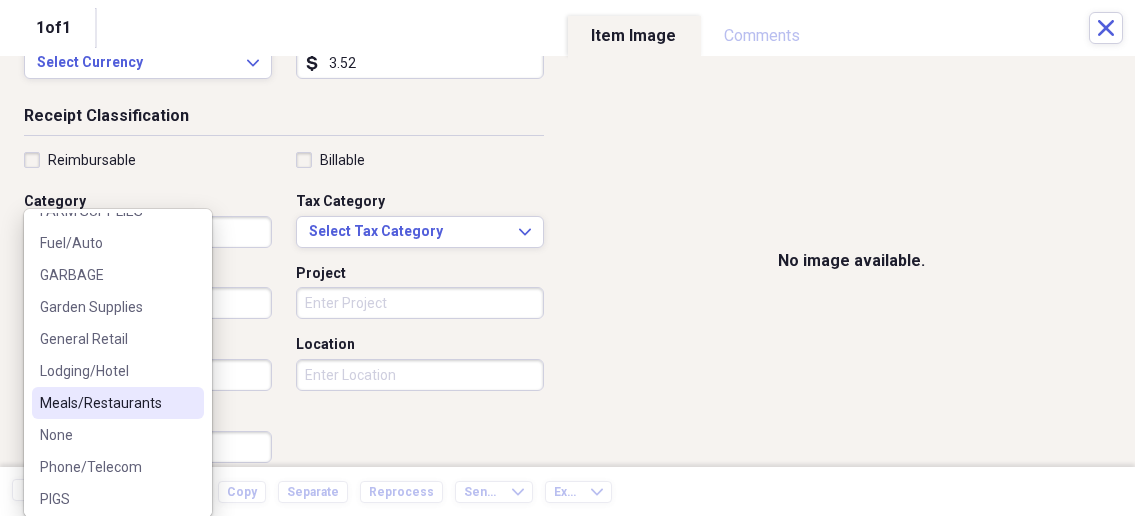 click on "Meals/Restaurants" at bounding box center [118, 403] 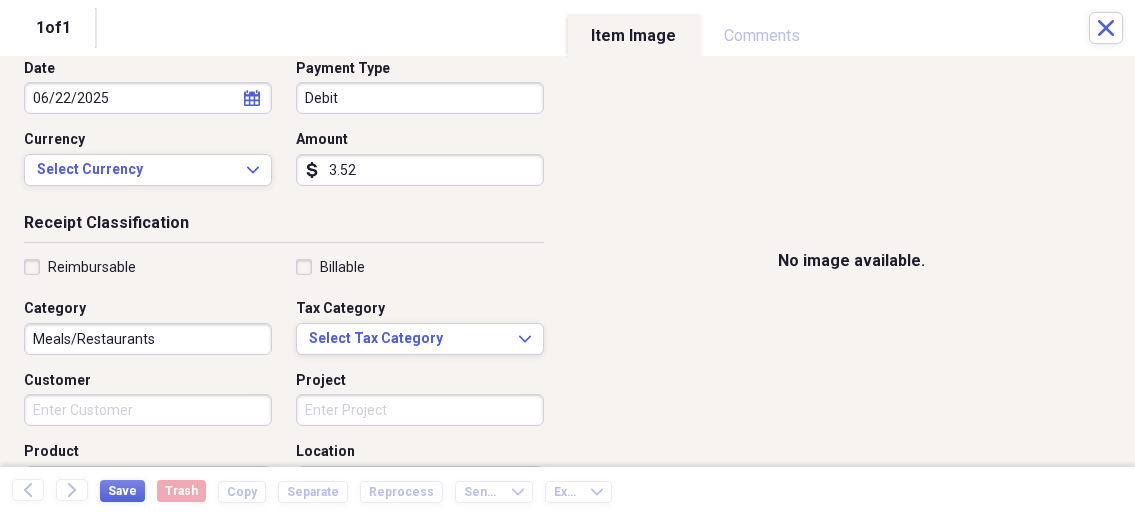 scroll, scrollTop: 321, scrollLeft: 0, axis: vertical 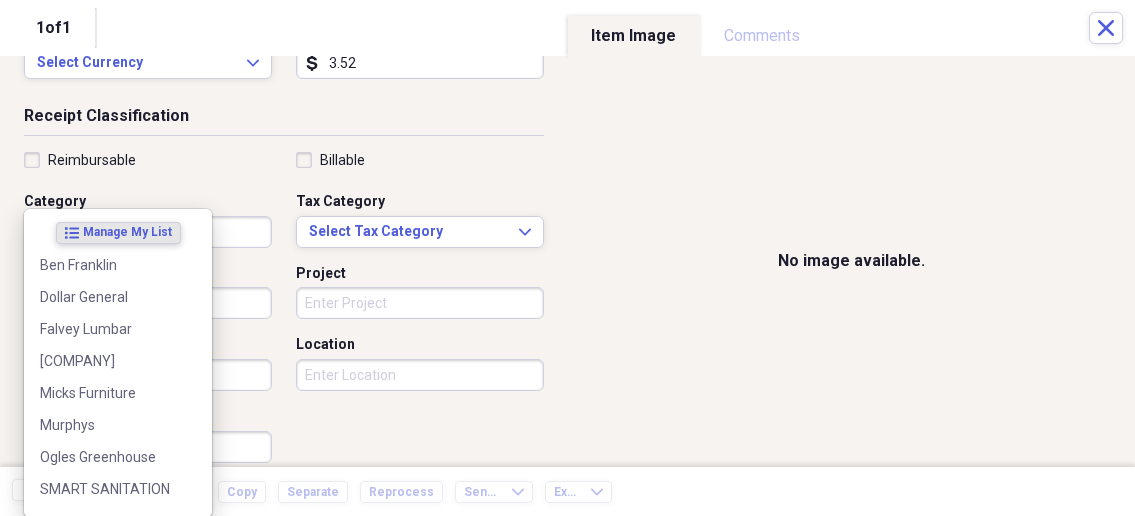 click on "Organize My Files 1 Collapse Unfiled Needs Review 1 Unfiled All Files Unfiled Unfiled Unfiled Saved Reports Collapse My Cabinet My Cabinet Add Folder Collapse Open Folder Business Add Folder Folder Bills Add Folder Folder Contacts Add Folder Folder Contracts Add Folder Folder Important Documents Add Folder Folder Legal Add Folder Folder Office Add Folder Folder Purchases Add Folder Expand Folder Taxes Add Folder Expand Folder Personal Add Folder Trash Trash Help & Support Submit Import Import Add Create Expand Reports Reports Settings Nathalee Expand Purchases Showing 21 items , totaling $[AMOUNT] Column Expand sort Sort Filters Expand Create Item Expand Status Image Date Vendor Amount Category Product Source Billable Reimbursable check [DATE] Walmart $[AMOUNT] Building Supplies Cleaning Supplies check [DATE] Dollar General $[AMOUNT] Building Supplies Curtain Rods check [DATE] TRUE VALUE $[AMOUNT] FARM SUPPLIES Barn Door Latch check [DATE] Menards [CITY] [STATE] $[AMOUNT] Building Supplies Water Supplies" at bounding box center (567, 258) 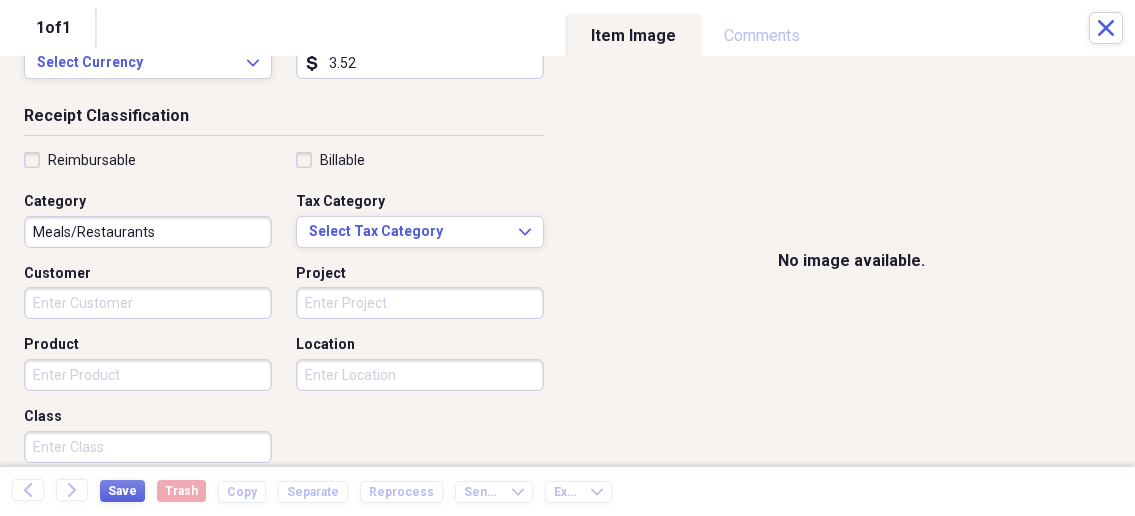 click on "Reimbursable Billable Category Meals/Restaurants Tax Category Select Tax Category Expand Customer Project Product Location Class" at bounding box center [284, 311] 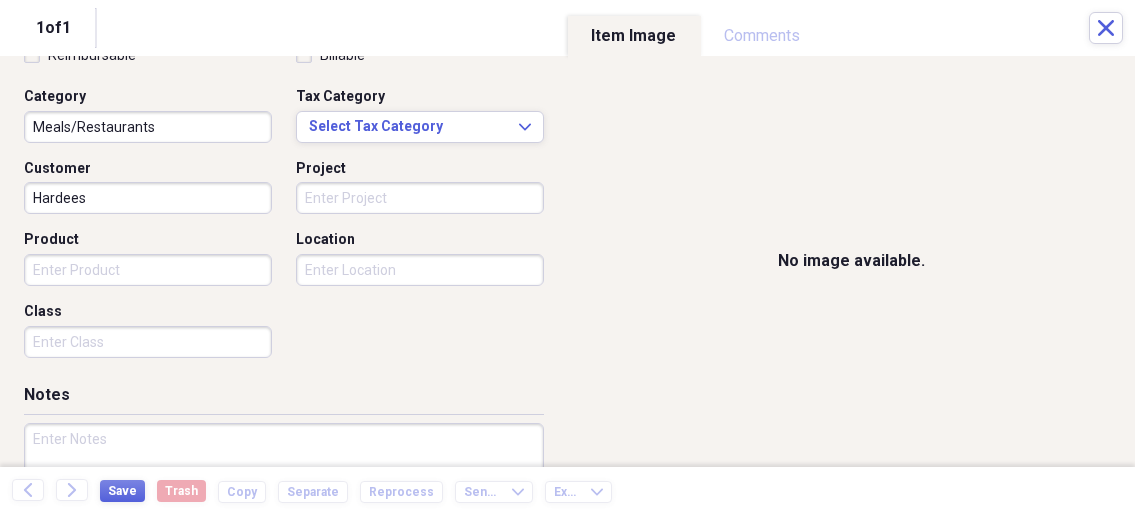 scroll, scrollTop: 428, scrollLeft: 0, axis: vertical 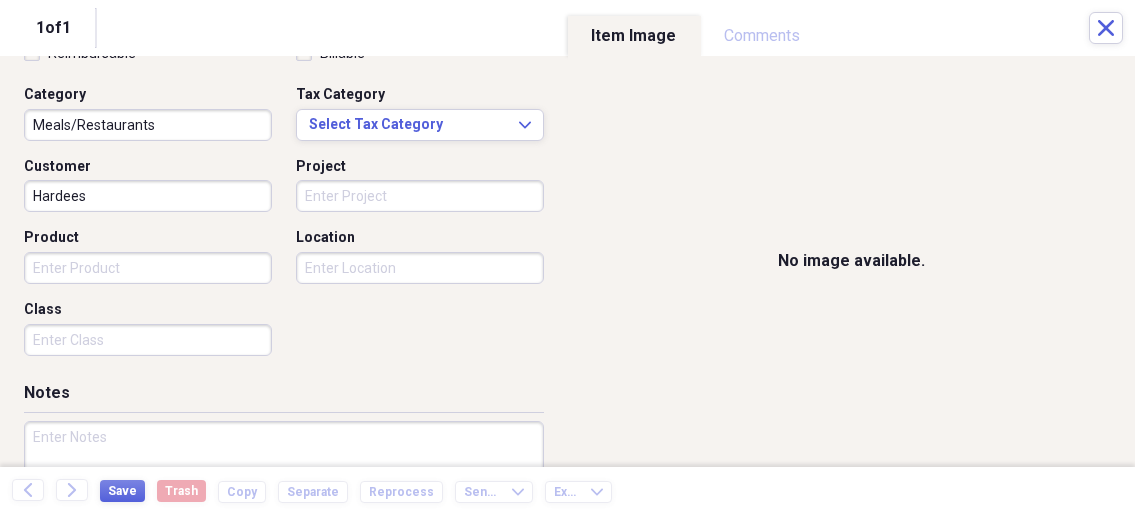 type on "Hardees" 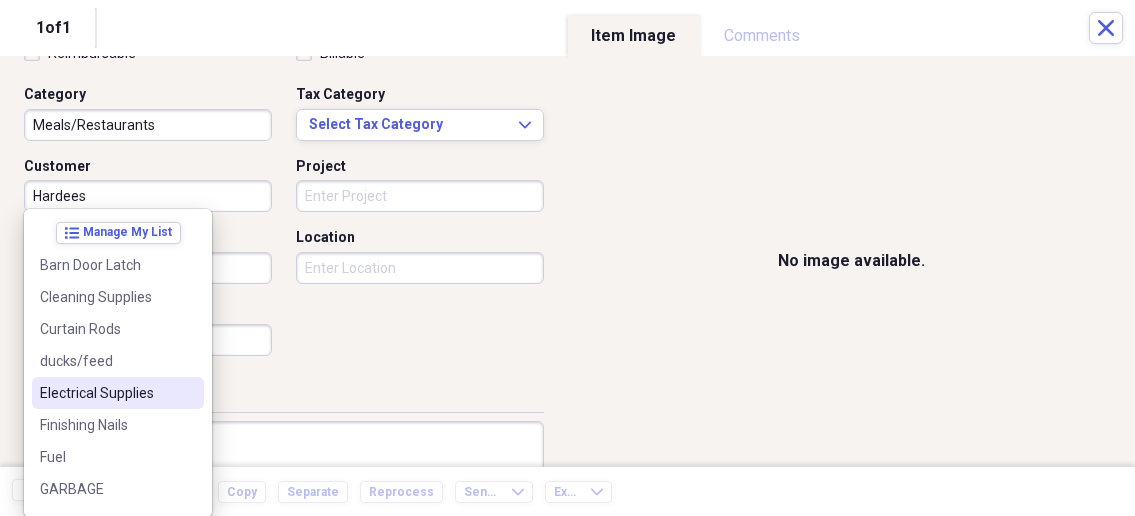 scroll, scrollTop: 251, scrollLeft: 0, axis: vertical 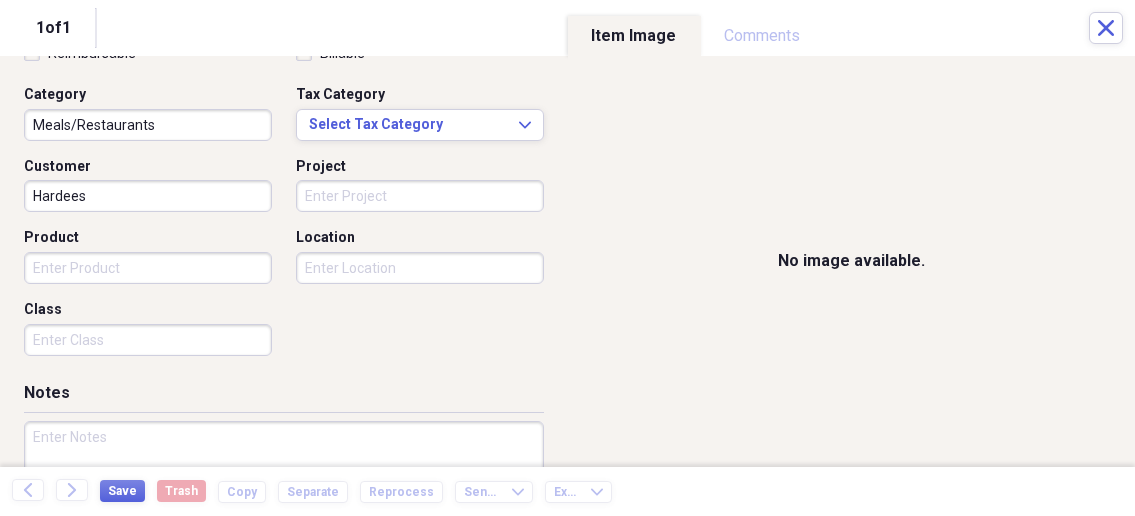 click on "Notes" at bounding box center [284, 397] 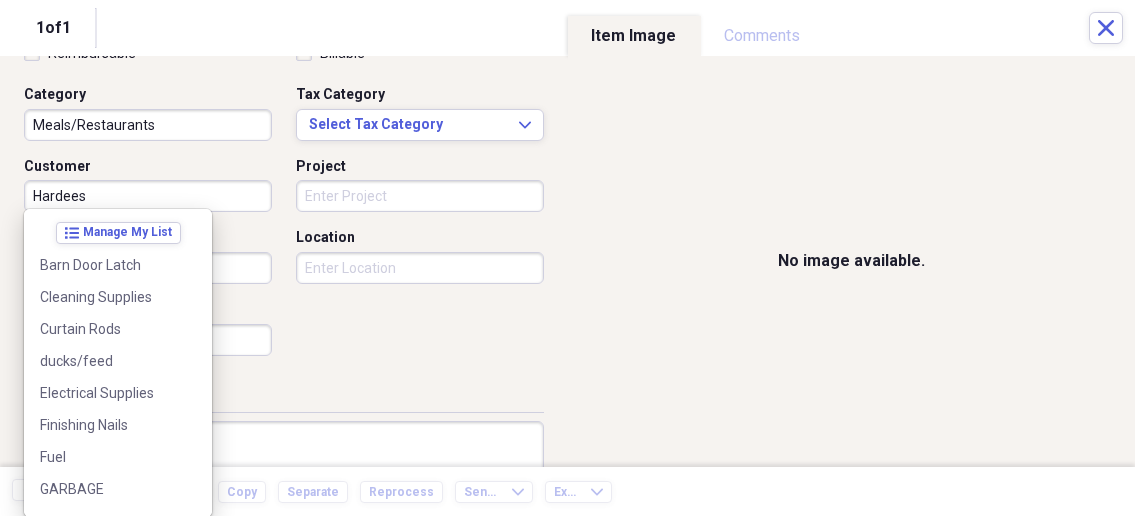 click on "Organize My Files 1 Collapse Unfiled Needs Review 1 Unfiled All Files Unfiled Unfiled Unfiled Saved Reports Collapse My Cabinet My Cabinet Add Folder Collapse Open Folder Business Add Folder Folder Bills Add Folder Folder Contacts Add Folder Folder Contracts Add Folder Folder Important Documents Add Folder Folder Legal Add Folder Folder Office Add Folder Folder Purchases Add Folder Expand Folder Taxes Add Folder Expand Folder Personal Add Folder Trash Trash Help & Support Submit Import Import Add Create Expand Reports Reports Settings Nathalee Expand Purchases Showing 21 items , totaling $[AMOUNT] Column Expand sort Sort Filters Expand Create Item Expand Status Image Date Vendor Amount Category Product Source Billable Reimbursable check [DATE] Walmart $[AMOUNT] Building Supplies Cleaning Supplies check [DATE] Dollar General $[AMOUNT] Building Supplies Curtain Rods check [DATE] TRUE VALUE $[AMOUNT] FARM SUPPLIES Barn Door Latch check [DATE] Menards [CITY] [STATE] $[AMOUNT] Building Supplies Water Supplies" at bounding box center [567, 258] 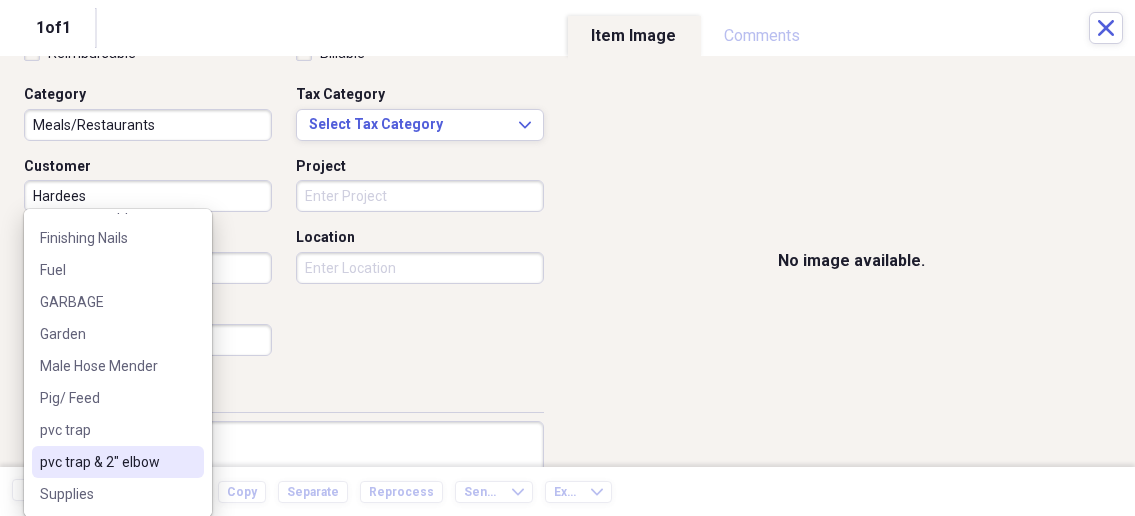 scroll, scrollTop: 0, scrollLeft: 0, axis: both 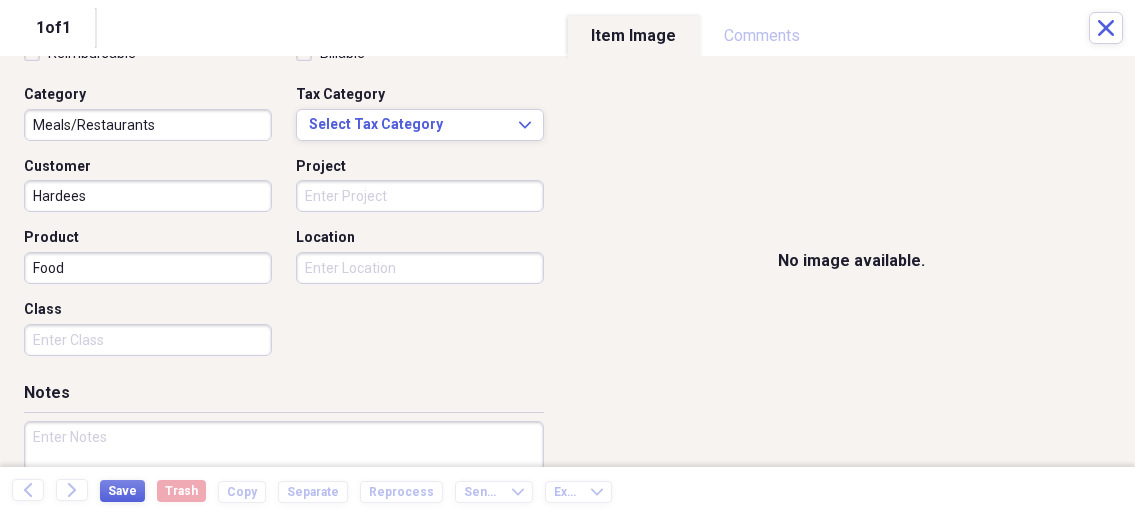 type on "Food" 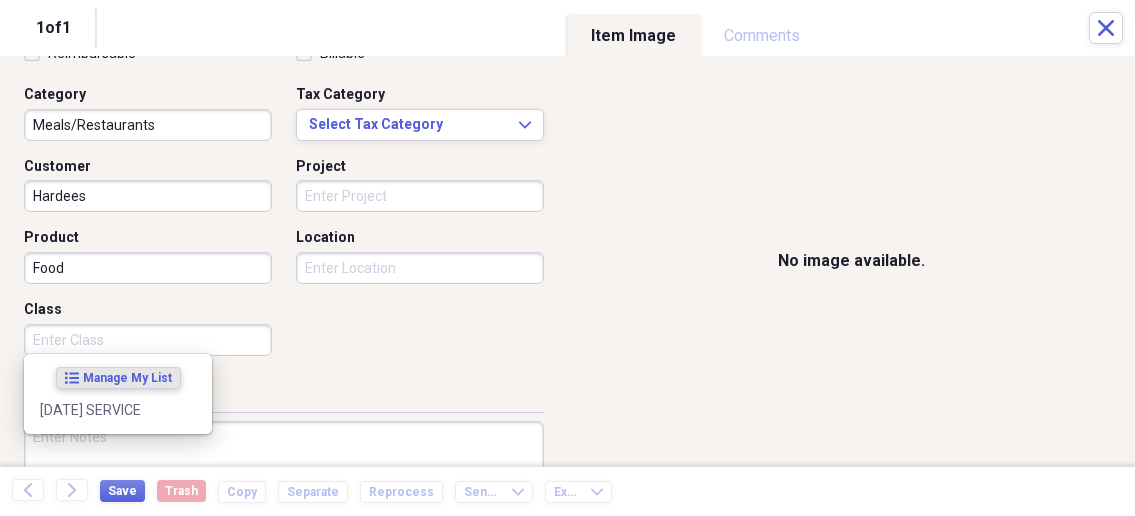 click on "Reimbursable Billable Category Meals/Restaurants Tax Category Select Tax Category Expand Customer Hardees Project Product Food Location Class" at bounding box center (284, 204) 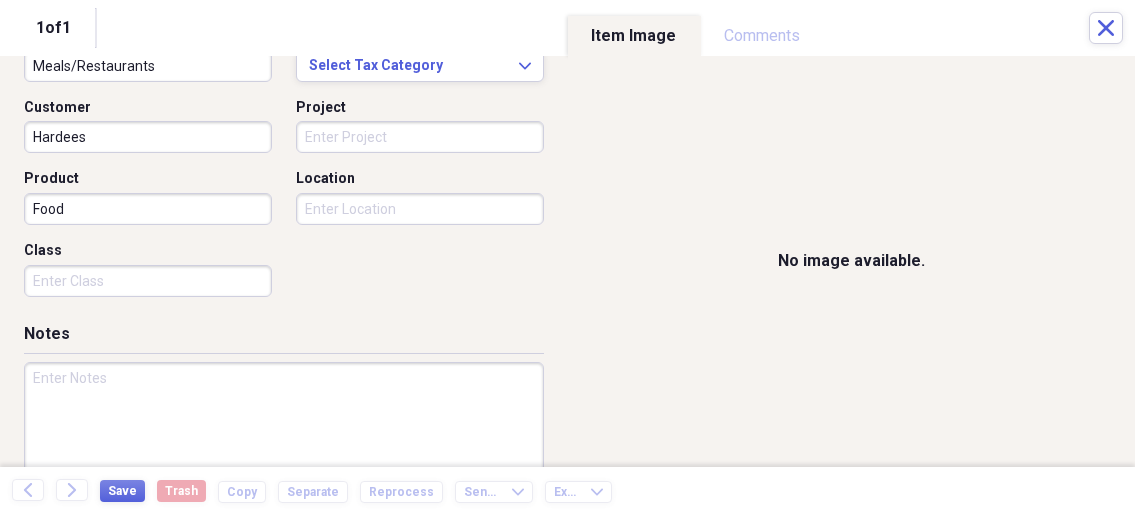 scroll, scrollTop: 535, scrollLeft: 0, axis: vertical 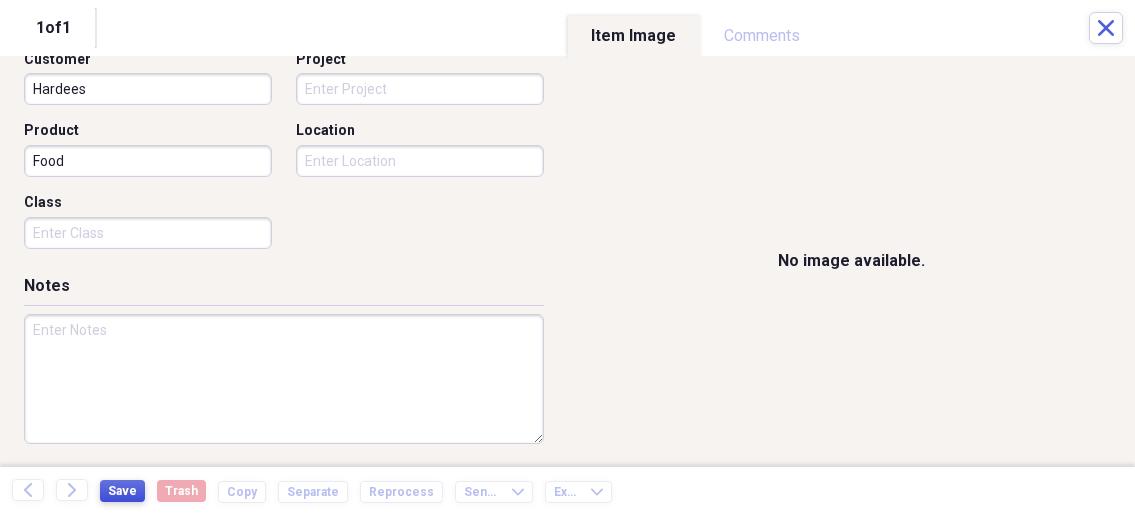 click on "Save" at bounding box center [122, 491] 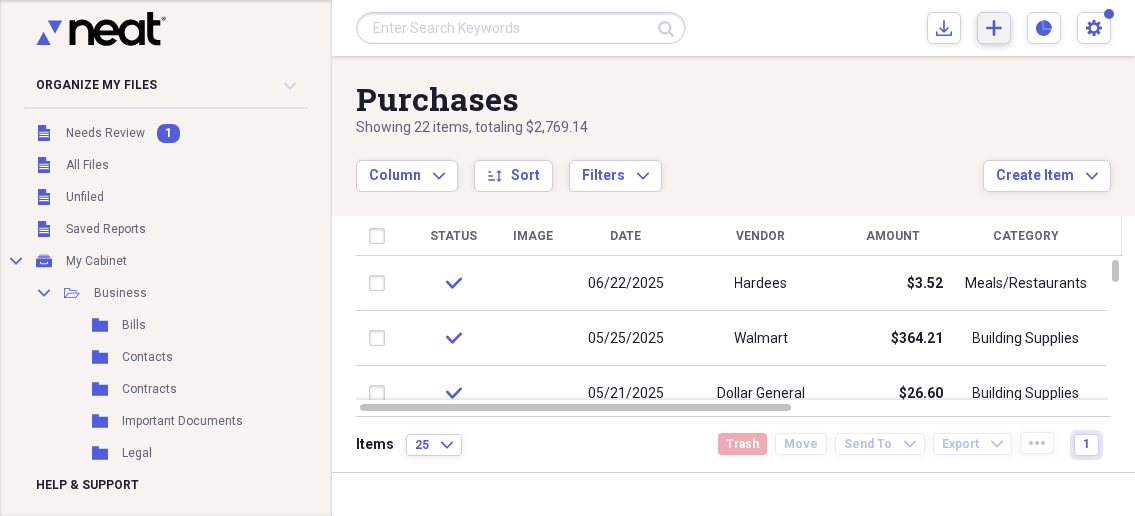 click on "Add Create Expand" at bounding box center (994, 28) 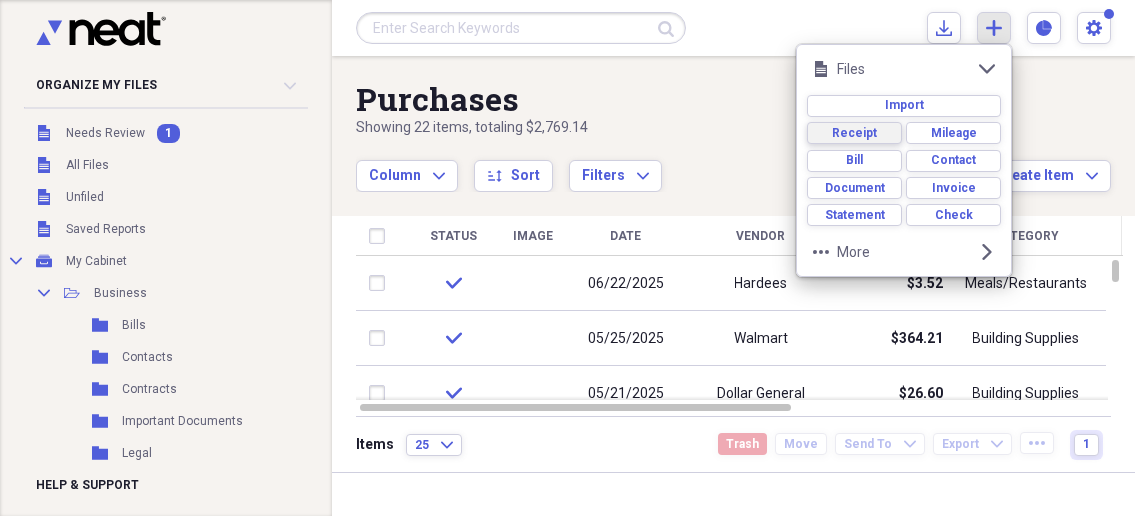 click on "Receipt" at bounding box center (854, 133) 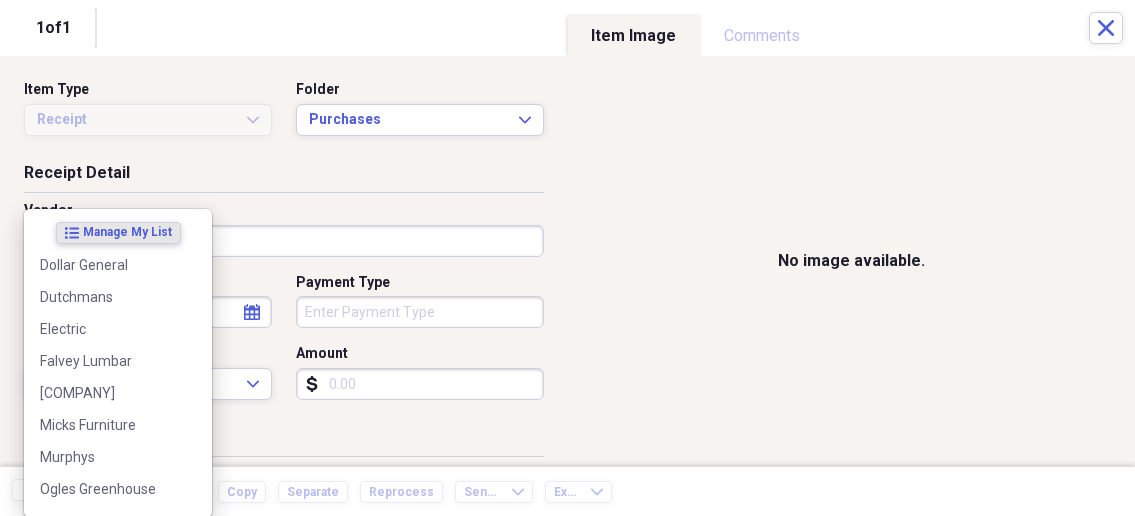 click on "Organize My Files 1 Collapse Unfiled Needs Review 1 Unfiled All Files Unfiled Unfiled Unfiled Saved Reports Collapse My Cabinet My Cabinet Add Folder Collapse Open Folder Business Add Folder Folder Bills Add Folder Folder Contacts Add Folder Folder Contracts Add Folder Folder Important Documents Add Folder Folder Legal Add Folder Folder Office Add Folder Folder Purchases Add Folder Expand Folder Taxes Add Folder Expand Folder Personal Add Folder Trash Trash Help & Support Submit Import Import Add Create Expand Reports Reports Settings Nathalee Expand Purchases Showing 22 items , totaling $[AMOUNT] Column Expand sort Sort Filters Expand Create Item Expand Status Image Date Vendor Amount Category Product Source Billable Reimbursable check [DATE] Hardees $[AMOUNT] Meals/Restaurants Food check [DATE] Walmart $[AMOUNT] Building Supplies Cleaning Supplies check [DATE] Dollar General $[AMOUNT] Building Supplies Curtain Rods check [DATE] TRUE VALUE $[AMOUNT] FARM SUPPLIES Barn Door Latch check [DATE] $[AMOUNT]" at bounding box center [567, 258] 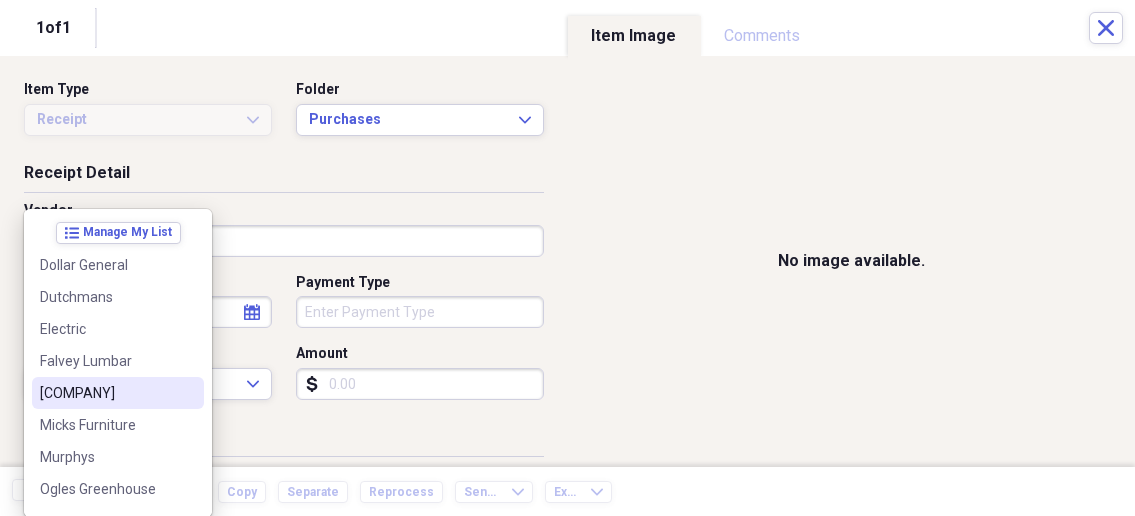 click on "[COMPANY]" at bounding box center [106, 393] 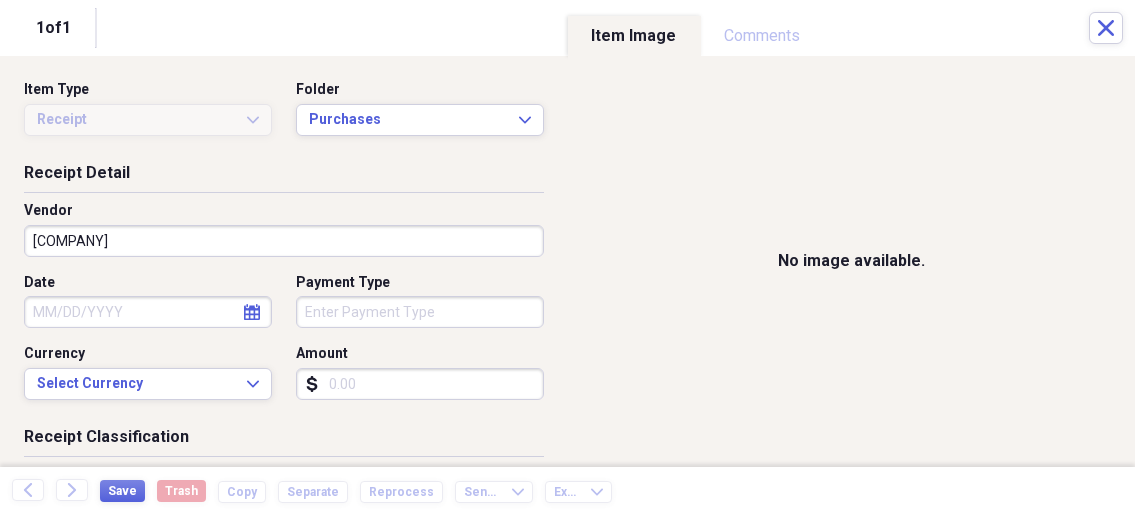 click on "Date" at bounding box center [148, 312] 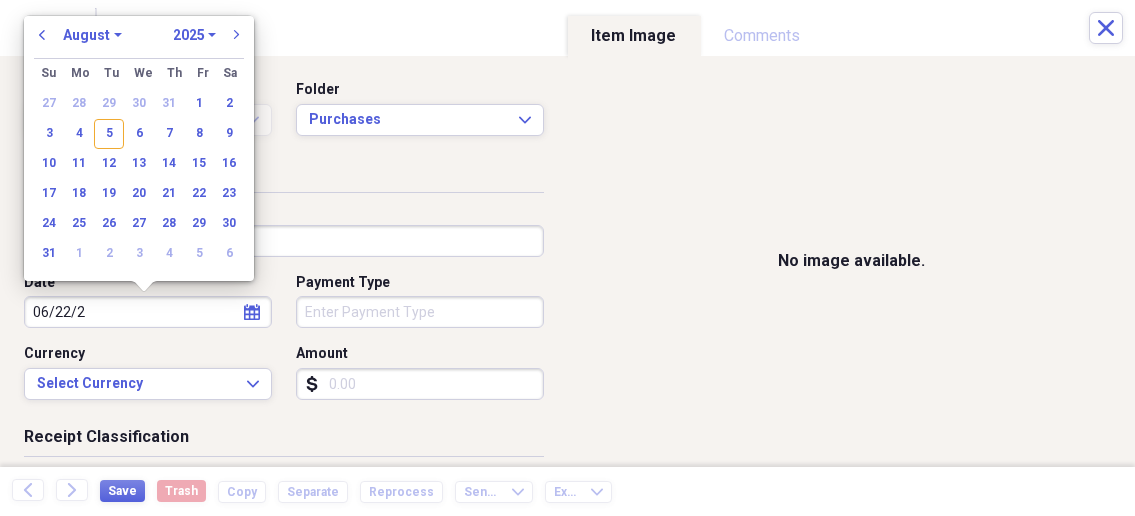 type on "06/22/20" 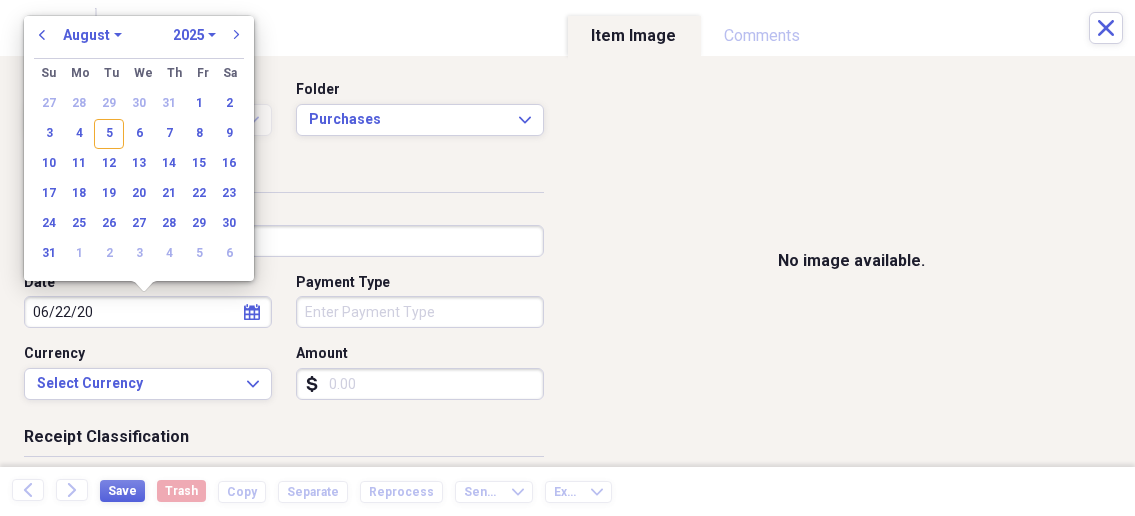 select on "5" 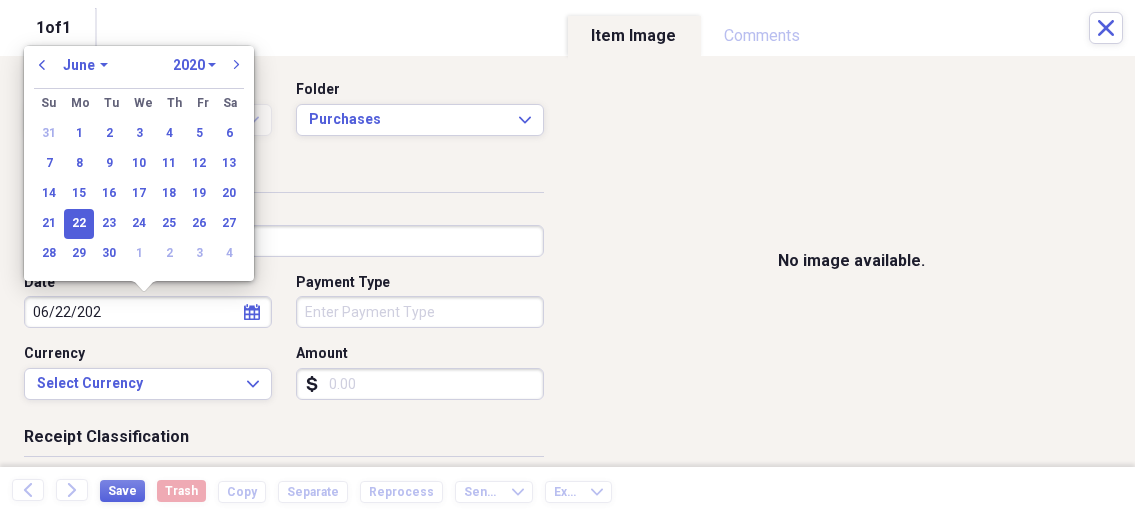 type on "06/22/2025" 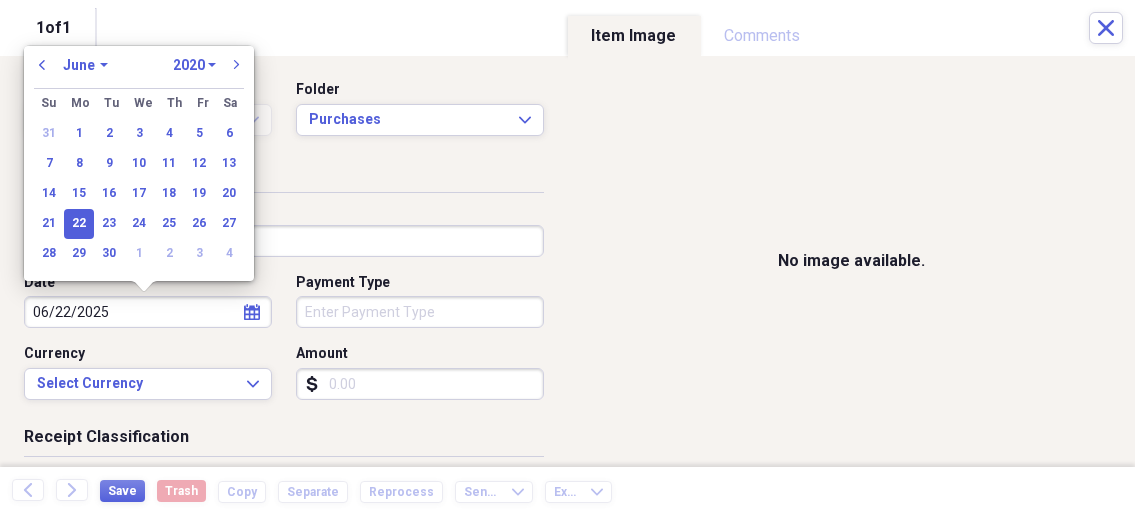 select on "2025" 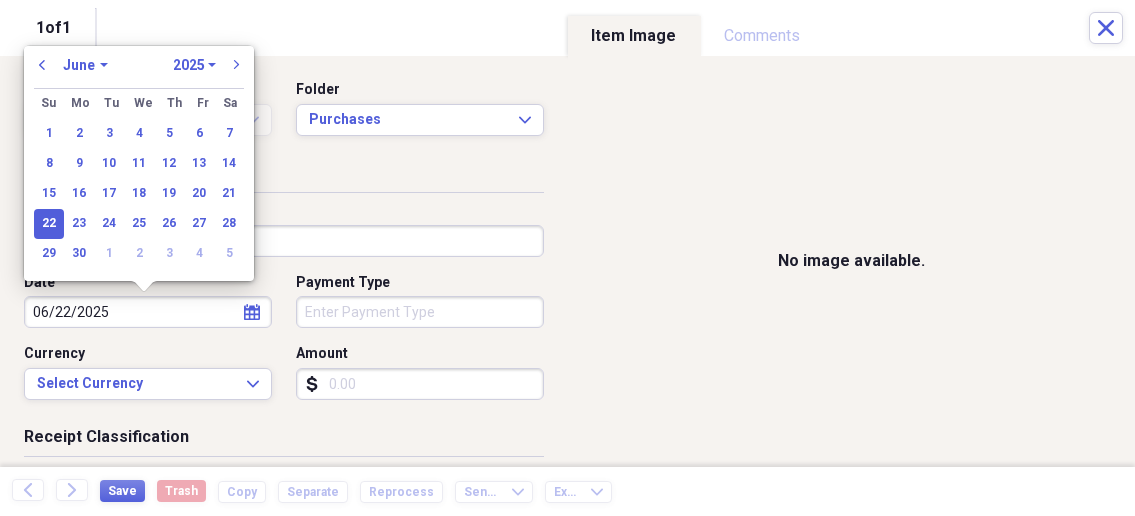 type on "06/22/2025" 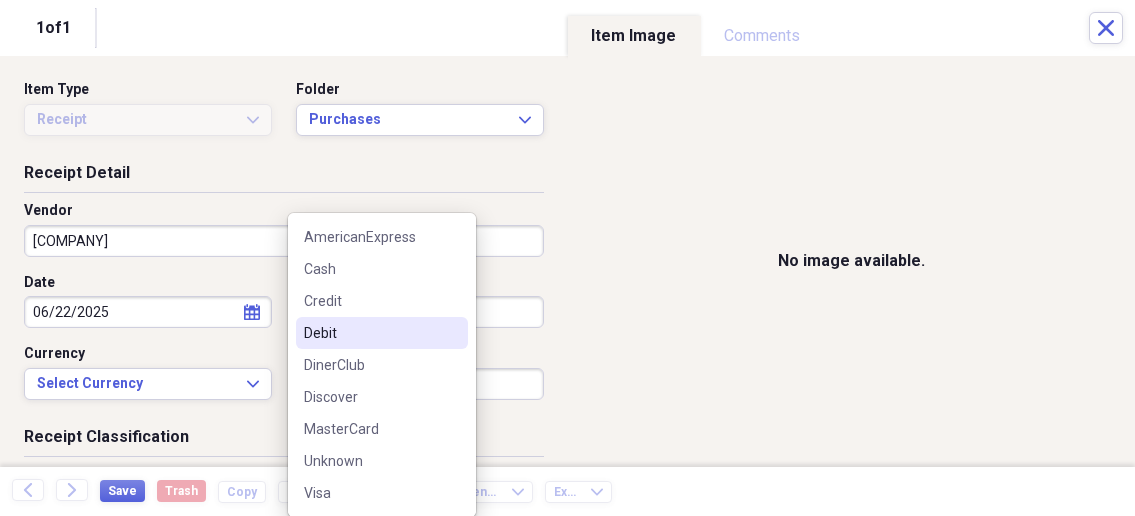 click on "Debit" at bounding box center (370, 333) 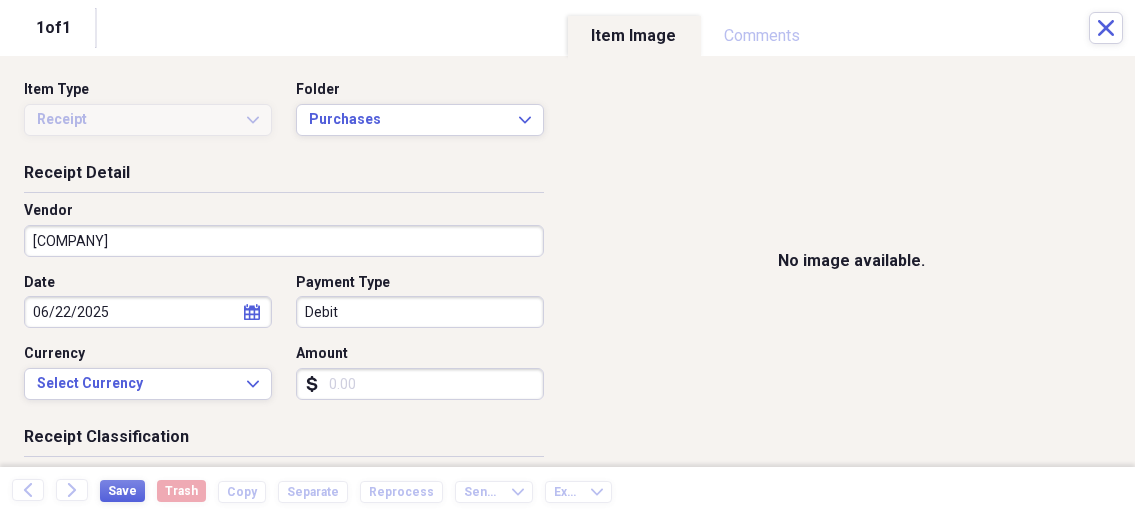 click on "Amount" at bounding box center [420, 384] 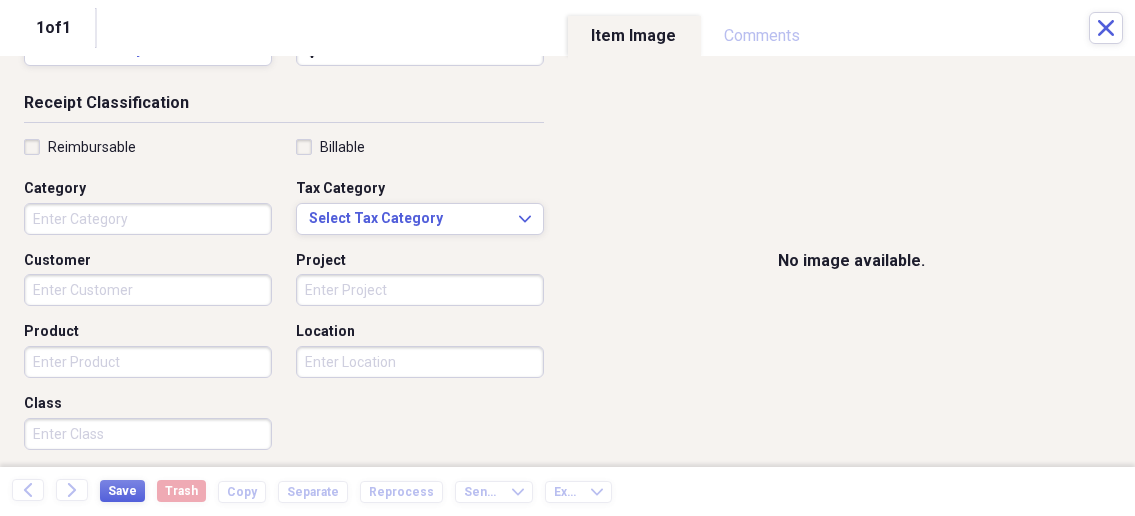 scroll, scrollTop: 342, scrollLeft: 0, axis: vertical 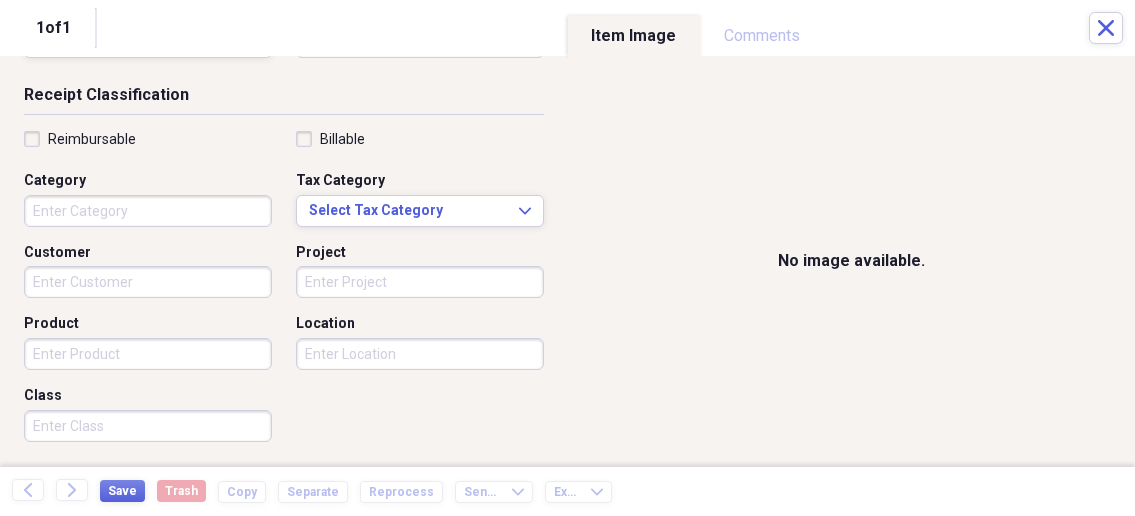 type on "42.90" 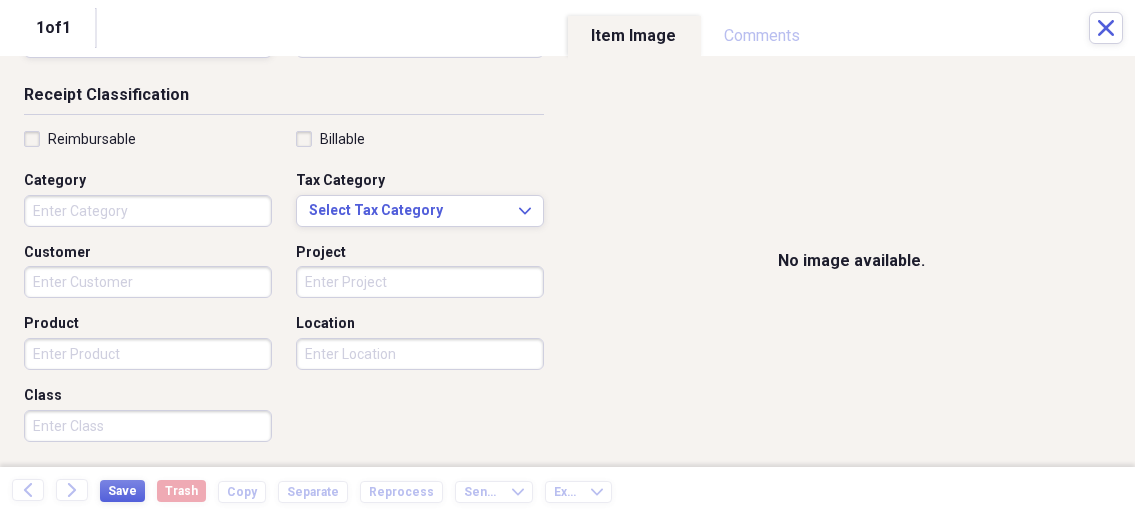 click on "Category" at bounding box center (148, 211) 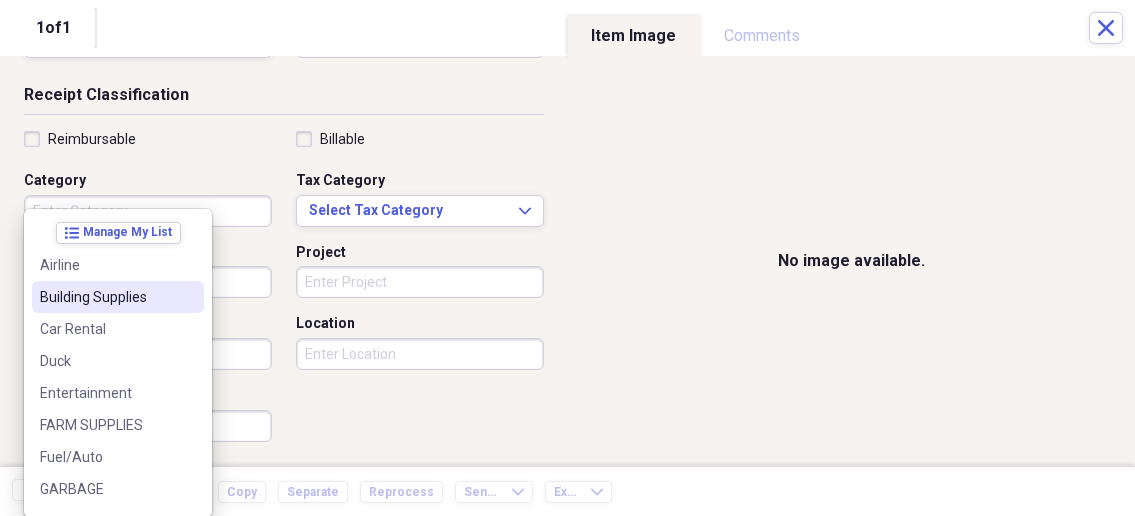 click on "Building Supplies" at bounding box center (106, 297) 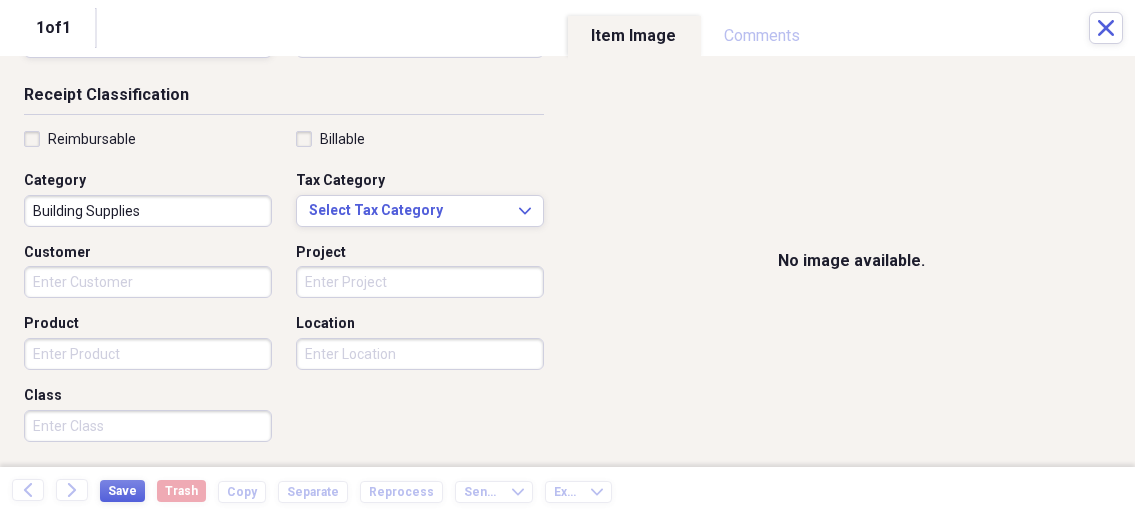 click on "Organize My Files 1 Collapse Unfiled Needs Review 1 Unfiled All Files Unfiled Unfiled Unfiled Saved Reports Collapse My Cabinet My Cabinet Add Folder Collapse Open Folder Business Add Folder Folder Bills Add Folder Folder Contacts Add Folder Folder Contracts Add Folder Folder Important Documents Add Folder Folder Legal Add Folder Folder Office Add Folder Folder Purchases Add Folder Expand Folder Taxes Add Folder Expand Folder Personal Add Folder Trash Trash Help & Support Submit Import Import Add Create Expand Reports Reports Settings Nathalee Expand Purchases Showing 22 items , totaling $[AMOUNT] Column Expand sort Sort Filters Expand Create Item Expand Status Image Date Vendor Amount Category Product Source Billable Reimbursable check [DATE] Hardees $[AMOUNT] Meals/Restaurants Food check [DATE] Walmart $[AMOUNT] Building Supplies Cleaning Supplies check [DATE] Dollar General $[AMOUNT] Building Supplies Curtain Rods check [DATE] TRUE VALUE $[AMOUNT] FARM SUPPLIES Barn Door Latch check [DATE] $[AMOUNT]" at bounding box center (567, 258) 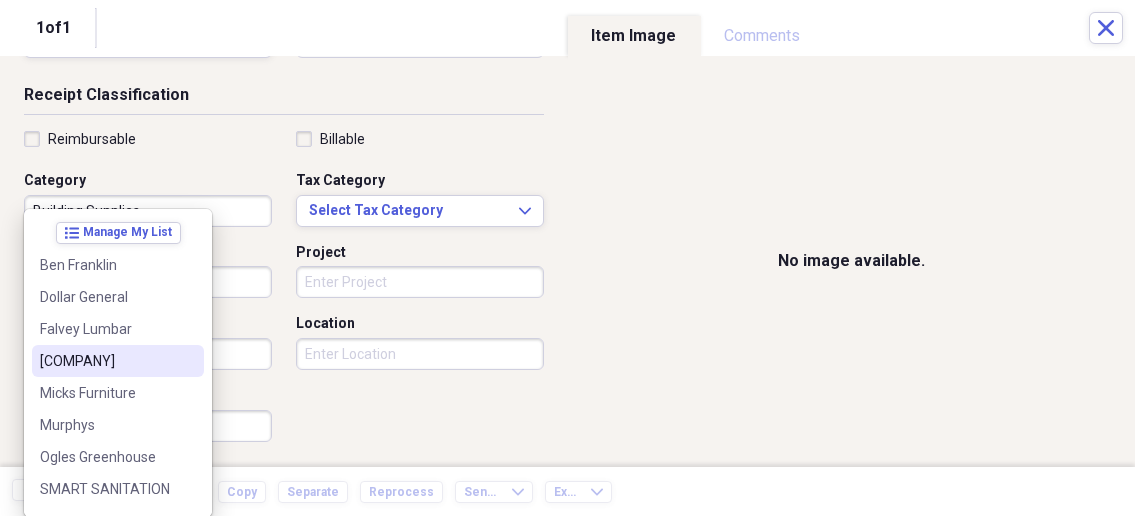 click on "[COMPANY]" at bounding box center (106, 361) 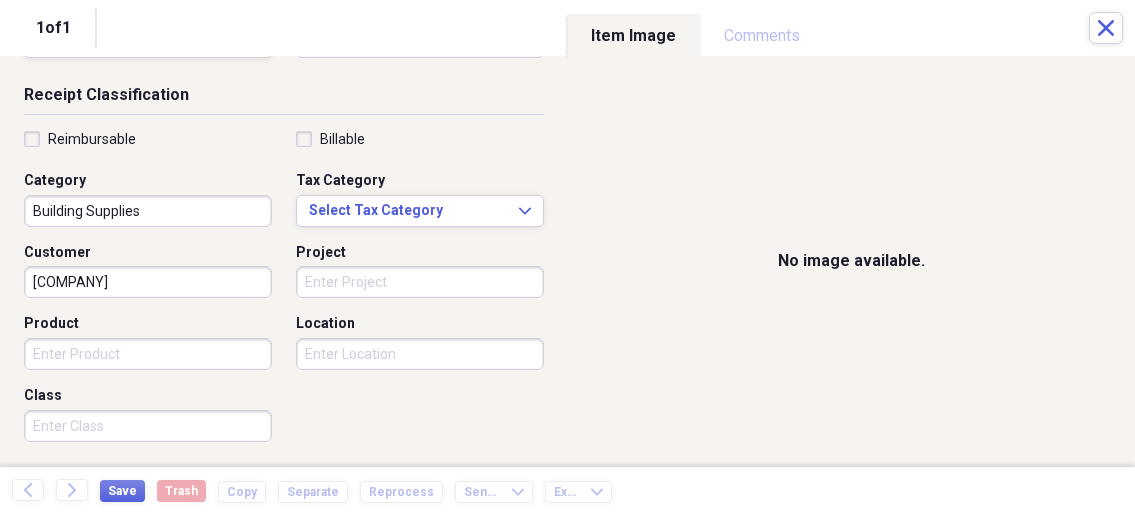 click on "Product" at bounding box center [148, 354] 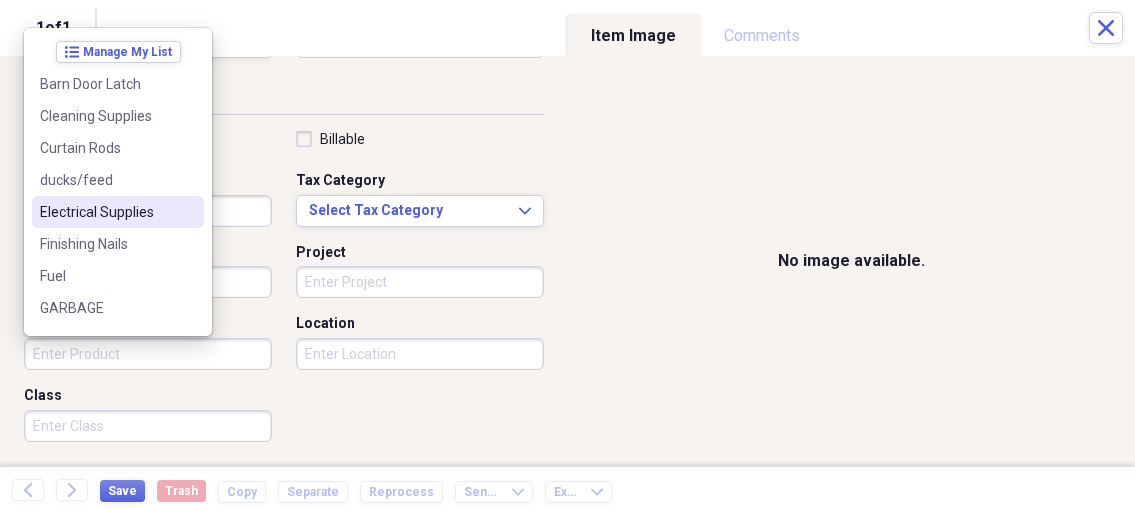 click on "Electrical Supplies" at bounding box center (106, 212) 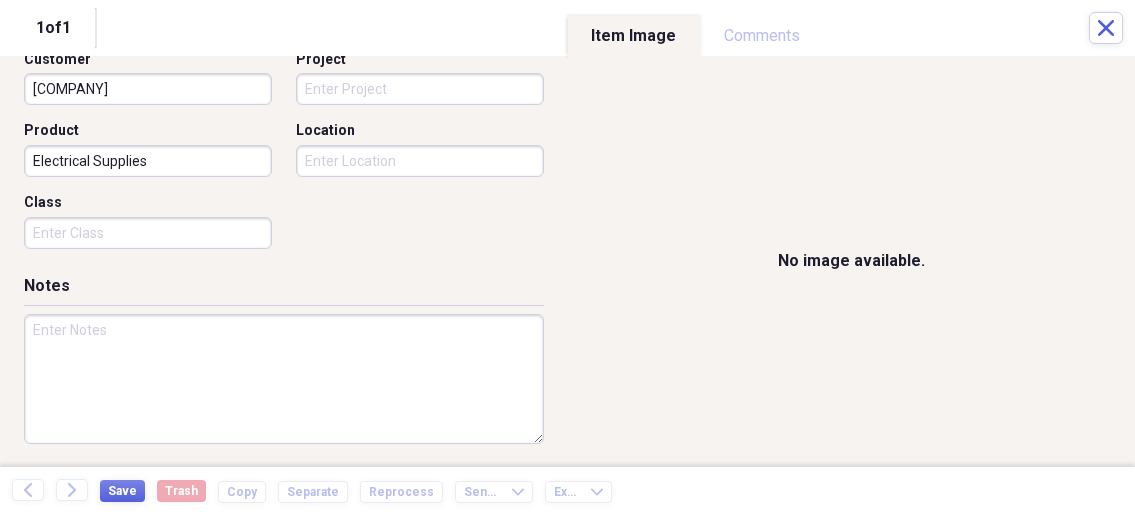 scroll, scrollTop: 214, scrollLeft: 0, axis: vertical 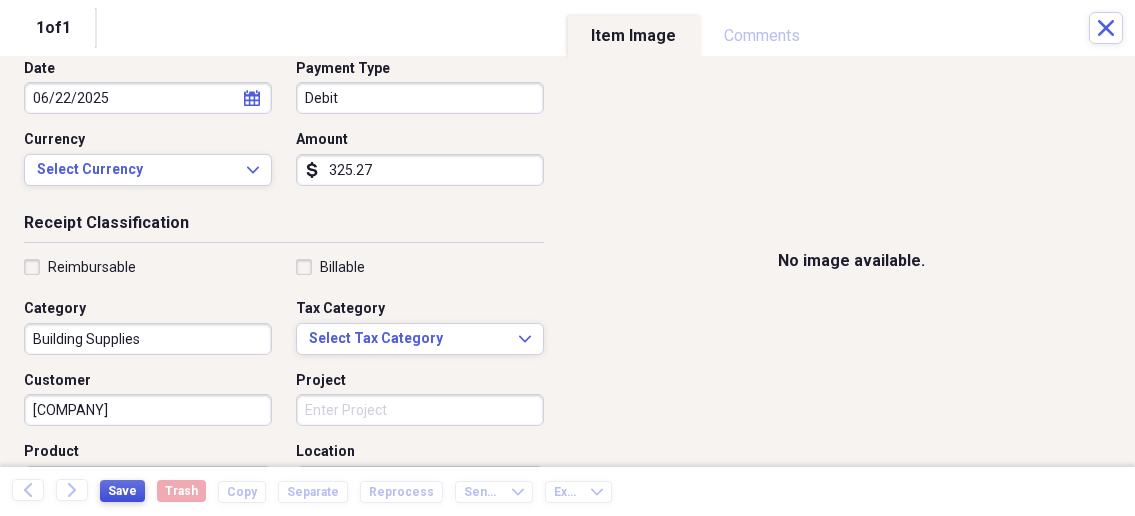 type on "325.27" 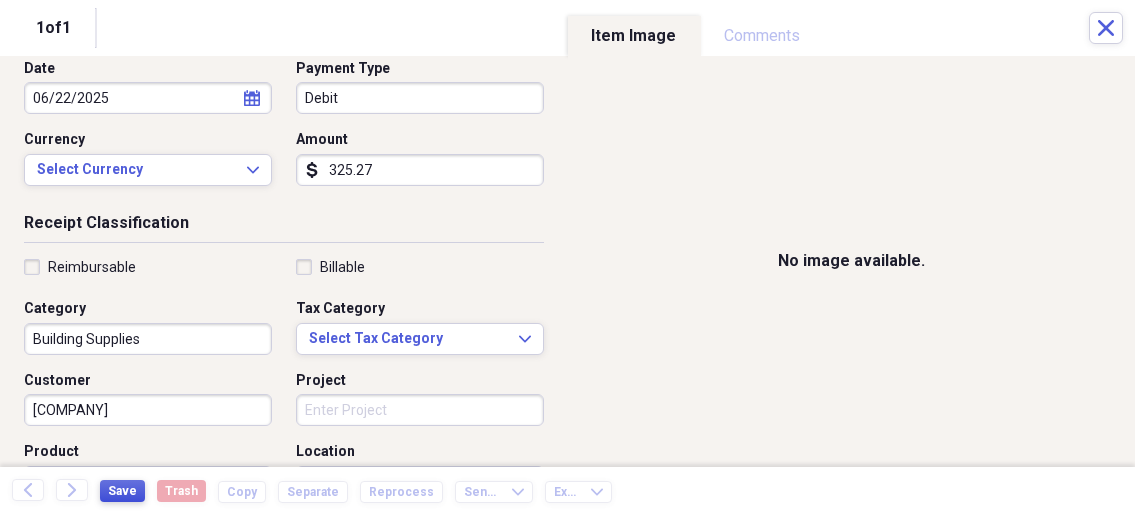 click on "Save" at bounding box center (122, 491) 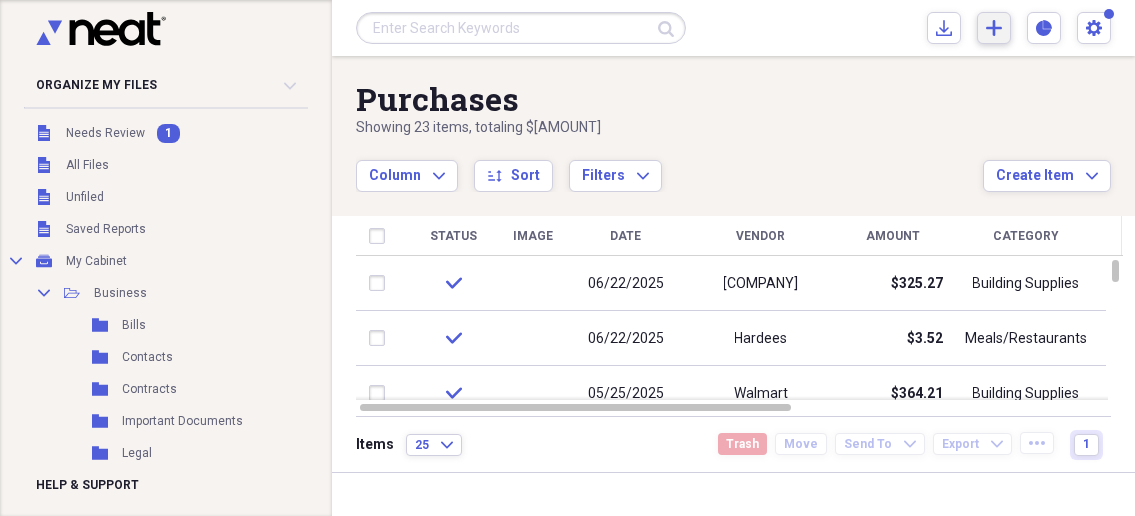click 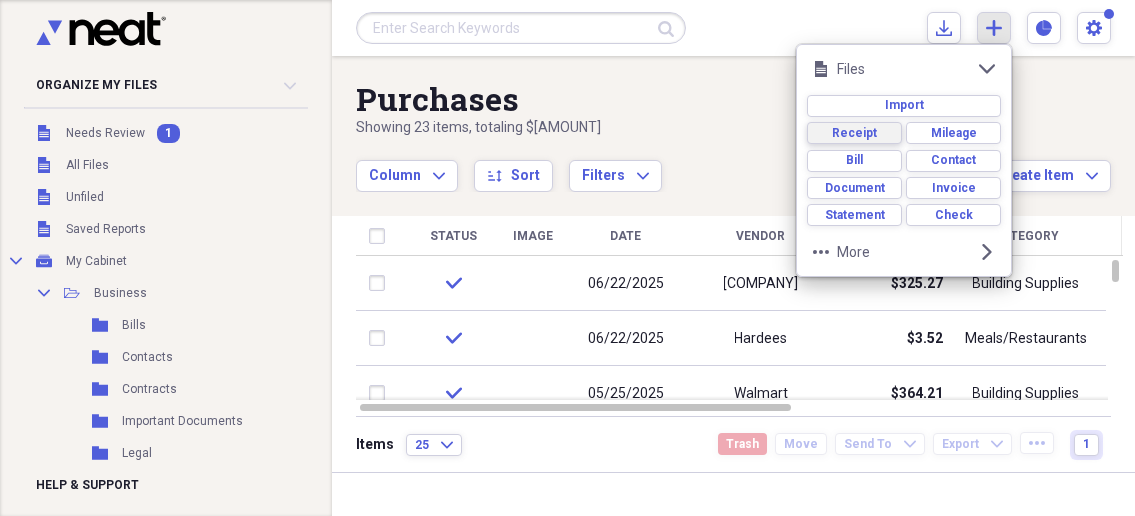 click on "Receipt" at bounding box center [854, 133] 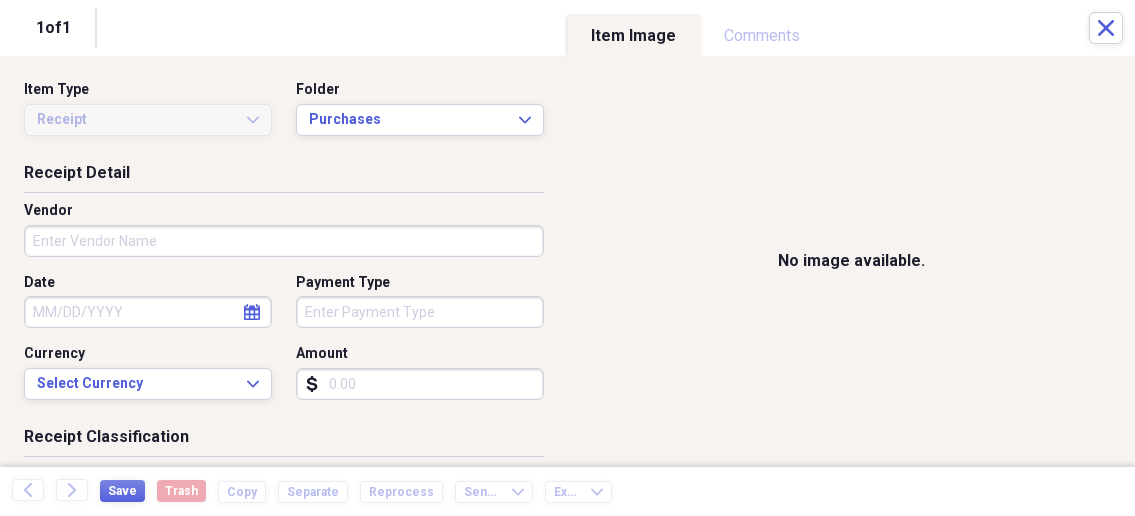 click on "Organize My Files 1 Collapse Unfiled Needs Review 1 Unfiled All Files Unfiled Unfiled Unfiled Saved Reports Collapse My Cabinet My Cabinet Add Folder Collapse Open Folder Business Add Folder Folder Bills Add Folder Folder Contacts Add Folder Folder Contracts Add Folder Folder Important Documents Add Folder Folder Legal Add Folder Folder Office Add Folder Folder Purchases Add Folder Expand Folder Taxes Add Folder Expand Folder Personal Add Folder Trash Trash Help & Support Submit Import Import Add Create Expand Reports Reports Settings Nathalee Expand Purchases Showing 23 items , totaling $3,094.41 Column Expand sort Sort Filters  Expand Create Item Expand Status Image Date Vendor Amount Category Product Source Billable Reimbursable check [DATE] [COMPANY] $325.27 Building Supplies Electrical Supplies check [DATE] [COMPANY] $3.52 Meals/Restaurants Food check [DATE] [COMPANY] $364.21 Building Supplies Cleaning Supplies check [DATE] [COMPANY] $26.60 Building Supplies Curtain Rods check" at bounding box center (567, 258) 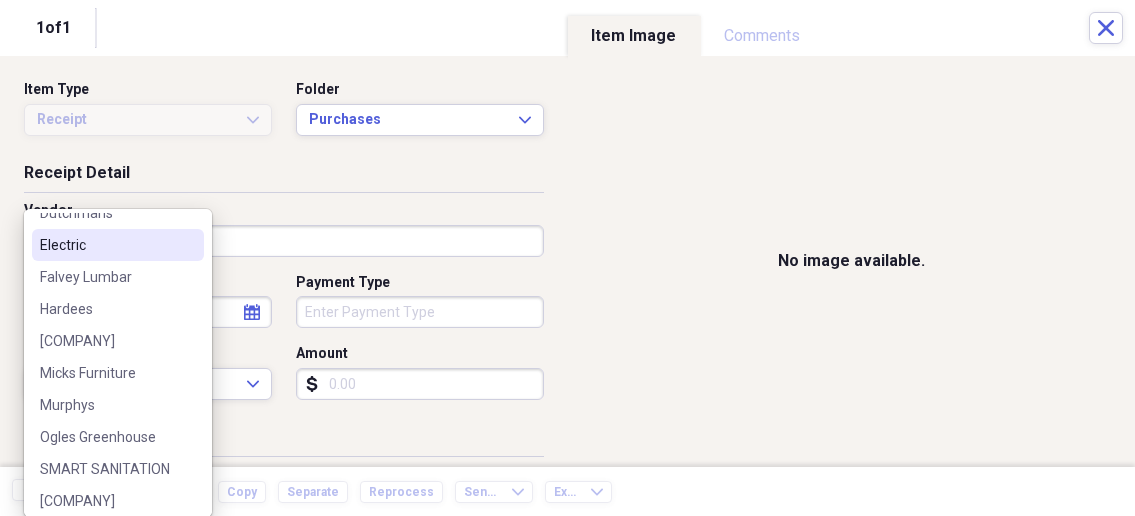 scroll, scrollTop: 187, scrollLeft: 0, axis: vertical 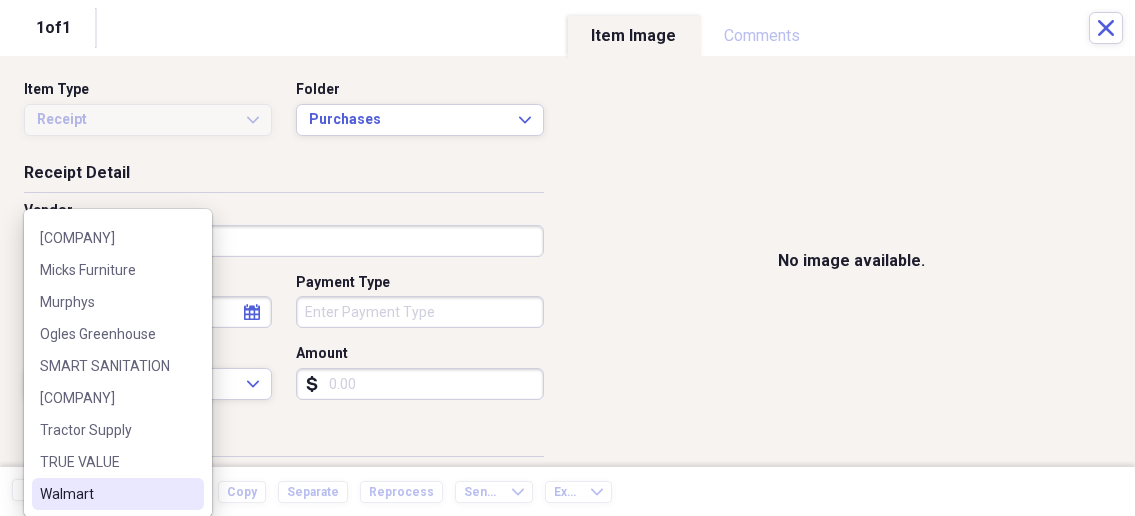 click on "Walmart" at bounding box center (118, 494) 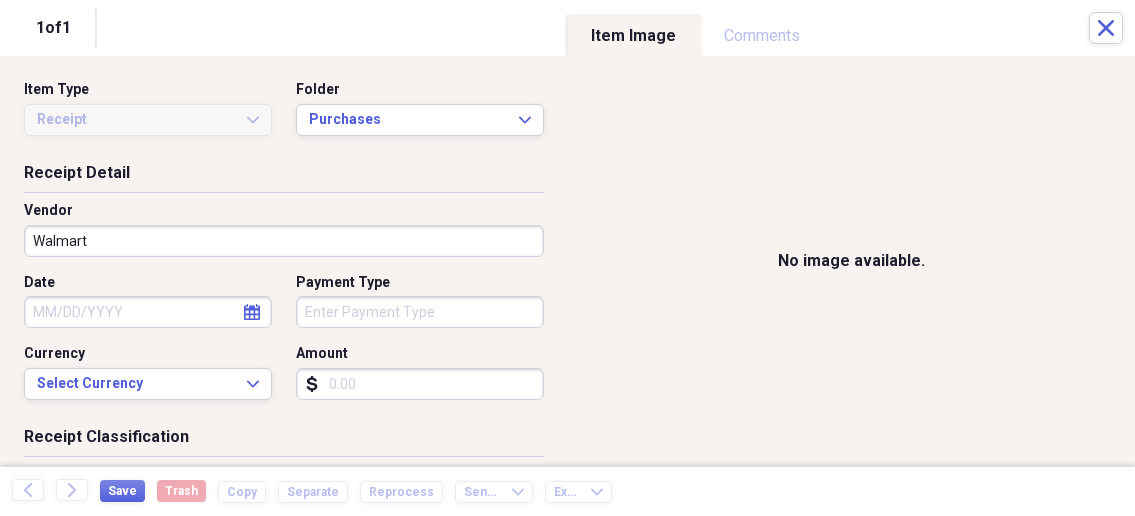 click on "Date" at bounding box center [148, 312] 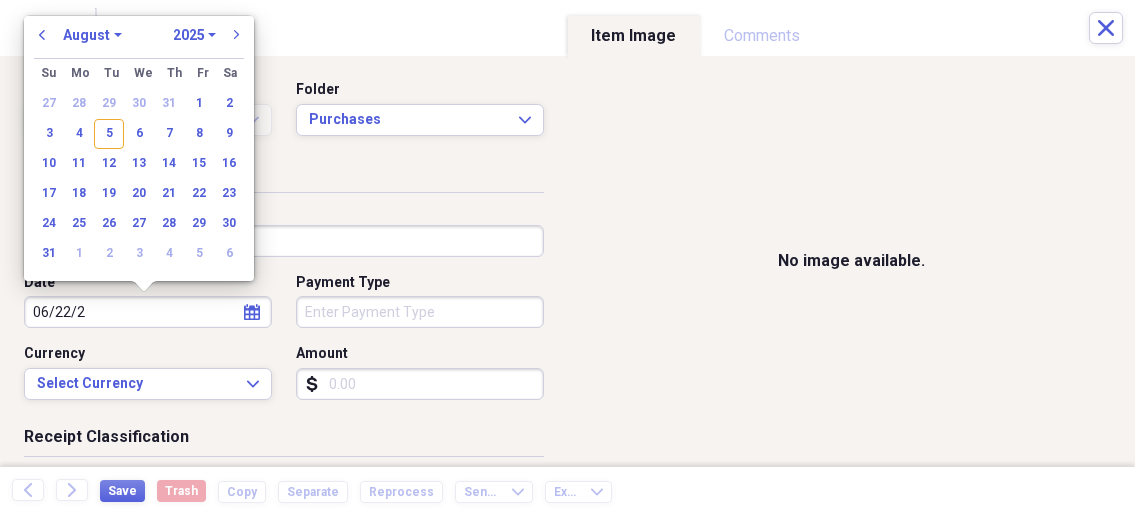 type on "06/22/20" 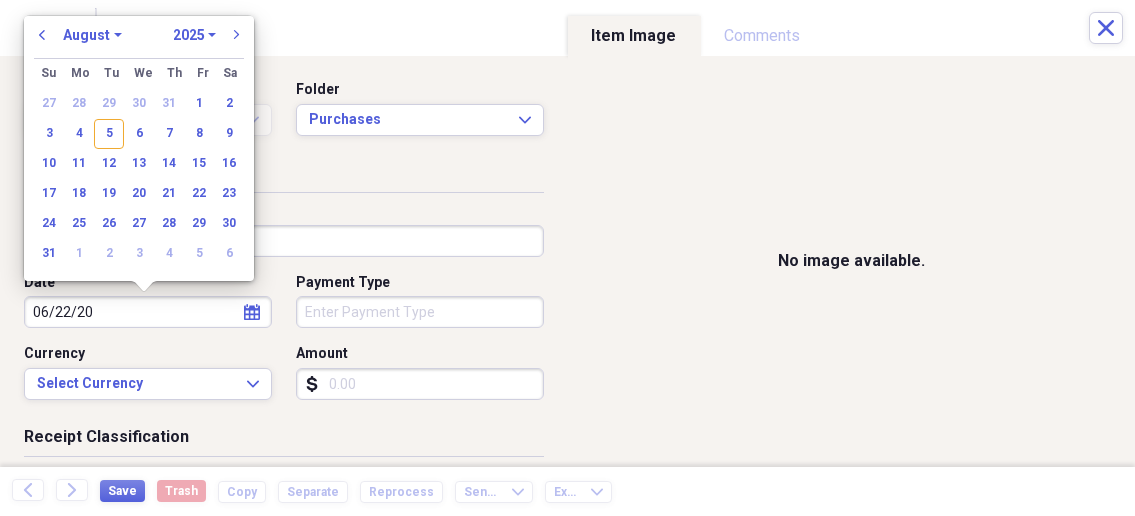 select on "5" 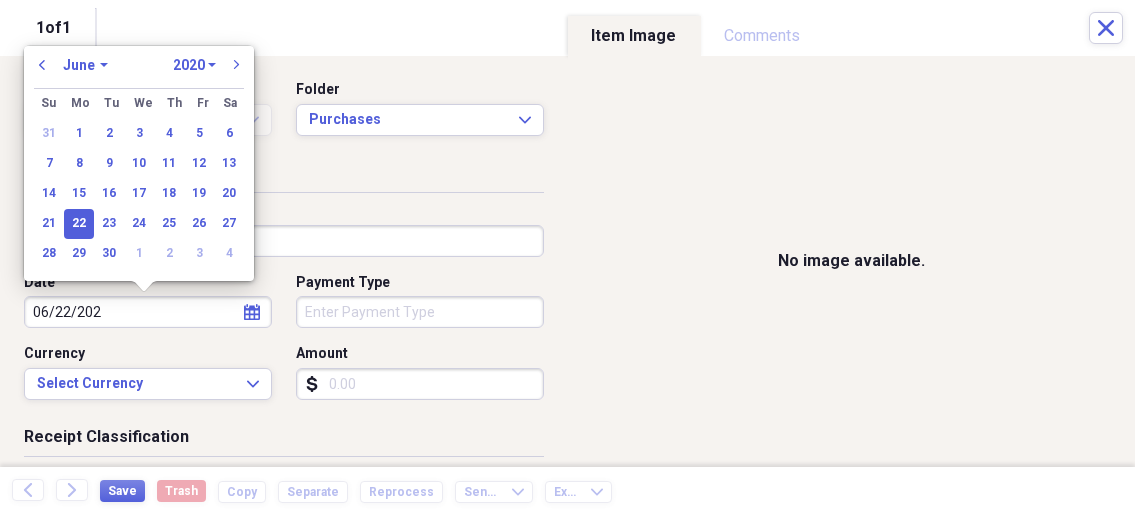 type on "06/22/2025" 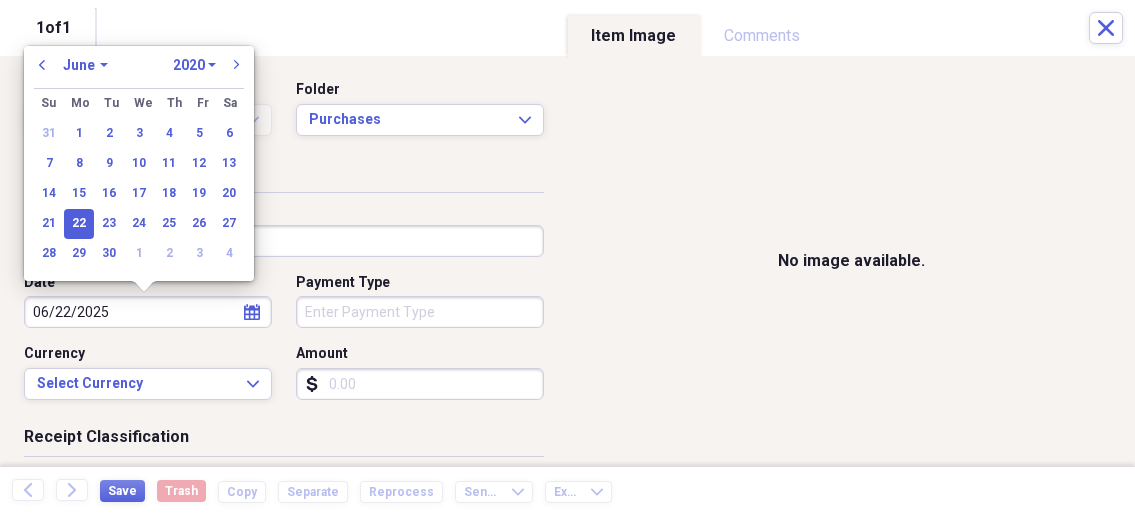 select on "2025" 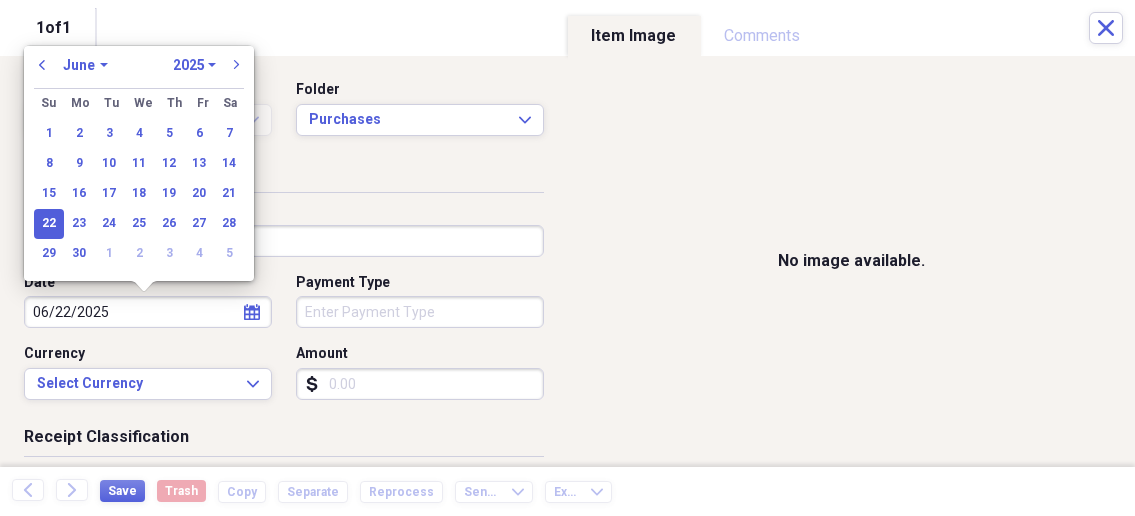 type on "06/22/2025" 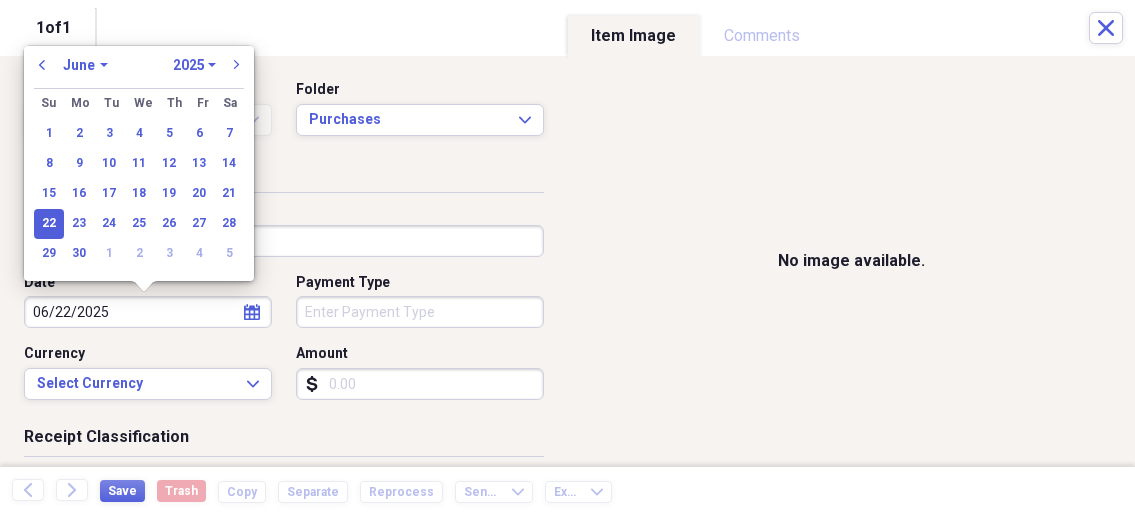 click on "Organize My Files 1 Collapse Unfiled Needs Review 1 Unfiled All Files Unfiled Unfiled Unfiled Saved Reports Collapse My Cabinet My Cabinet Add Folder Collapse Open Folder Business Add Folder Folder Bills Add Folder Folder Contacts Add Folder Folder Contracts Add Folder Folder Important Documents Add Folder Folder Legal Add Folder Folder Office Add Folder Folder Purchases Add Folder Expand Folder Taxes Add Folder Expand Folder Personal Add Folder Trash Trash Help & Support Submit Import Import Add Create Expand Reports Reports Settings Nathalee Expand Purchases Showing 23 items , totaling $3,094.41 Column Expand sort Sort Filters  Expand Create Item Expand Status Image Date Vendor Amount Category Product Source Billable Reimbursable check [DATE] [COMPANY] $325.27 Building Supplies Electrical Supplies check [DATE] [COMPANY] $3.52 Meals/Restaurants Food check [DATE] [COMPANY] $364.21 Building Supplies Cleaning Supplies check [DATE] [COMPANY] $26.60 Building Supplies Curtain Rods check" at bounding box center [567, 258] 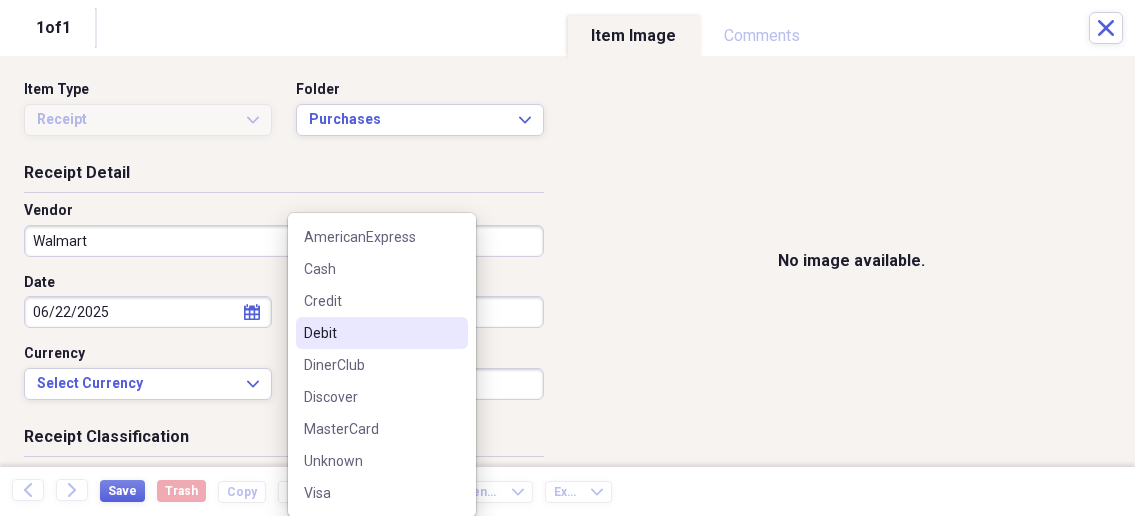 click on "Debit" at bounding box center (370, 333) 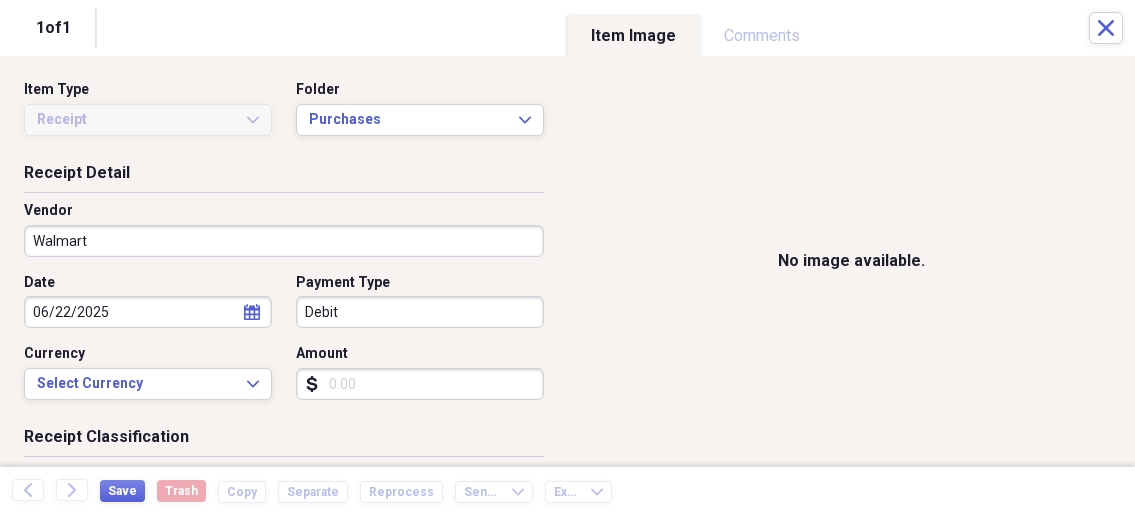 click on "Amount" at bounding box center [420, 384] 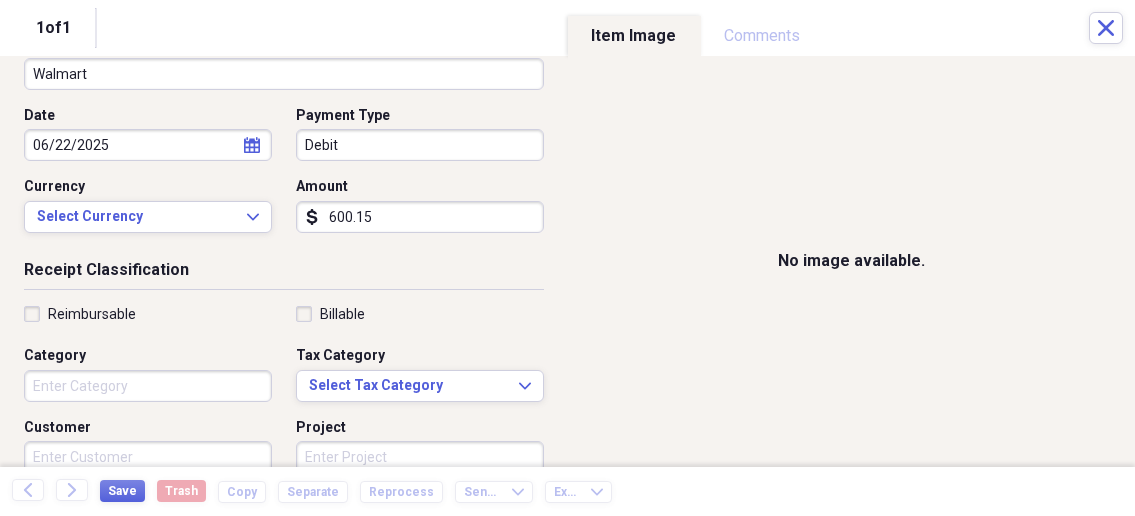 scroll, scrollTop: 214, scrollLeft: 0, axis: vertical 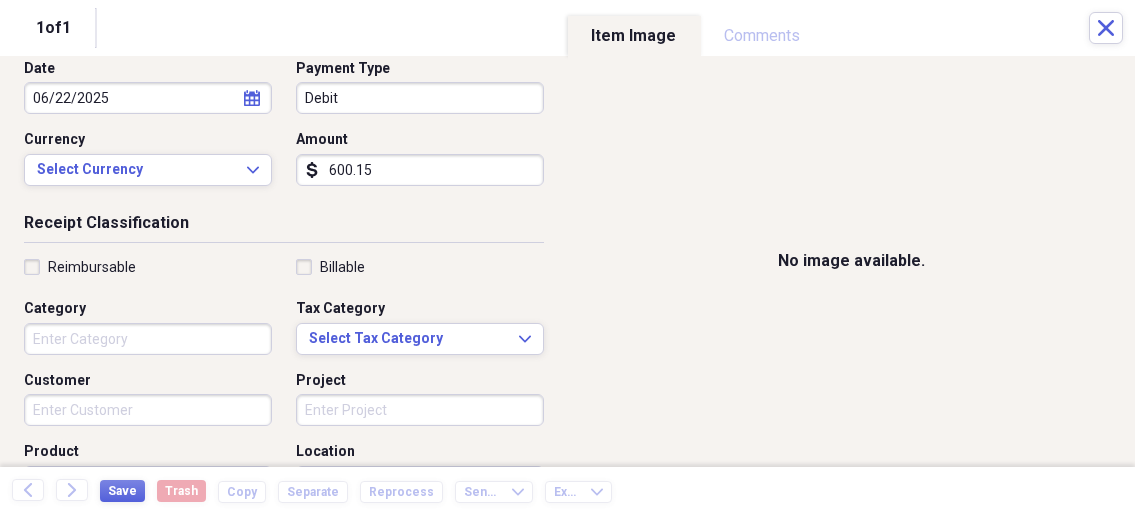 type on "600.15" 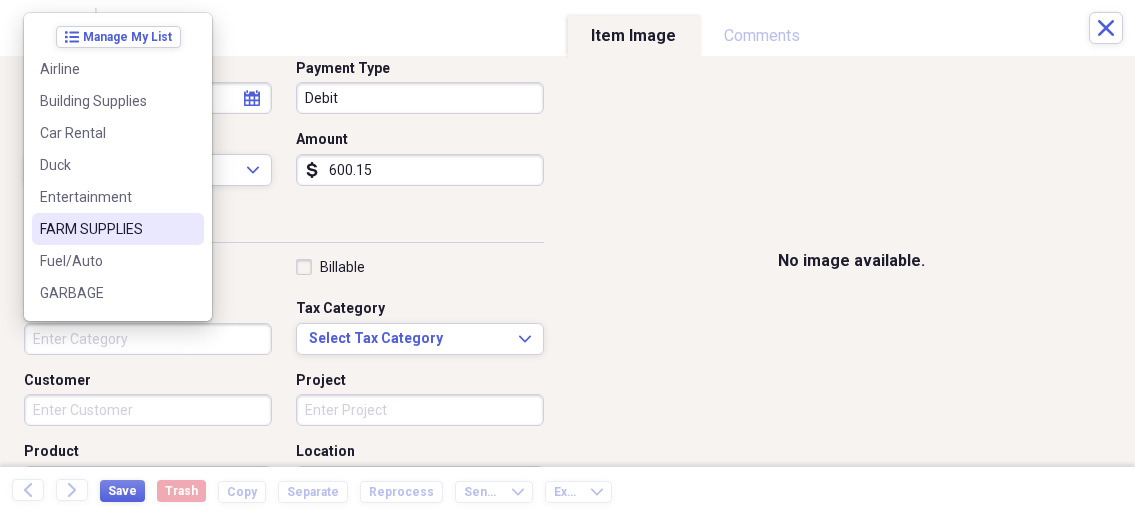 click on "FARM SUPPLIES" at bounding box center [106, 229] 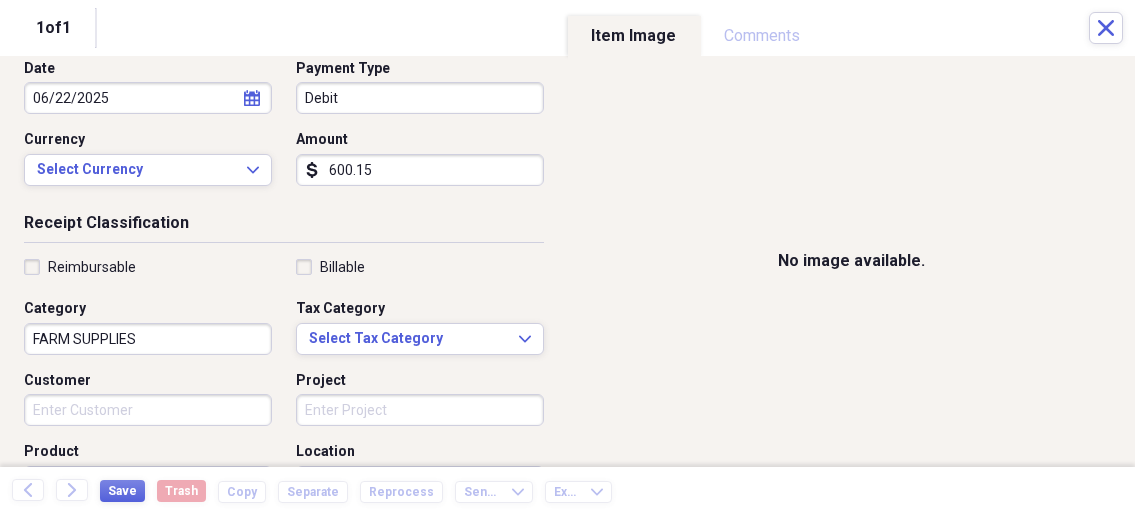 click on "Customer" at bounding box center [148, 410] 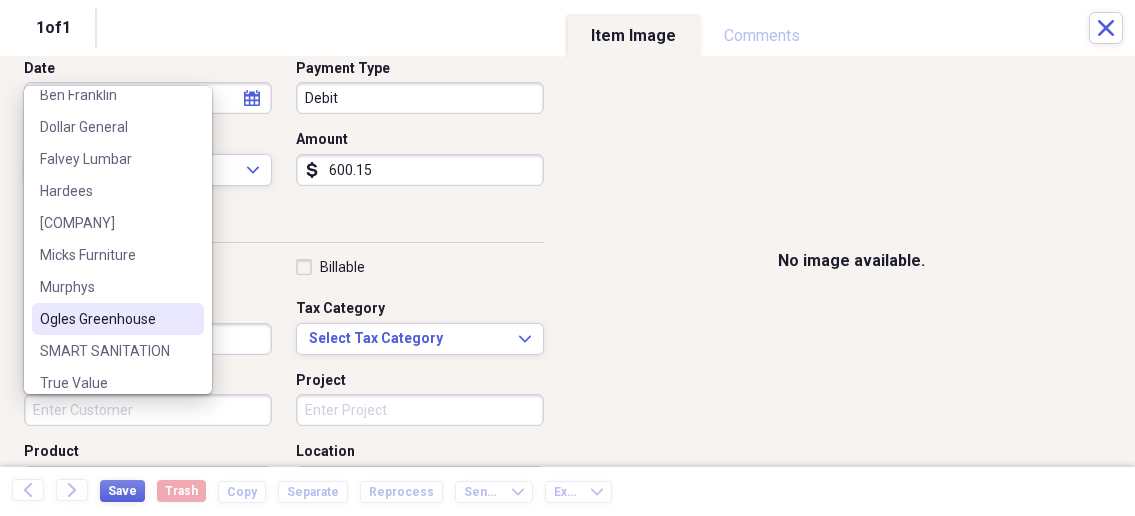 scroll, scrollTop: 92, scrollLeft: 0, axis: vertical 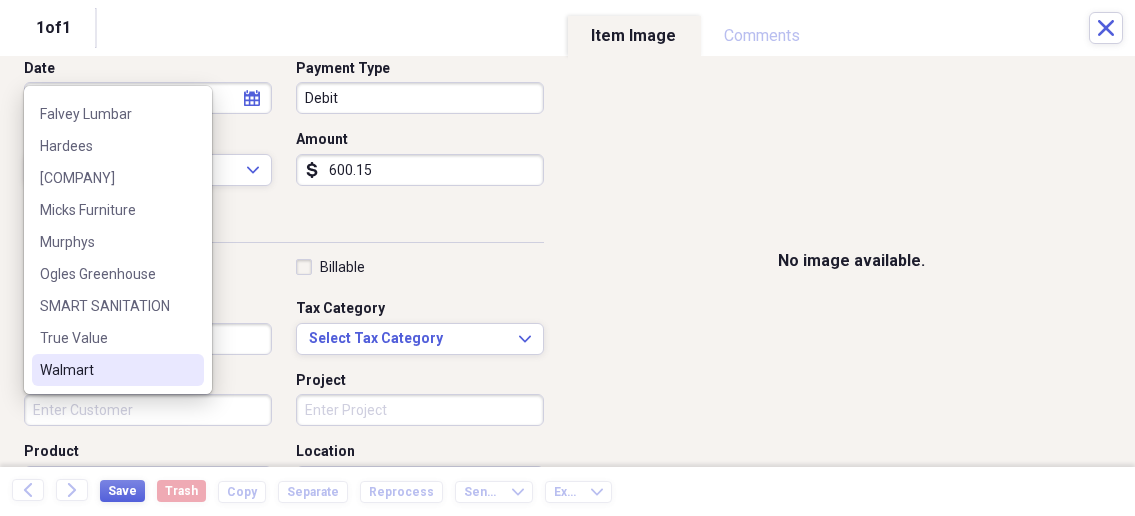 click on "Walmart" at bounding box center [106, 370] 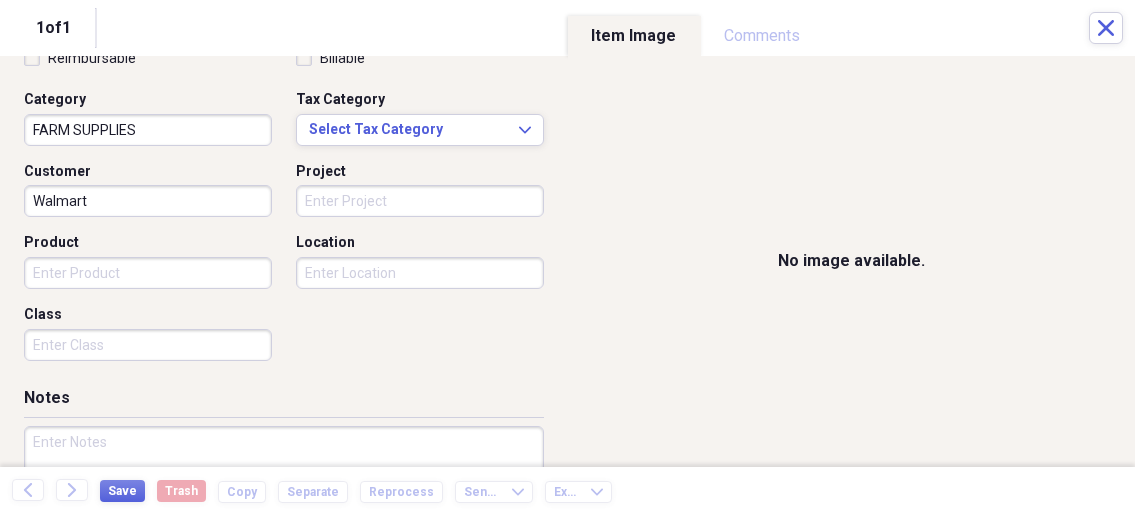 scroll, scrollTop: 428, scrollLeft: 0, axis: vertical 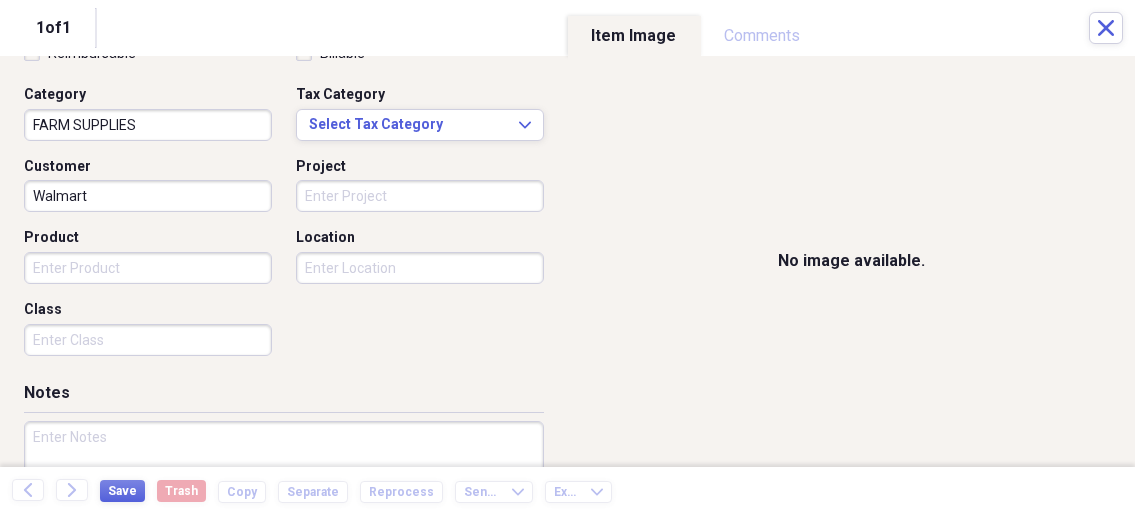 click at bounding box center (284, 486) 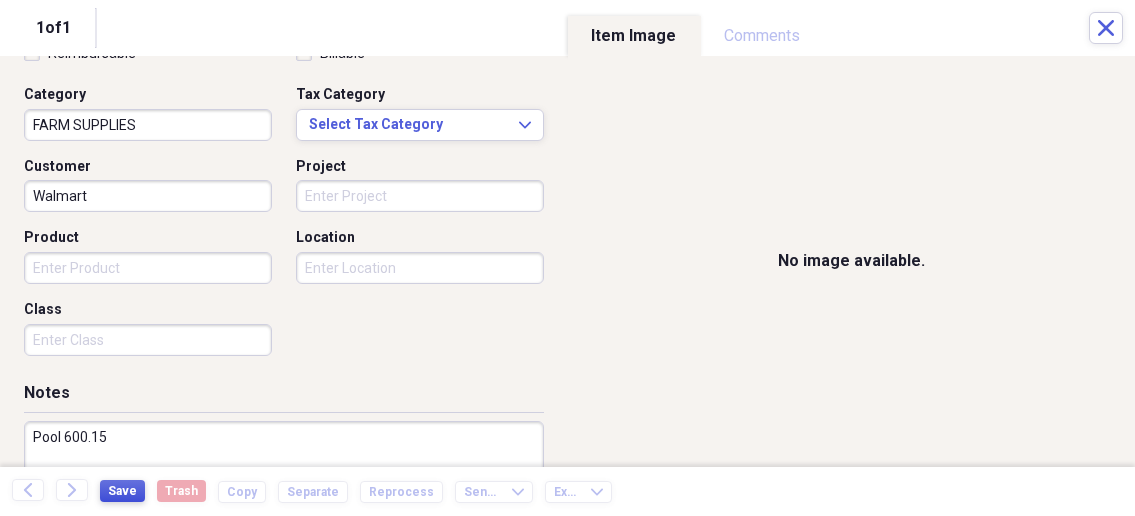 type on "Pool 600.15" 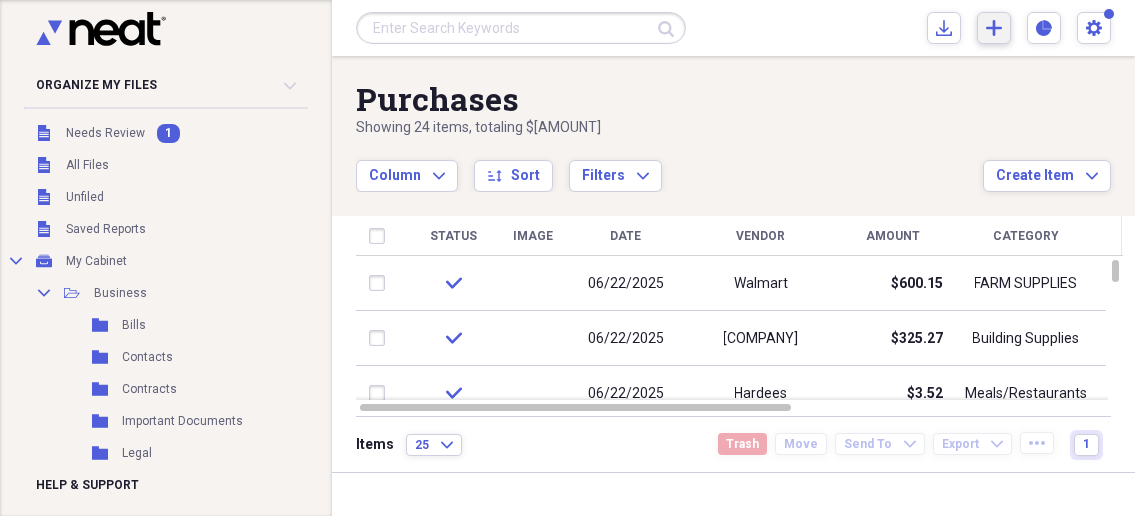 click on "Add Create Expand" at bounding box center (994, 28) 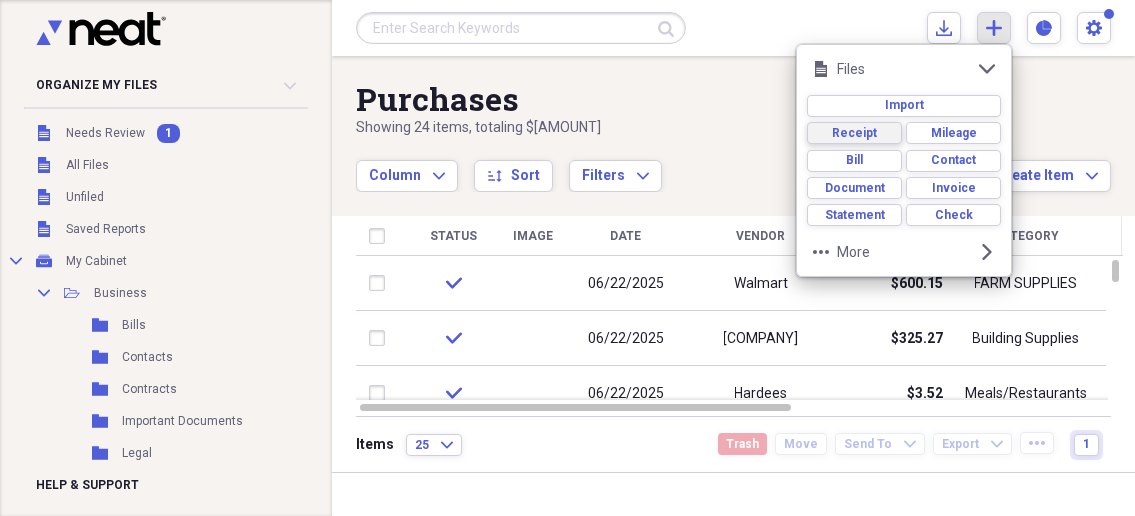 click on "Receipt" at bounding box center (854, 133) 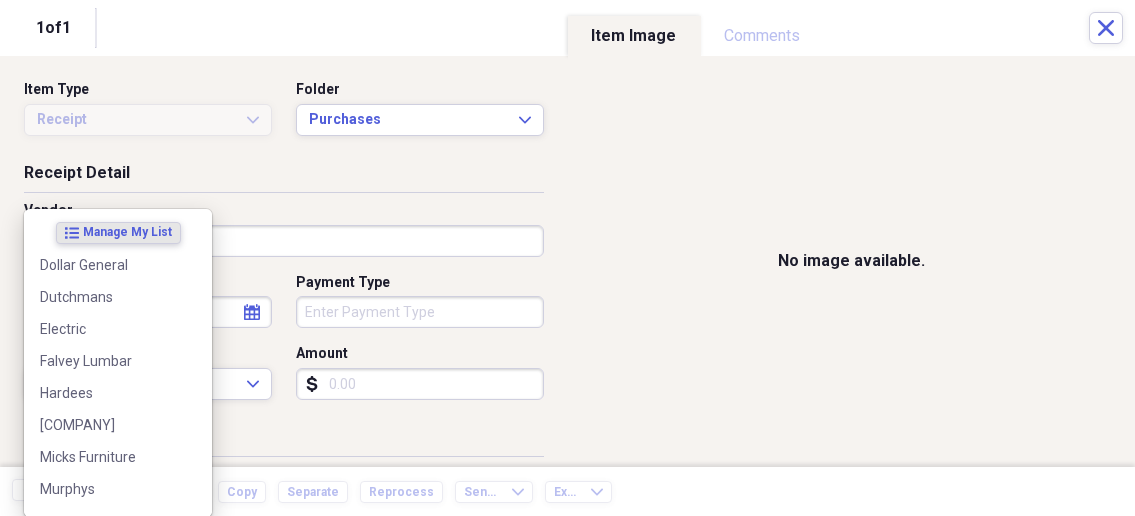 click on "Organize My Files 1 Collapse Unfiled Needs Review 1 Unfiled All Files Unfiled Unfiled Unfiled Saved Reports Collapse My Cabinet My Cabinet Add Folder Collapse Open Folder Business Add Folder Folder Bills Add Folder Folder Contacts Add Folder Folder Contracts Add Folder Folder Important Documents Add Folder Folder Legal Add Folder Folder Office Add Folder Folder Purchases Add Folder Expand Folder Taxes Add Folder Expand Folder Personal Add Folder Trash Trash Help & Support Submit Import Import Add Create Expand Reports Reports Settings Nathalee Expand Purchases Showing 24 items , totaling $3,694.56 Column Expand sort Sort Filters  Expand Create Item Expand Status Image Date Vendor Amount Category Product Source Billable Reimbursable check [DATE] [COMPANY] $600.15 FARM SUPPLIES check [DATE] [COMPANY] $325.27 Building Supplies Electrical Supplies check [DATE] [COMPANY] $3.52 Meals/Restaurants Food check [DATE] [COMPANY] $364.21 Building Supplies Cleaning Supplies check [DATE] 25 1" at bounding box center (567, 258) 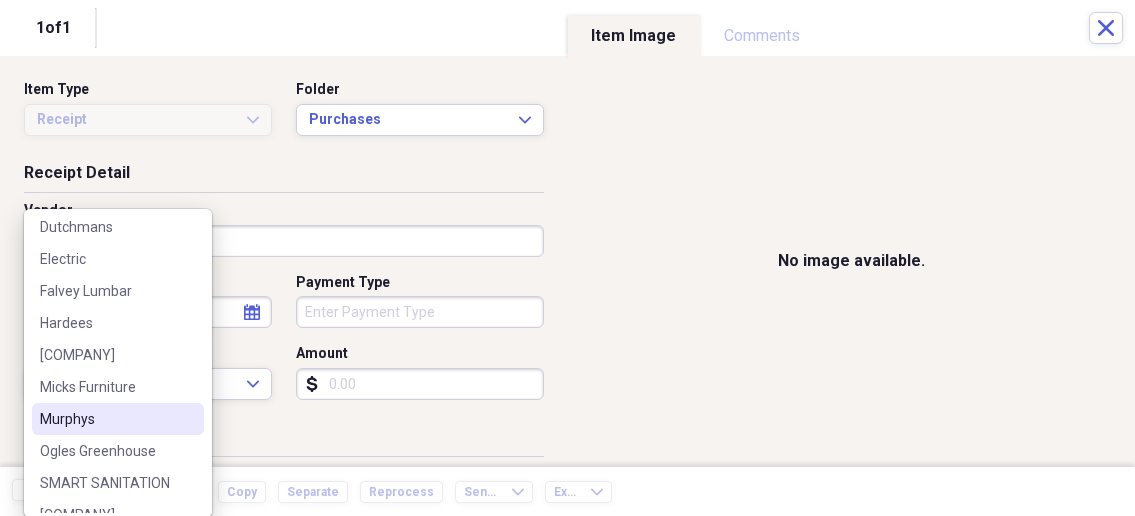 scroll, scrollTop: 187, scrollLeft: 0, axis: vertical 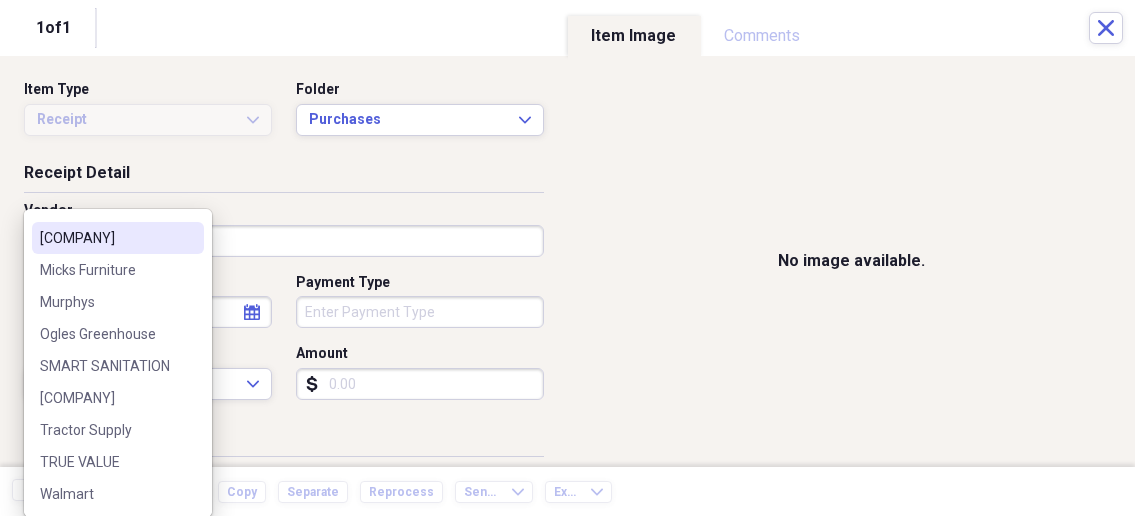 click on "[COMPANY]" at bounding box center [118, 238] 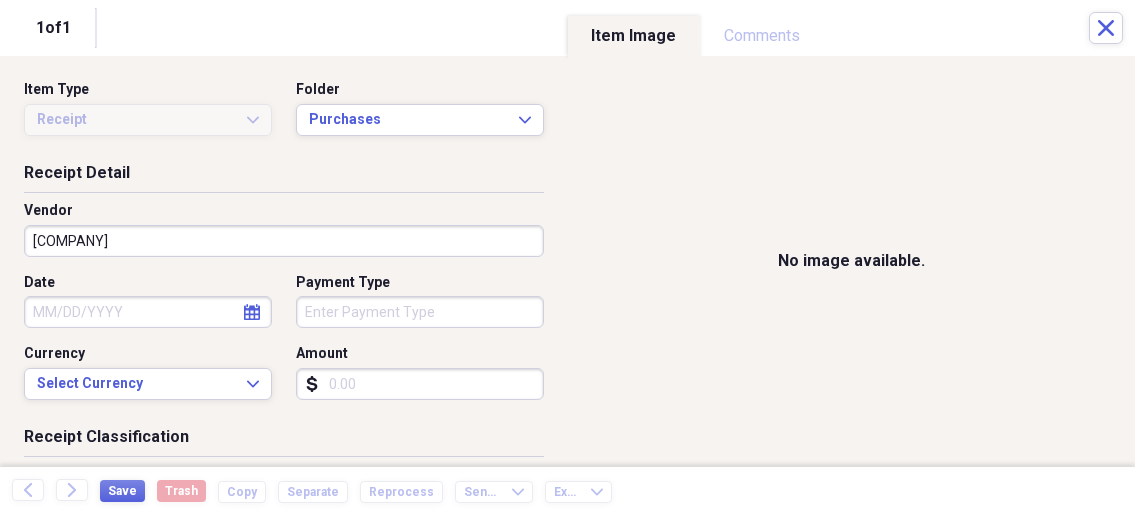select on "7" 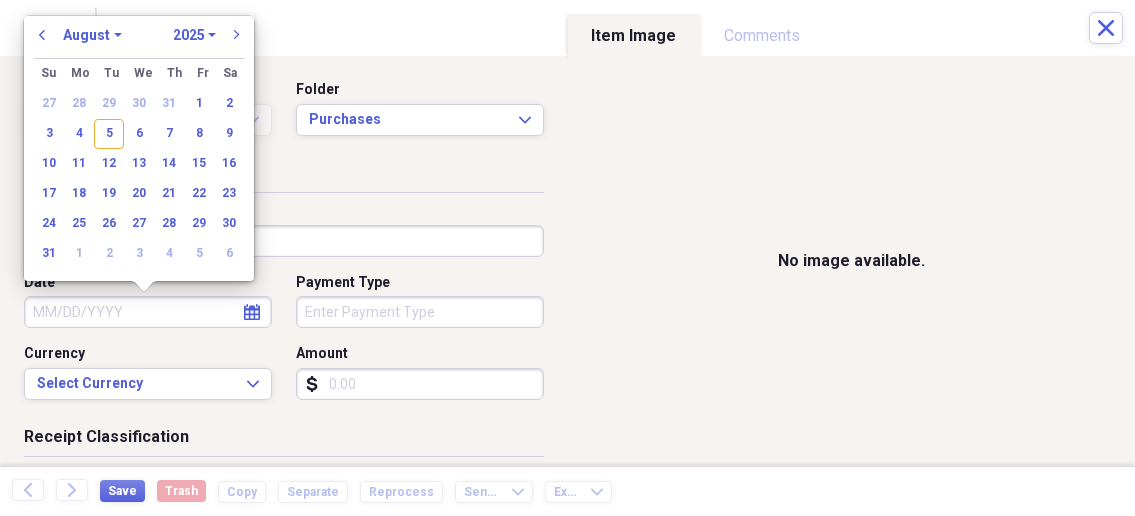 click on "Date" at bounding box center [148, 312] 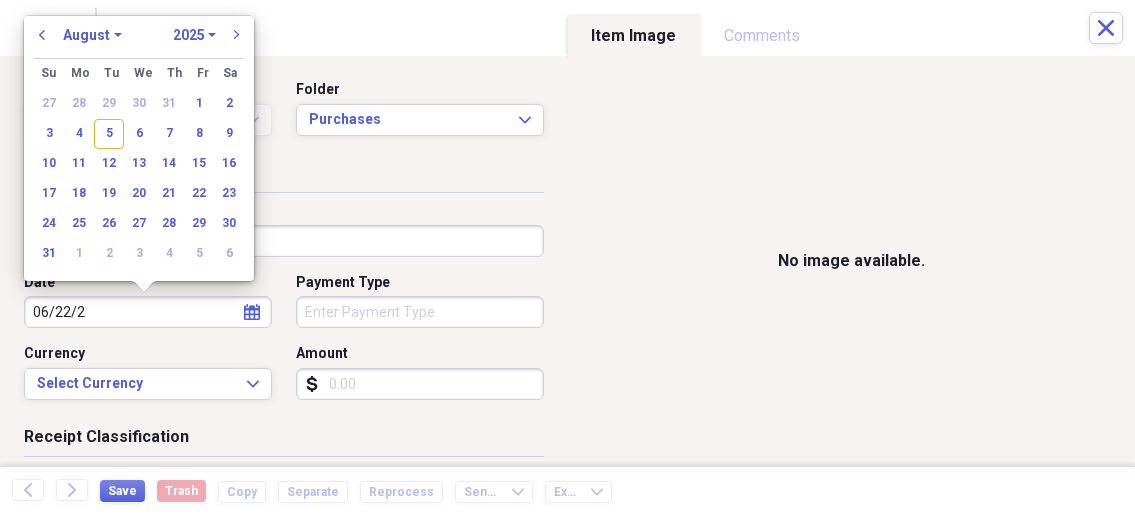 type on "06/22/20" 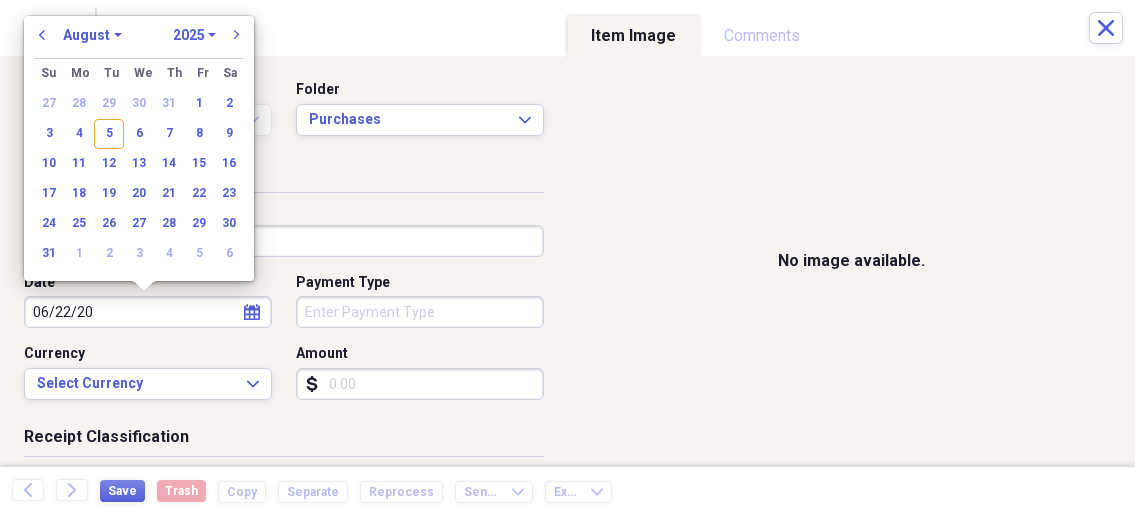 select on "5" 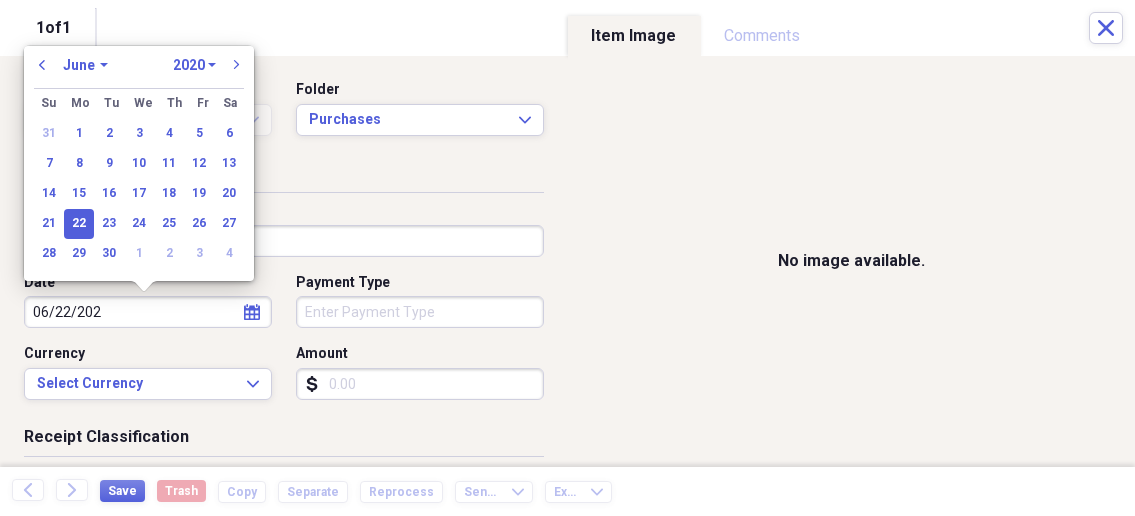 type on "06/22/2025" 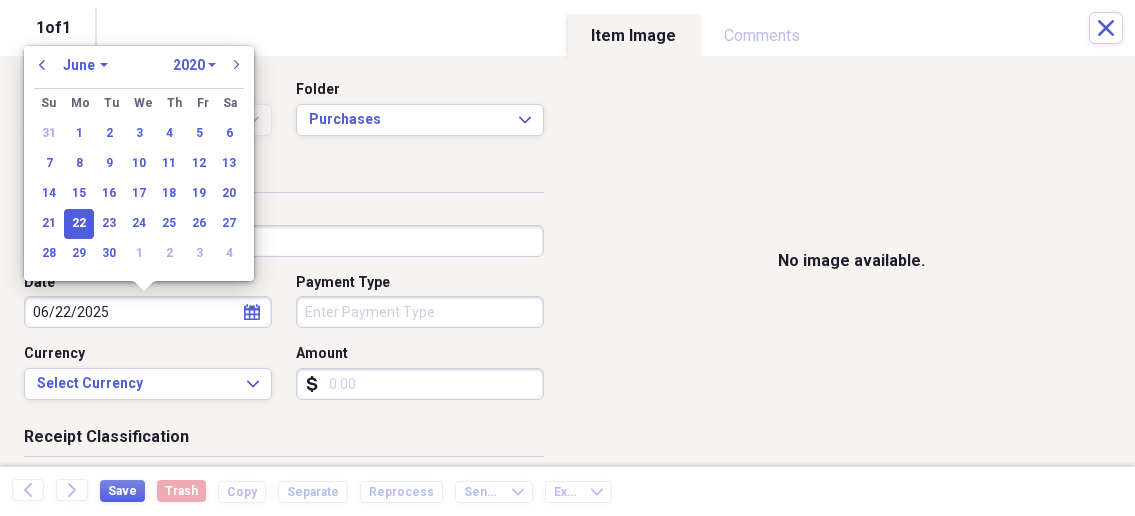 select on "2025" 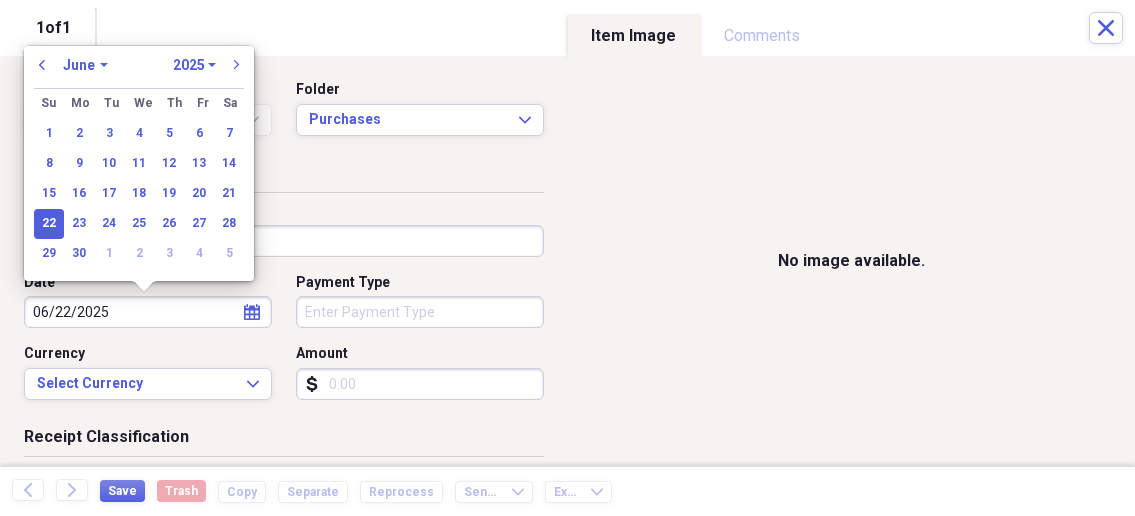 type on "06/22/2025" 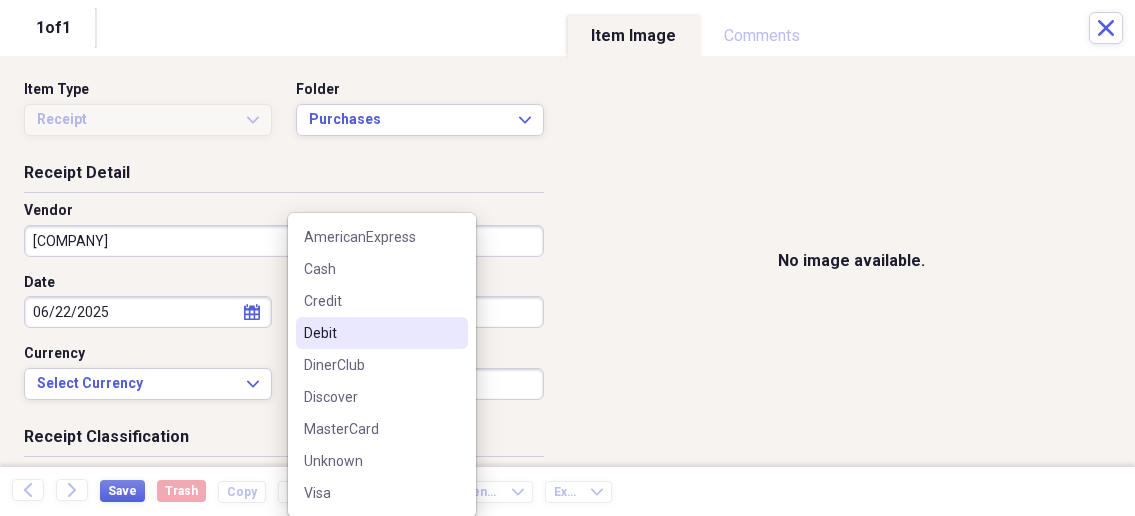 click on "Debit" at bounding box center [370, 333] 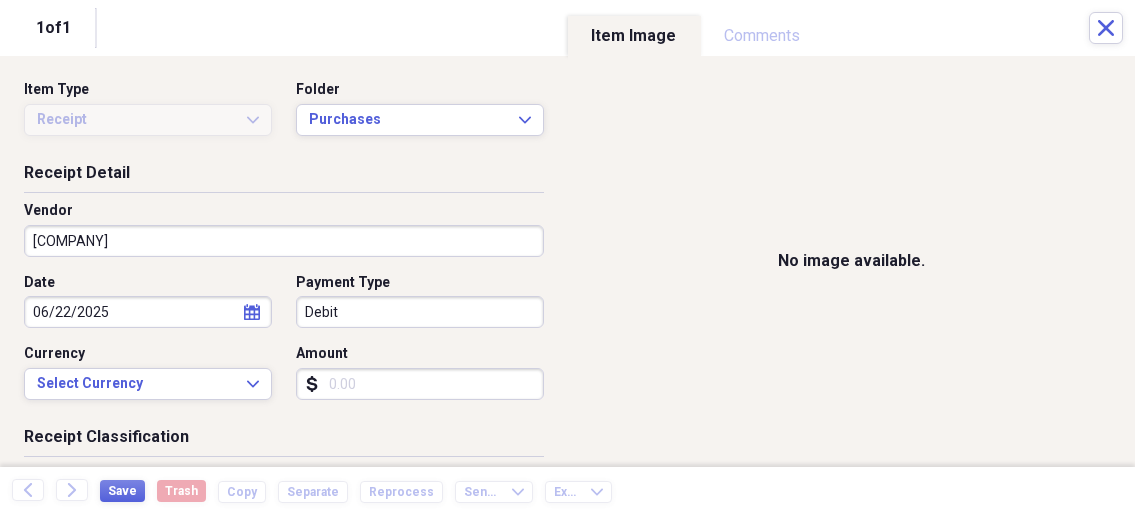 click on "Amount" at bounding box center [420, 384] 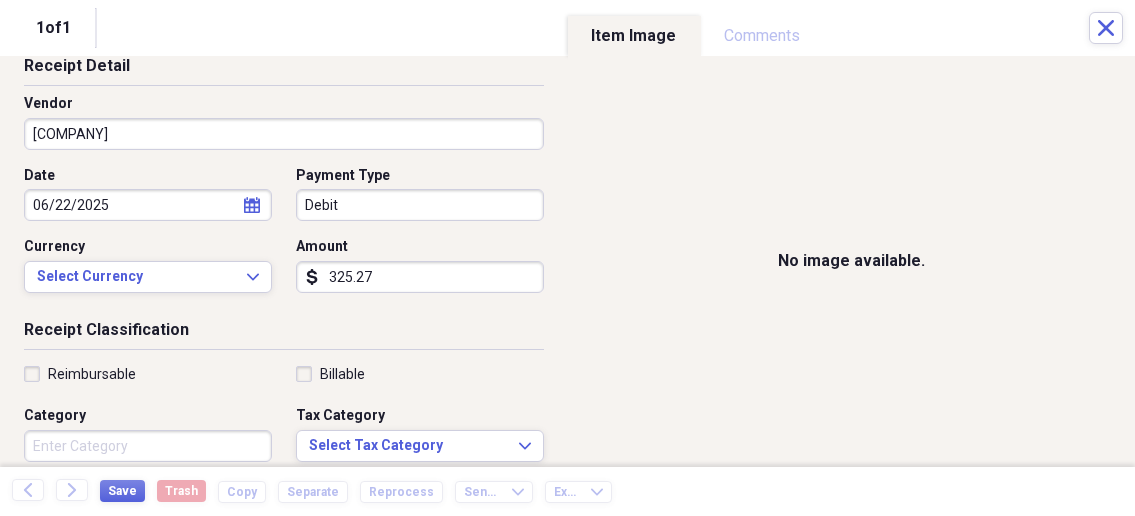 scroll, scrollTop: 214, scrollLeft: 0, axis: vertical 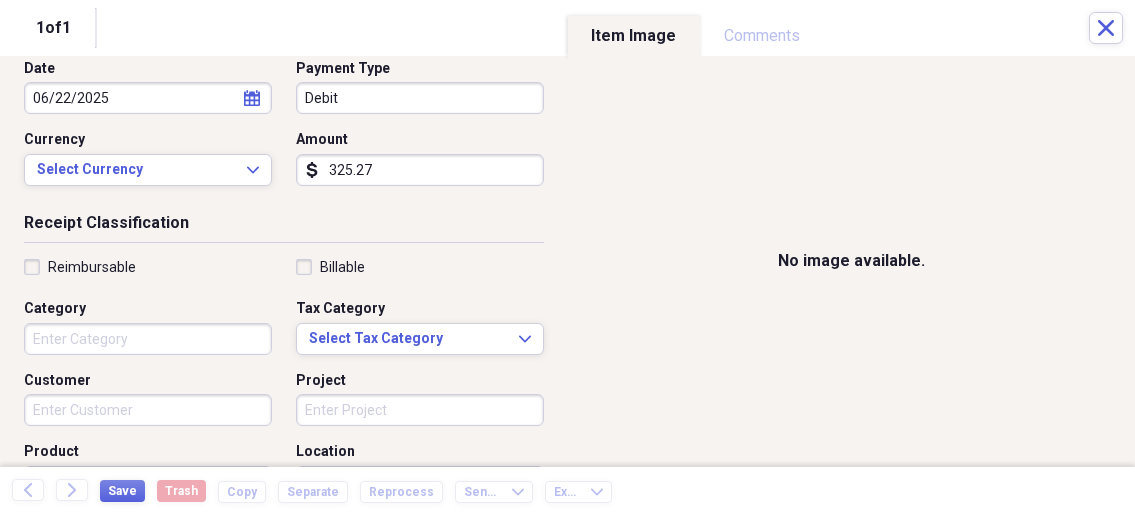 type on "325.27" 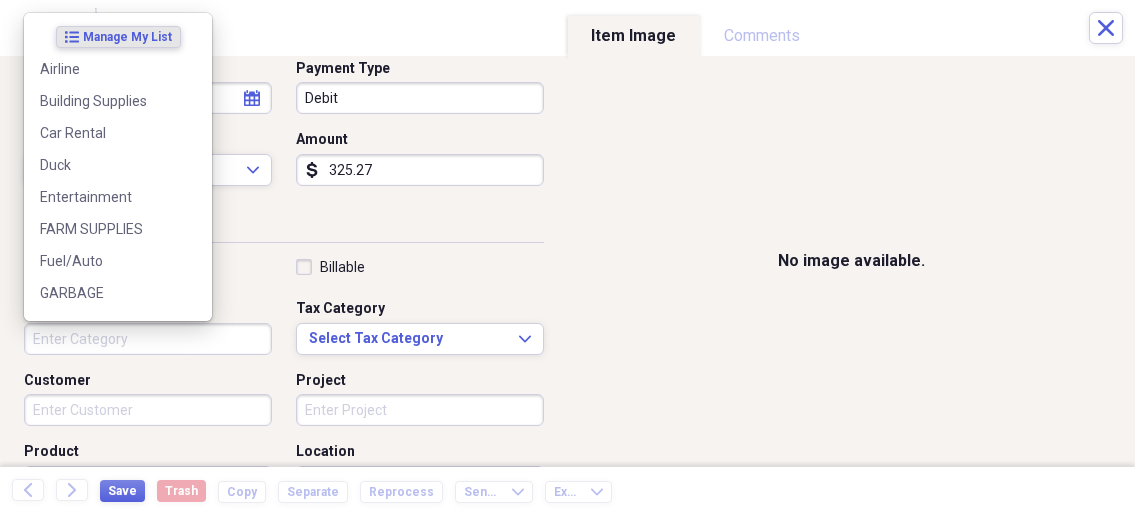click on "Category" at bounding box center (148, 339) 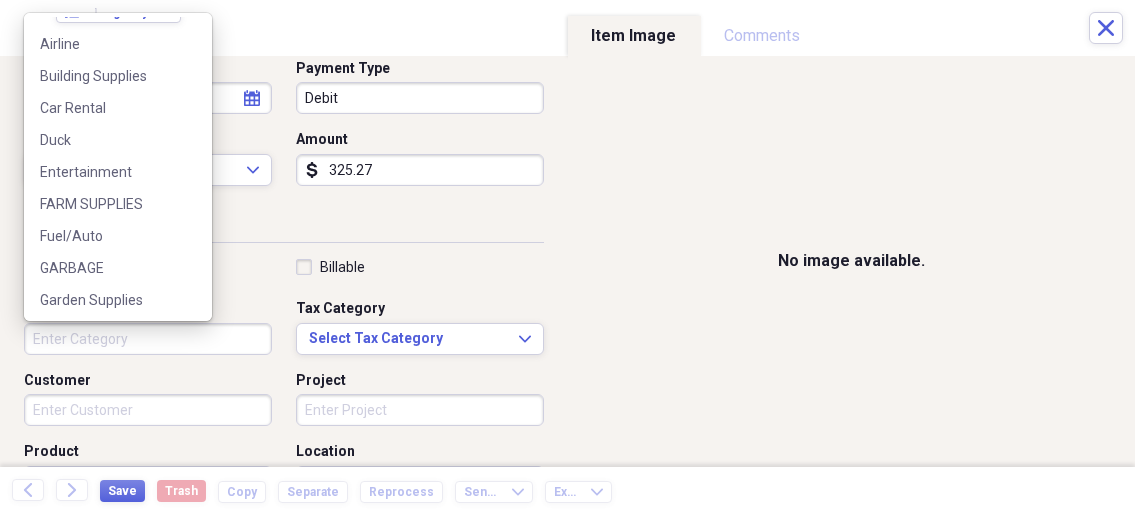 scroll, scrollTop: 0, scrollLeft: 0, axis: both 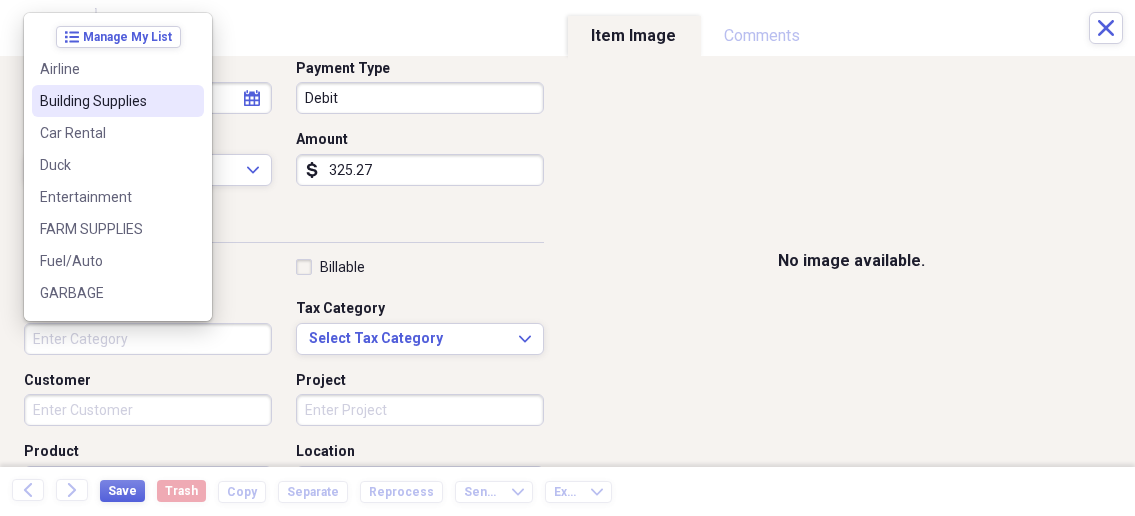 click on "Building Supplies" at bounding box center [106, 101] 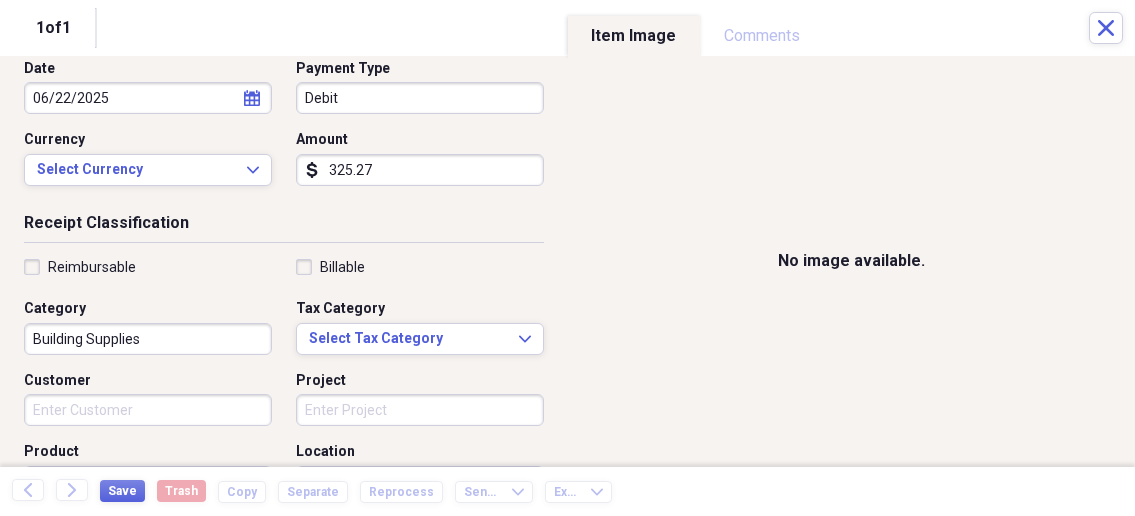 click on "Customer" at bounding box center [148, 410] 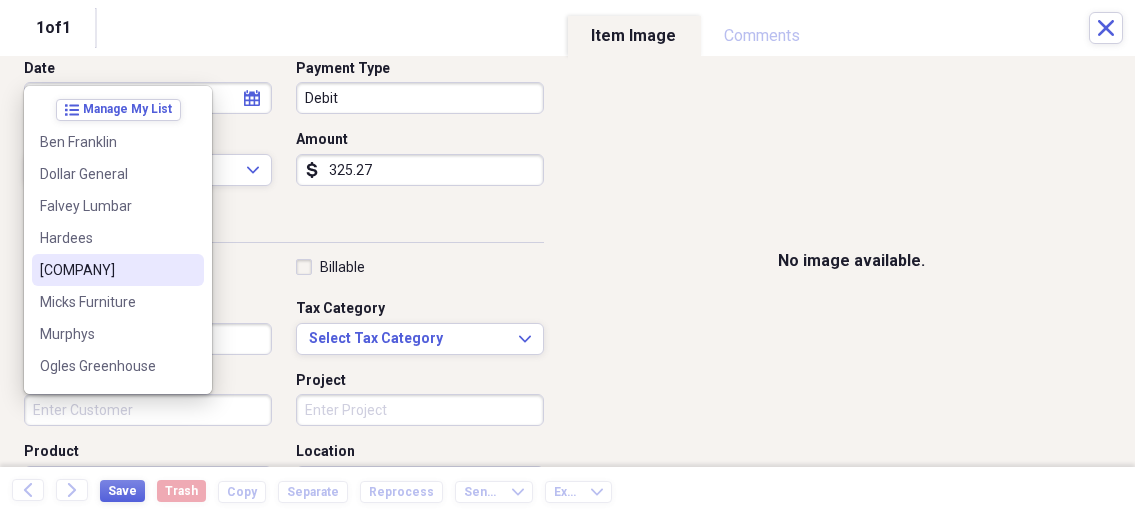 click on "[COMPANY]" at bounding box center (118, 270) 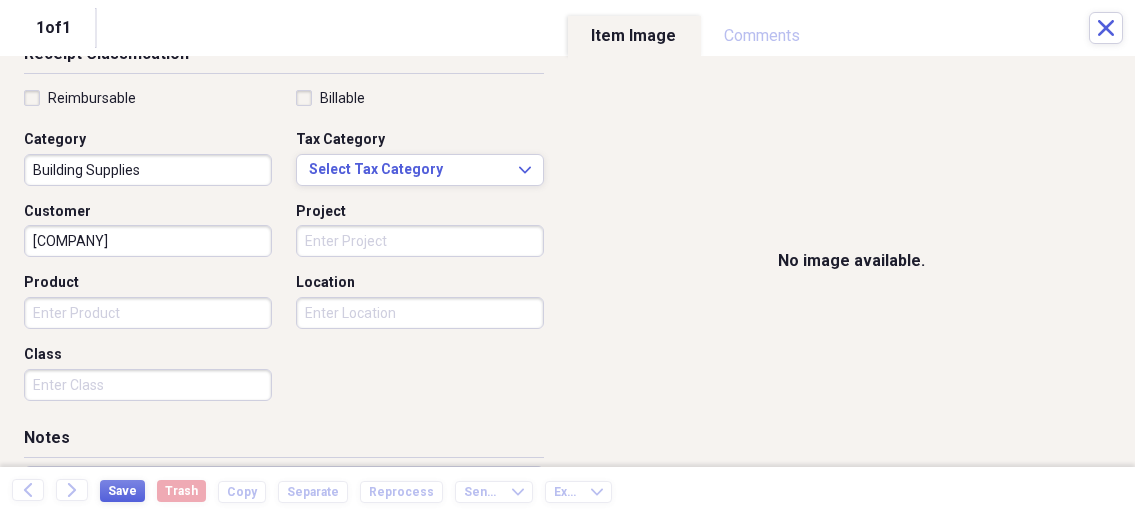 scroll, scrollTop: 428, scrollLeft: 0, axis: vertical 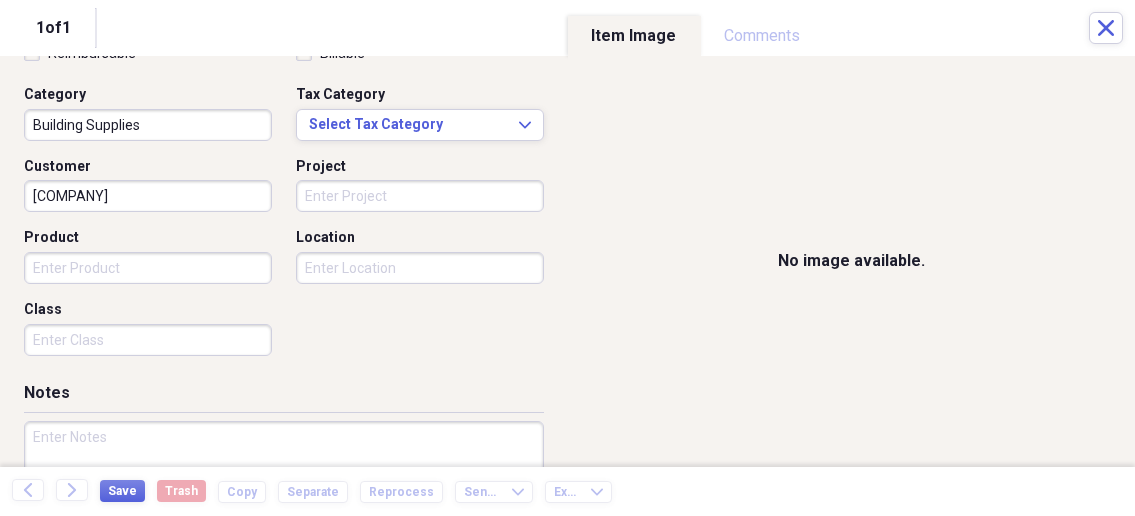 click at bounding box center (284, 486) 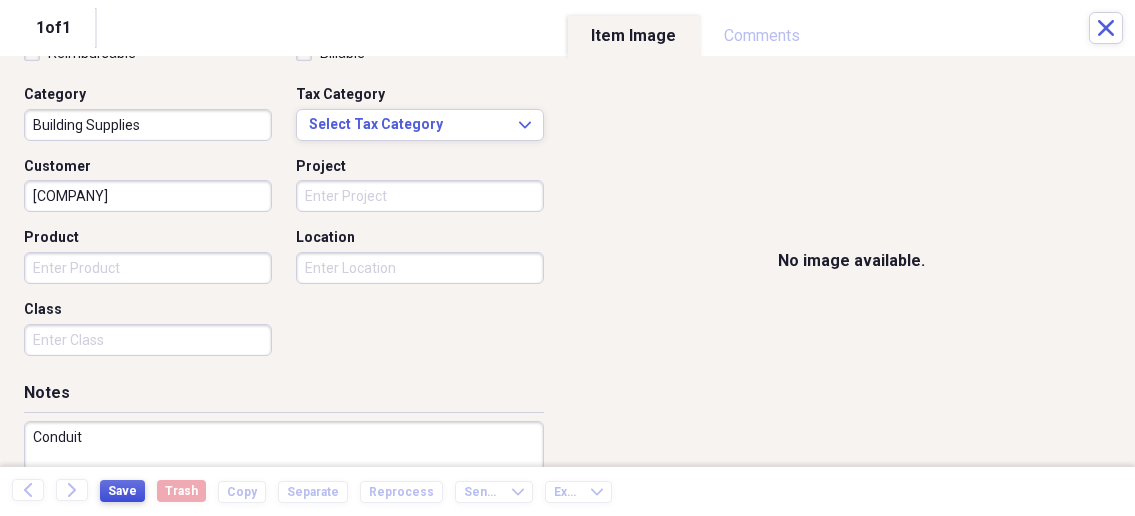 type on "Conduit" 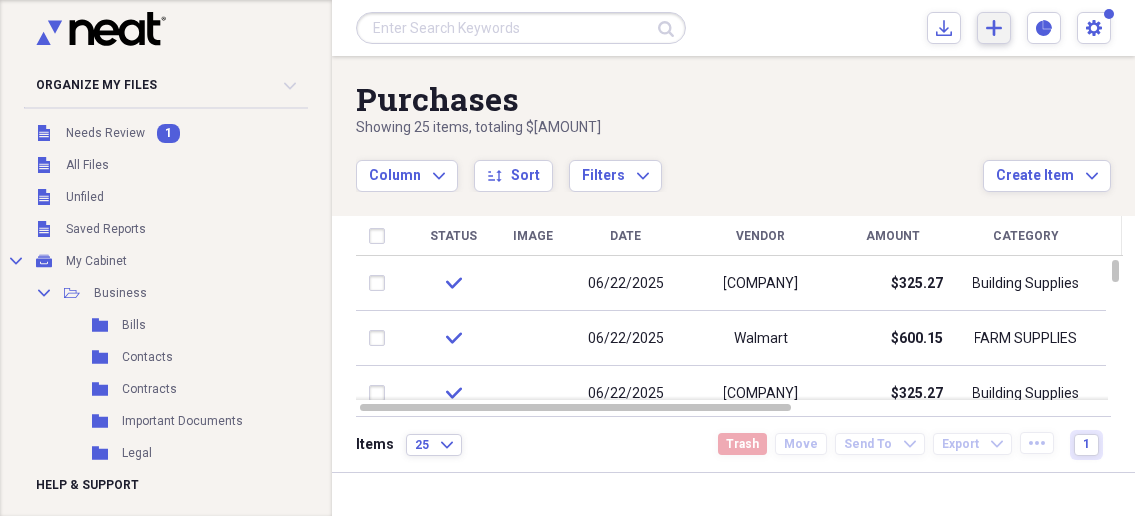 click on "Add" 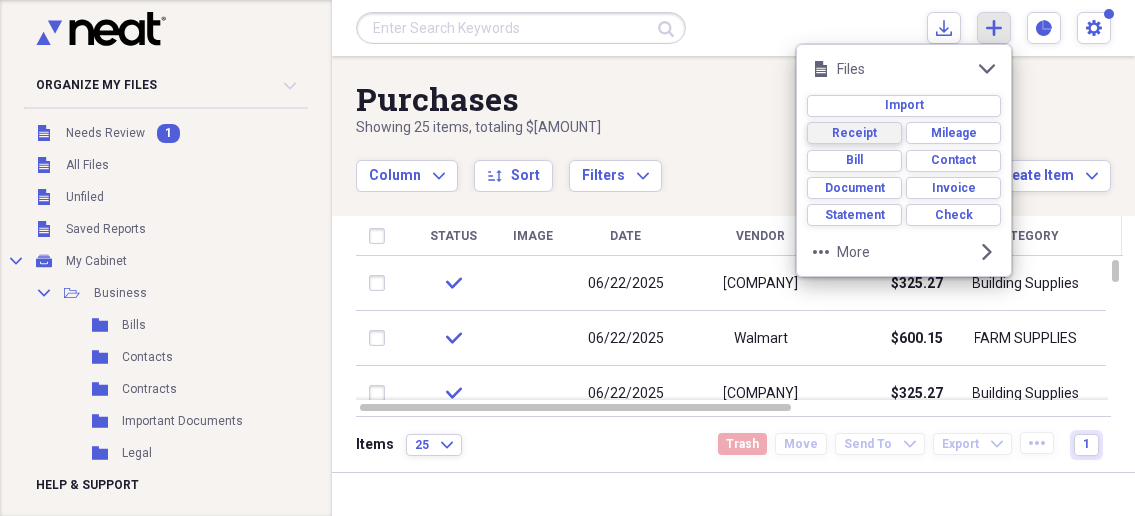 click on "Receipt" at bounding box center (854, 133) 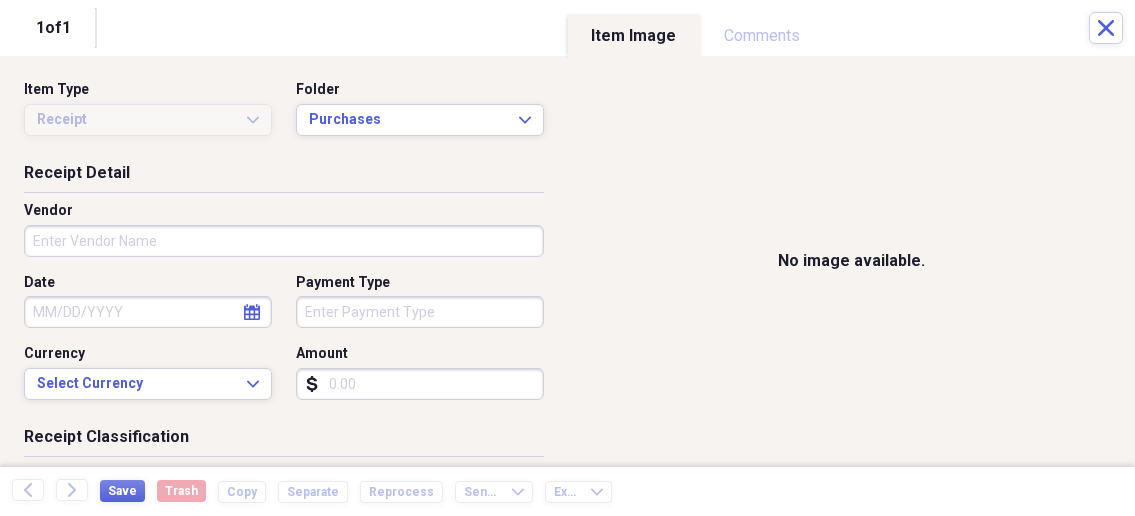 click on "Organize My Files 1 Collapse Unfiled Needs Review 1 Unfiled All Files Unfiled Unfiled Unfiled Saved Reports Collapse My Cabinet My Cabinet Add Folder Collapse Open Folder Business Add Folder Folder Bills Add Folder Folder Contacts Add Folder Folder Contracts Add Folder Folder Important Documents Add Folder Folder Legal Add Folder Folder Office Add Folder Folder Purchases Add Folder Expand Folder Taxes Add Folder Expand Folder Personal Add Folder Trash Trash Help & Support Submit Import Import Add Create Expand Reports Reports Settings Nathalee Expand Purchases Showing 25 items , totaling $[AMOUNT] Column Expand sort Sort Filters Expand Create Item Expand Status Image Date Vendor Amount Category Product Source Billable Reimbursable check [DATE] Menards [CITY] [STATE] $[AMOUNT] Building Supplies check [DATE] Walmart $[AMOUNT] FARM SUPPLIES check [DATE] Menards [CITY] [STATE] $[AMOUNT] Building Supplies Electrical Supplies check [DATE] Hardees $[AMOUNT] Meals/Restaurants Food check [DATE] Walmart $[AMOUNT]" at bounding box center (567, 258) 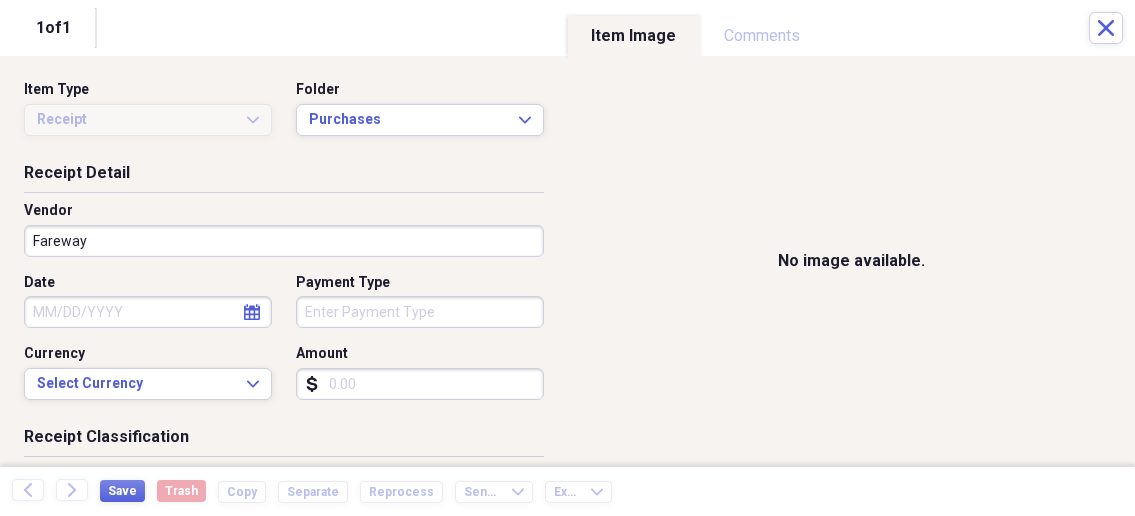 type on "Fareway" 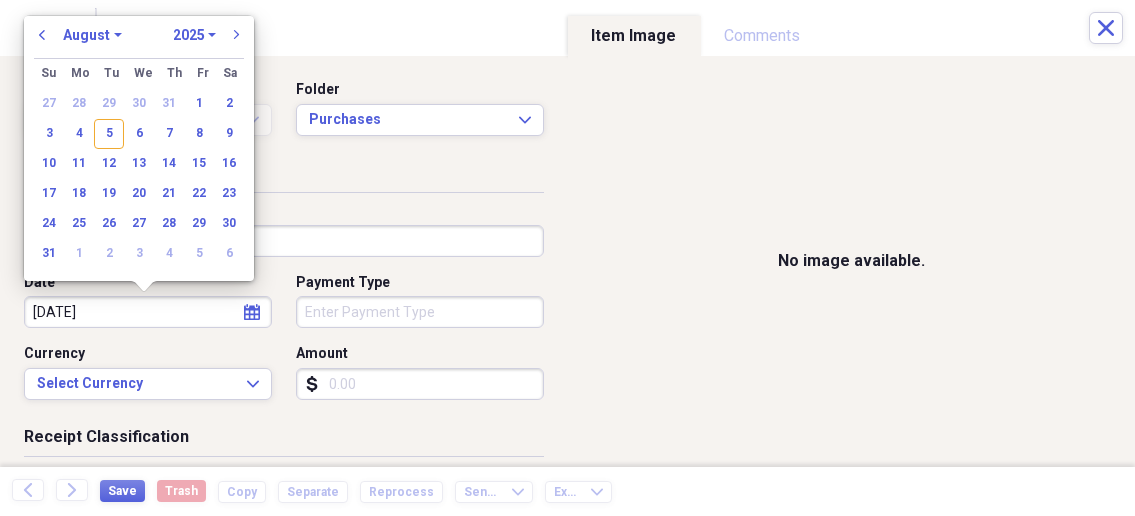 type on "[DATE]" 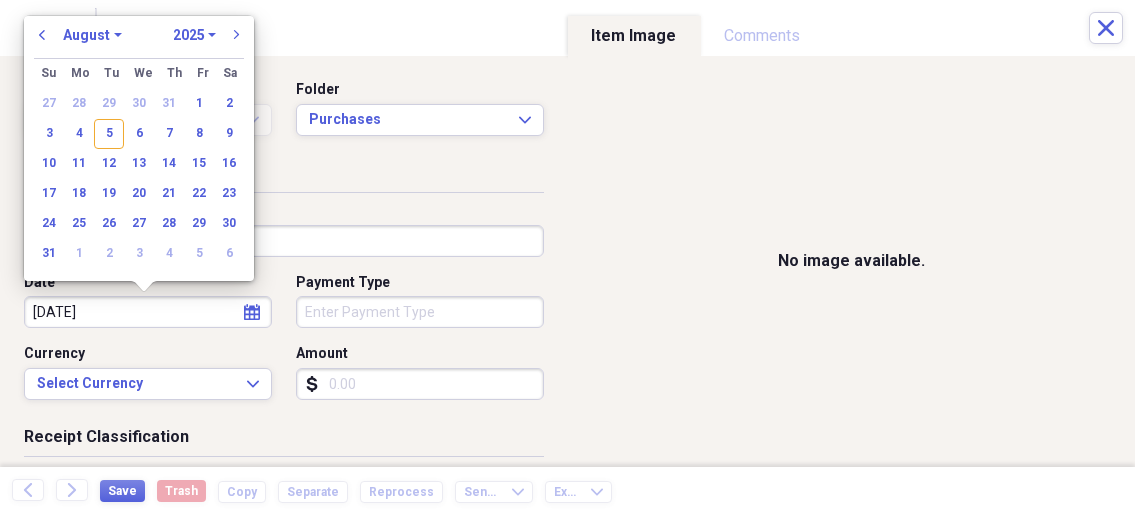select on "5" 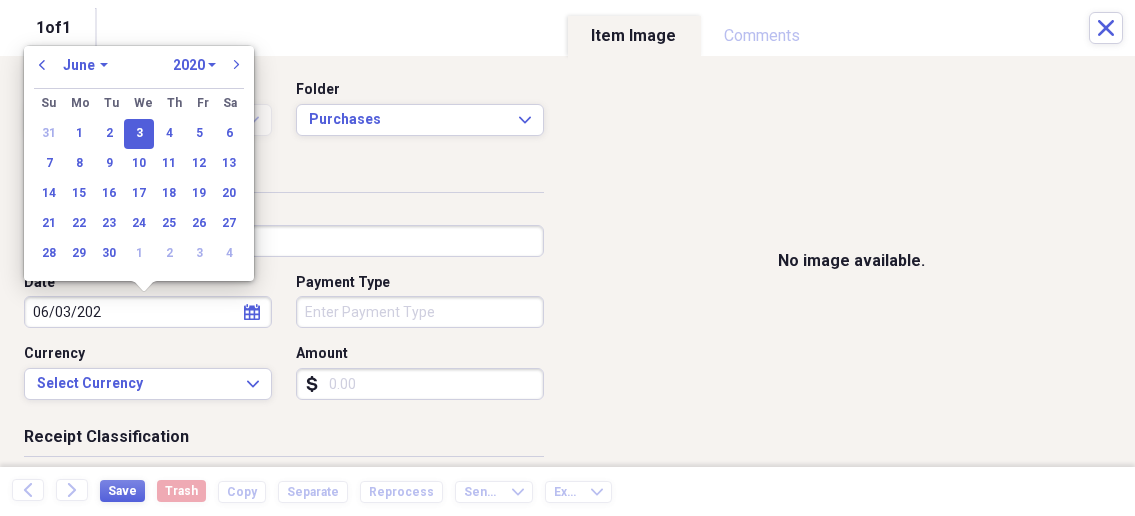 type on "06/03/2025" 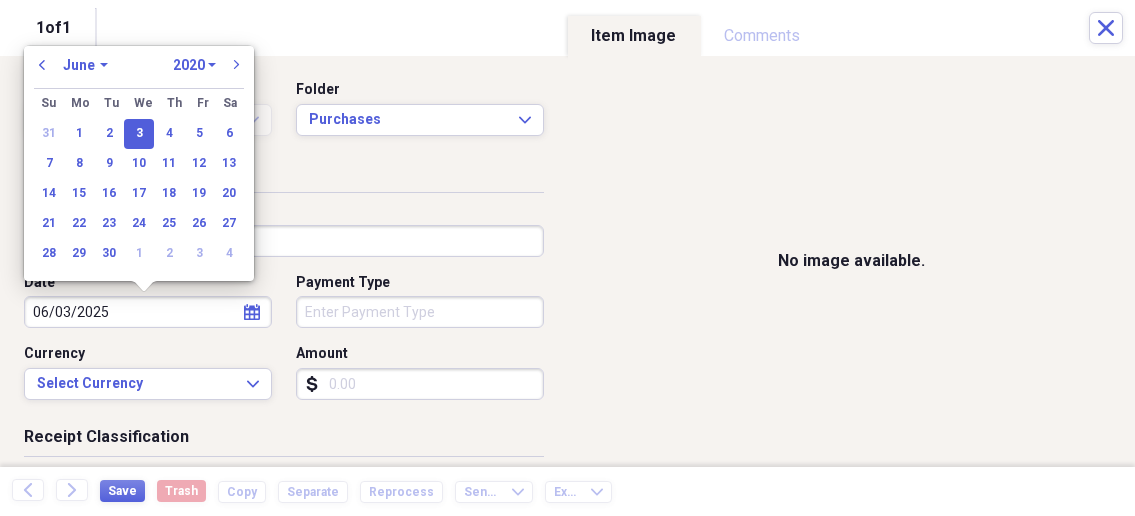 select on "2025" 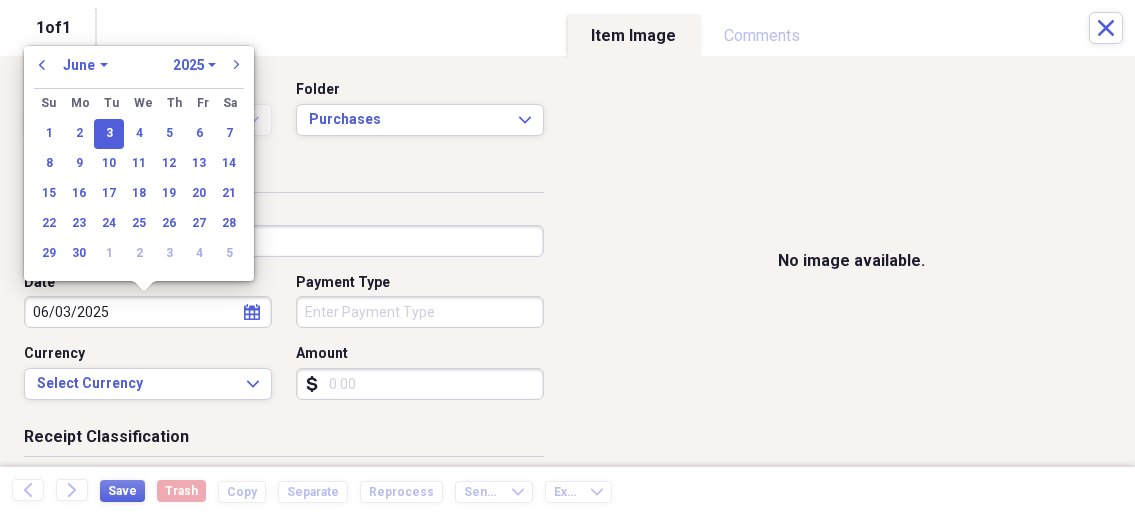 type on "06/03/2025" 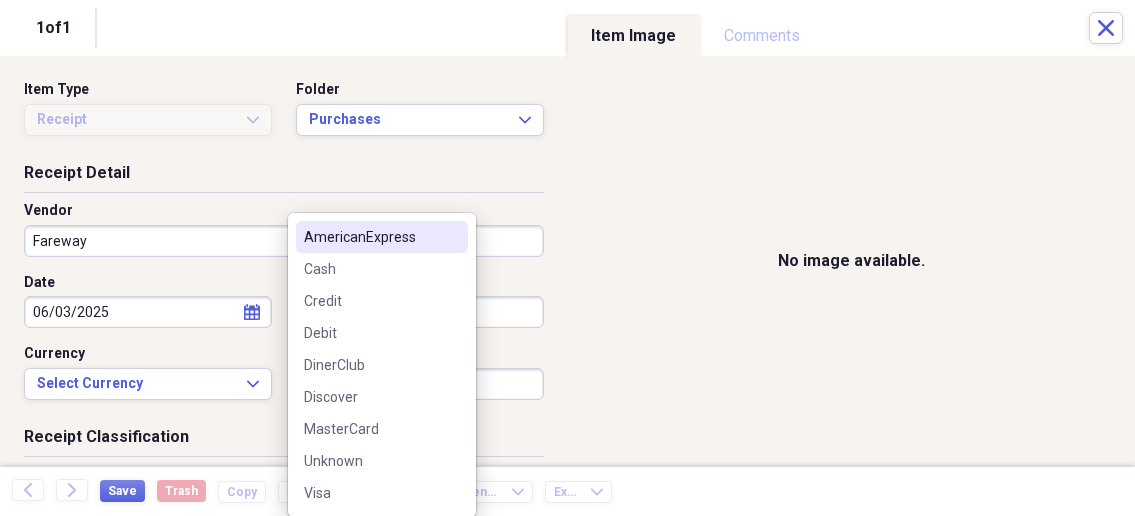 click on "Organize My Files 1 Collapse Unfiled Needs Review 1 Unfiled All Files Unfiled Unfiled Unfiled Saved Reports Collapse My Cabinet My Cabinet Add Folder Collapse Open Folder Business Add Folder Folder Bills Add Folder Folder Contacts Add Folder Folder Contracts Add Folder Folder Important Documents Add Folder Folder Legal Add Folder Folder Office Add Folder Folder Purchases Add Folder Expand Folder Taxes Add Folder Expand Folder Personal Add Folder Trash Trash Help & Support Submit Import Import Add Create Expand Reports Reports Settings Nathalee Expand Purchases Showing 25 items , totaling $[AMOUNT] Column Expand sort Sort Filters Expand Create Item Expand Status Image Date Vendor Amount Category Product Source Billable Reimbursable check [DATE] Menards [CITY] [STATE] $[AMOUNT] Building Supplies check [DATE] Walmart $[AMOUNT] FARM SUPPLIES check [DATE] Menards [CITY] [STATE] $[AMOUNT] Building Supplies Electrical Supplies check [DATE] Hardees $[AMOUNT] Meals/Restaurants Food check [DATE] Walmart $[AMOUNT]" at bounding box center (567, 258) 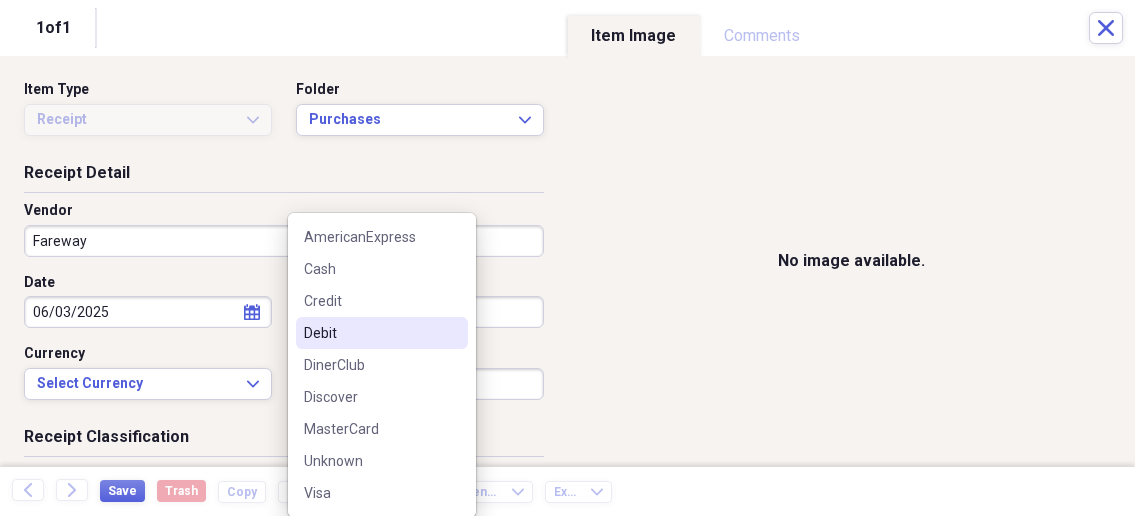 click on "Debit" at bounding box center (370, 333) 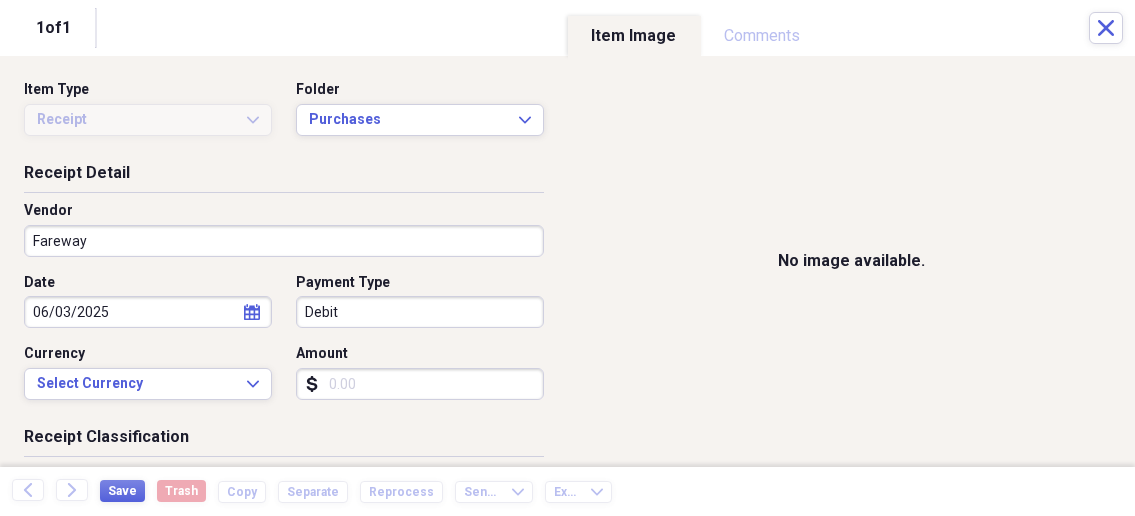 click on "Amount" at bounding box center [420, 384] 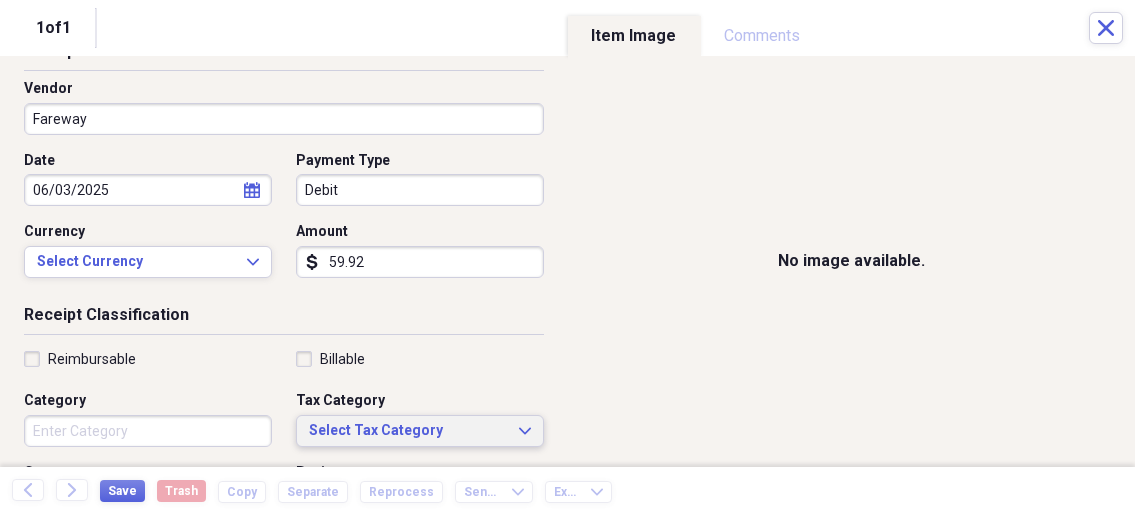 scroll, scrollTop: 214, scrollLeft: 0, axis: vertical 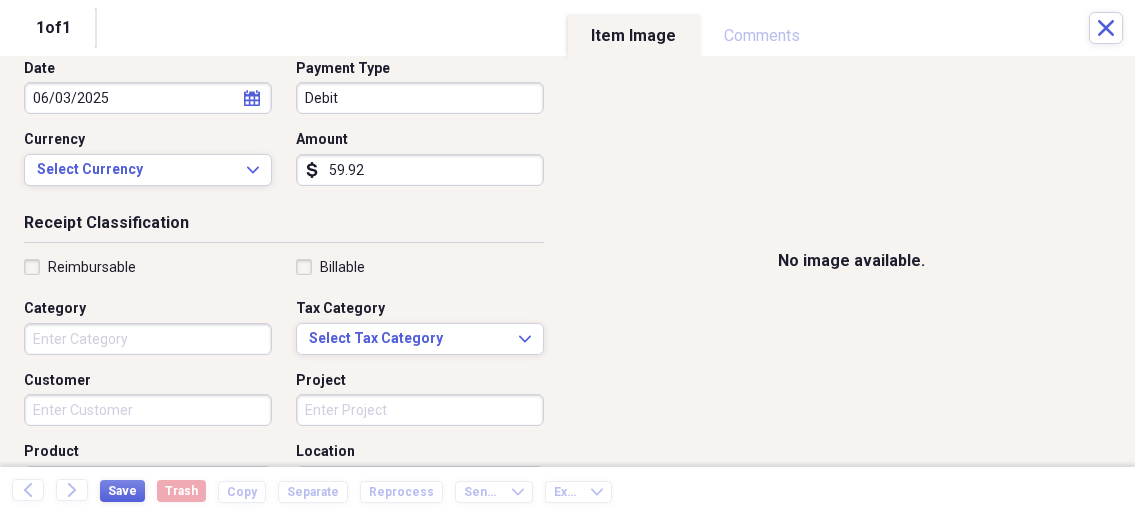 type on "59.92" 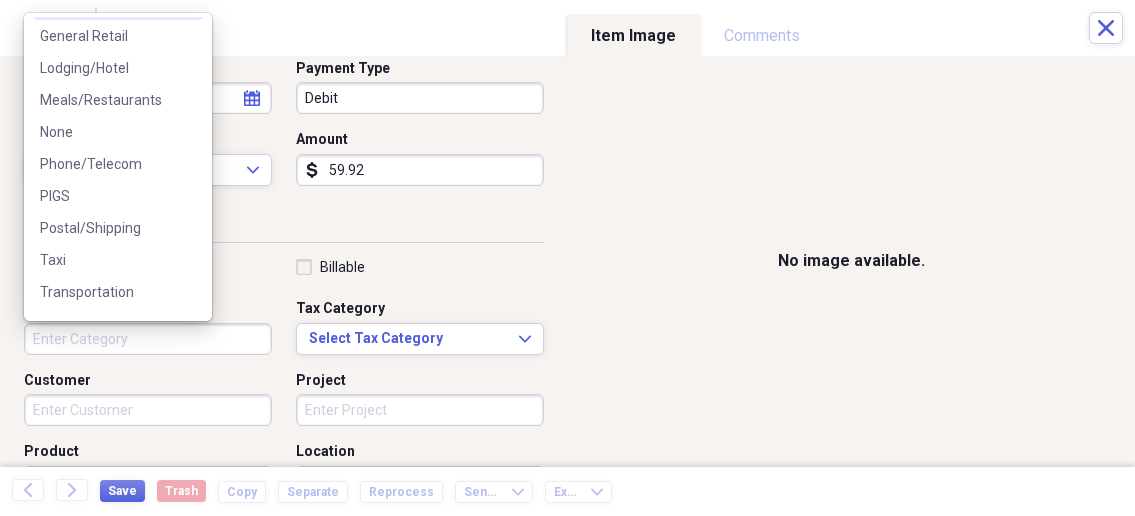 scroll, scrollTop: 347, scrollLeft: 0, axis: vertical 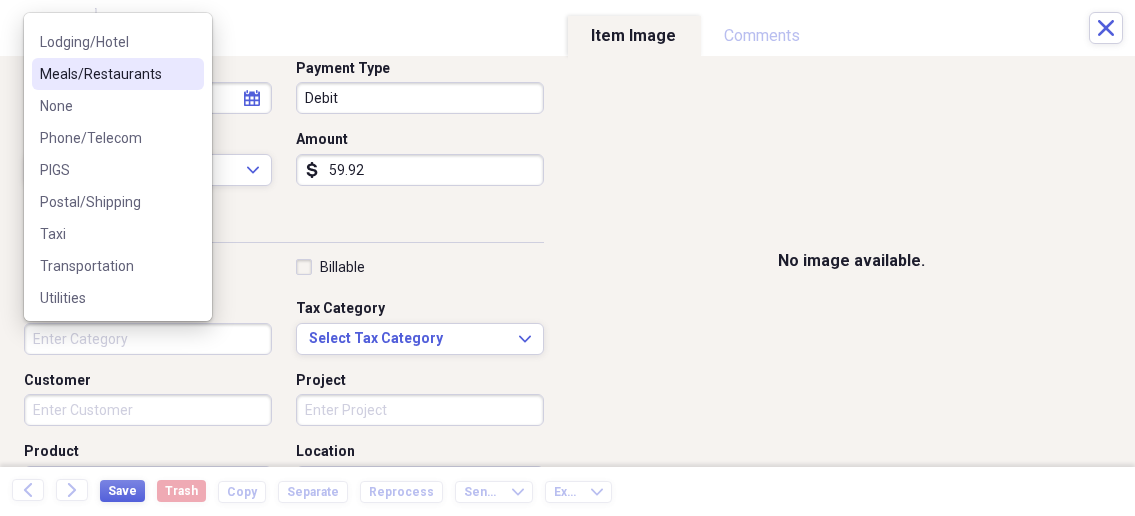 click on "Meals/Restaurants" at bounding box center [106, 74] 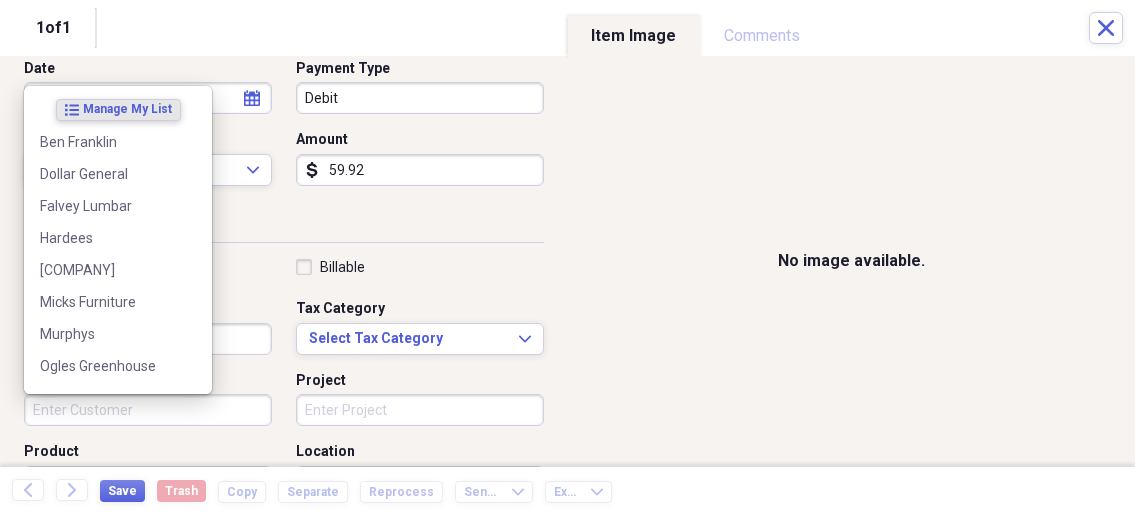 click on "Customer" at bounding box center (148, 410) 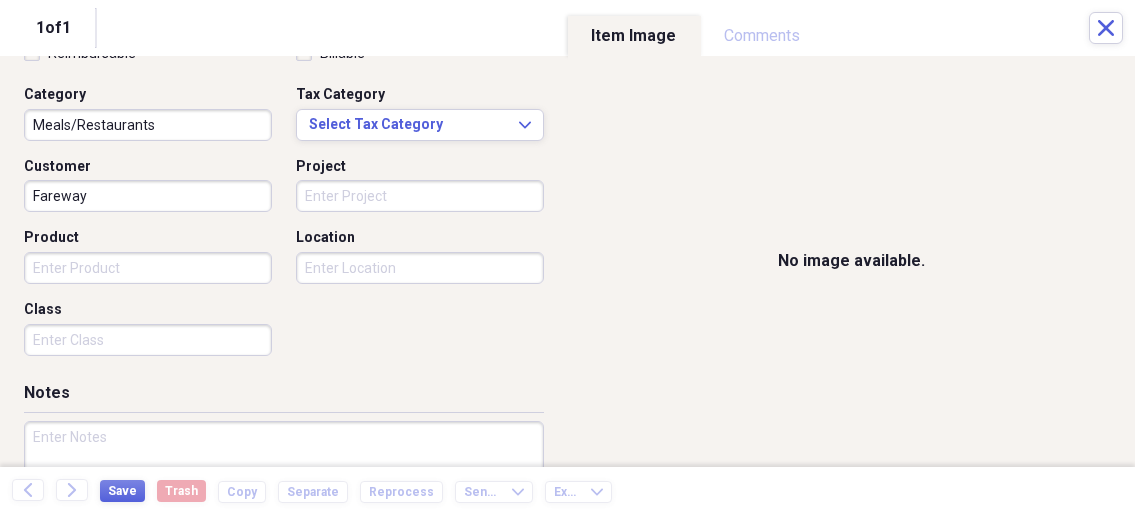 scroll, scrollTop: 535, scrollLeft: 0, axis: vertical 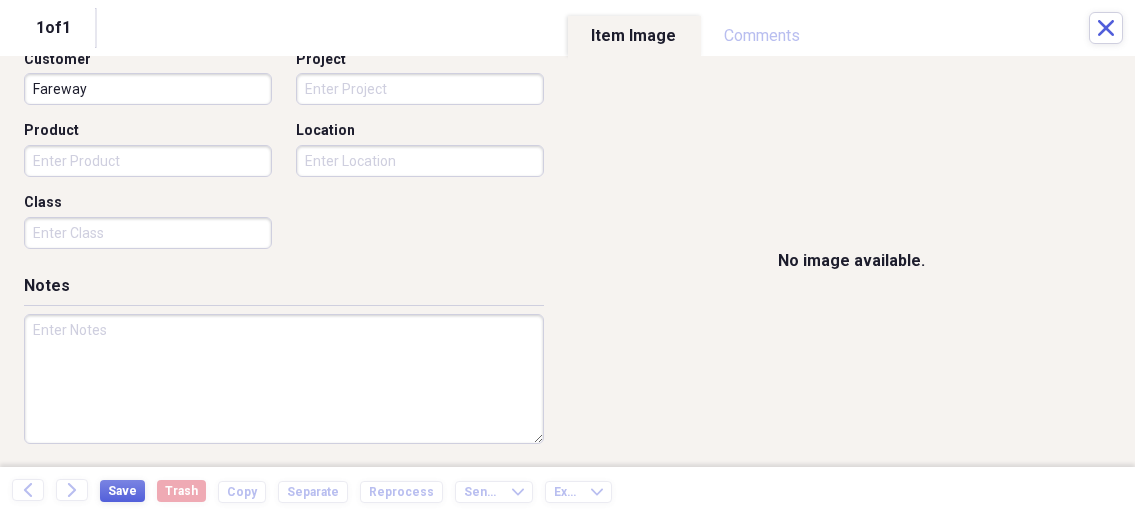 type on "Fareway" 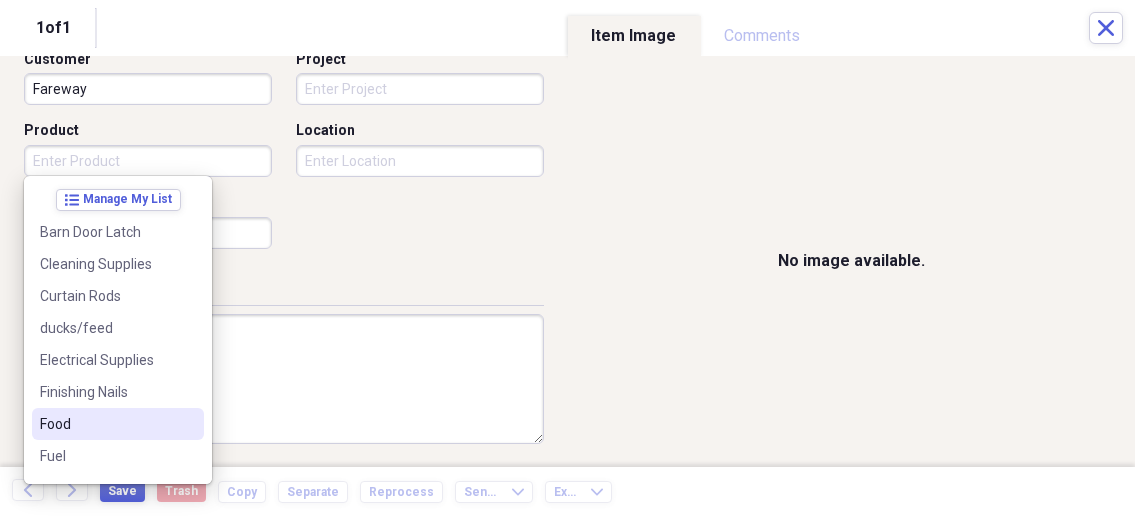 click on "Food" at bounding box center (106, 424) 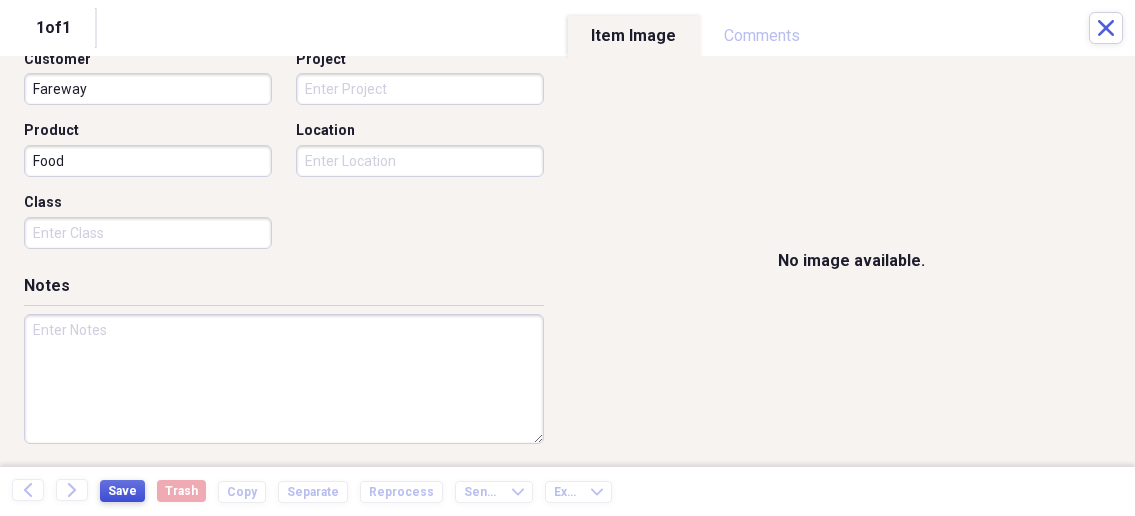 click on "Save" at bounding box center (122, 491) 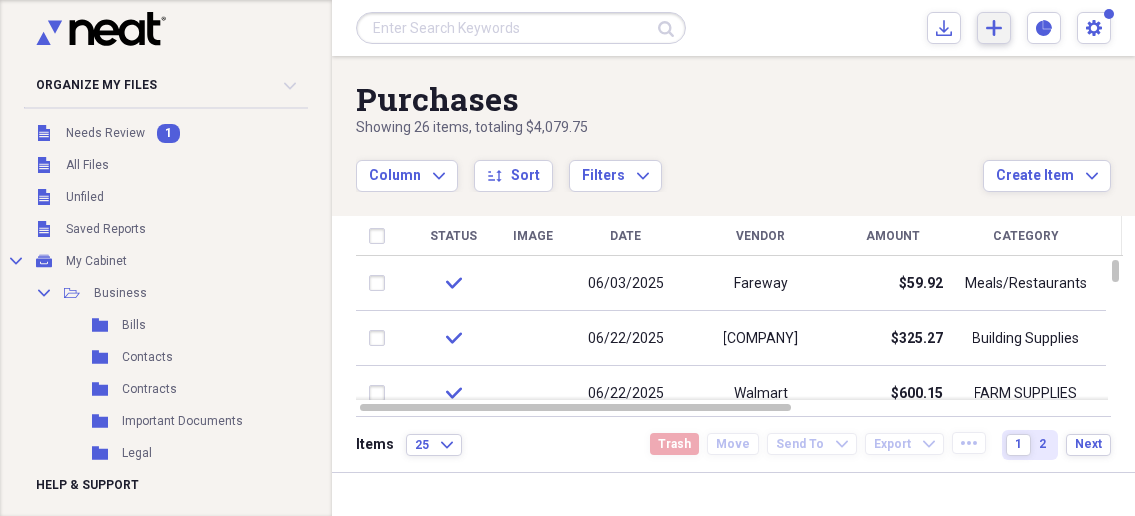 click 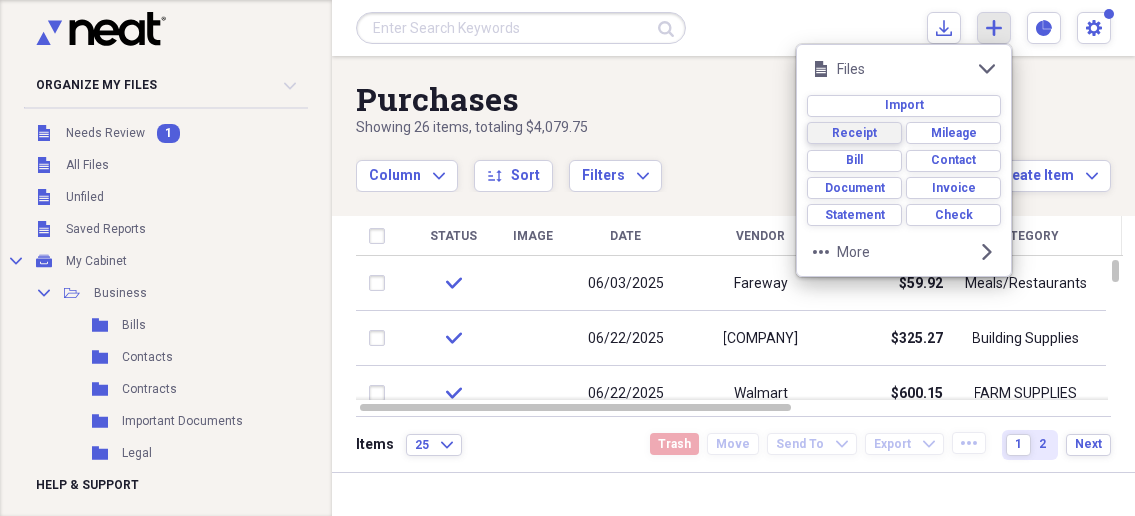 click on "Receipt" at bounding box center (854, 133) 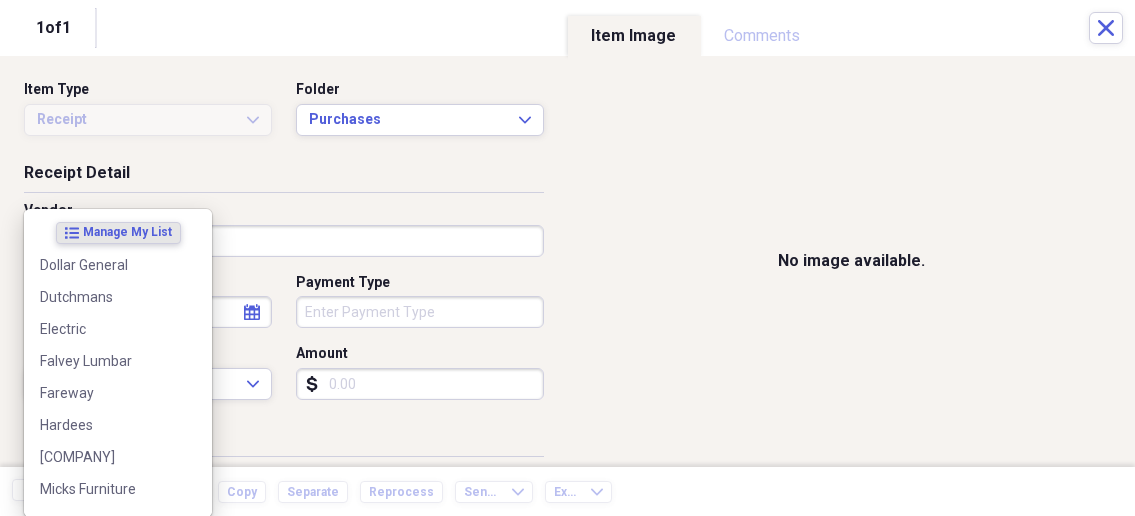 click on "Vendor" at bounding box center [284, 241] 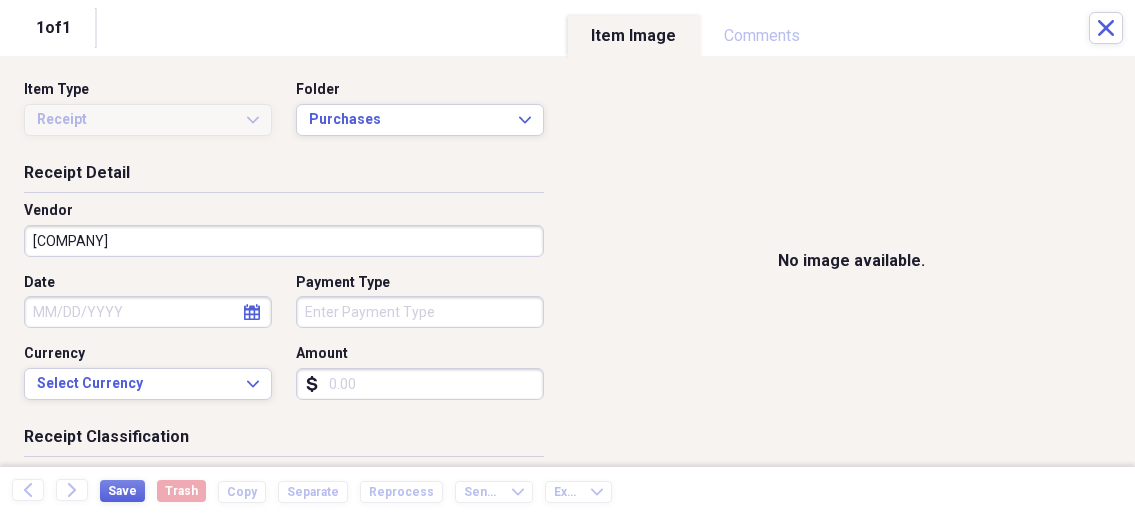type on "[COMPANY]" 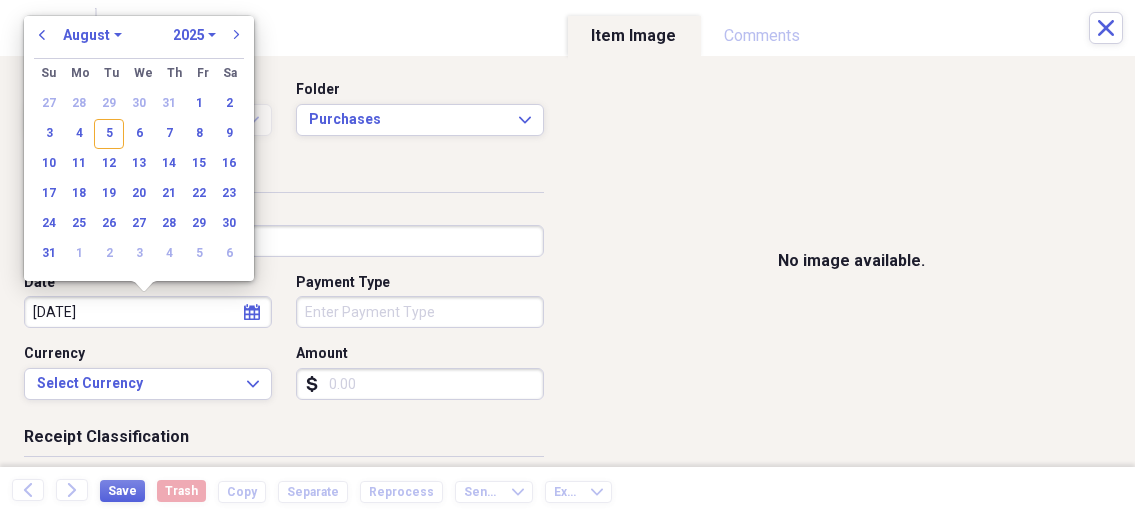 type on "[DATE]" 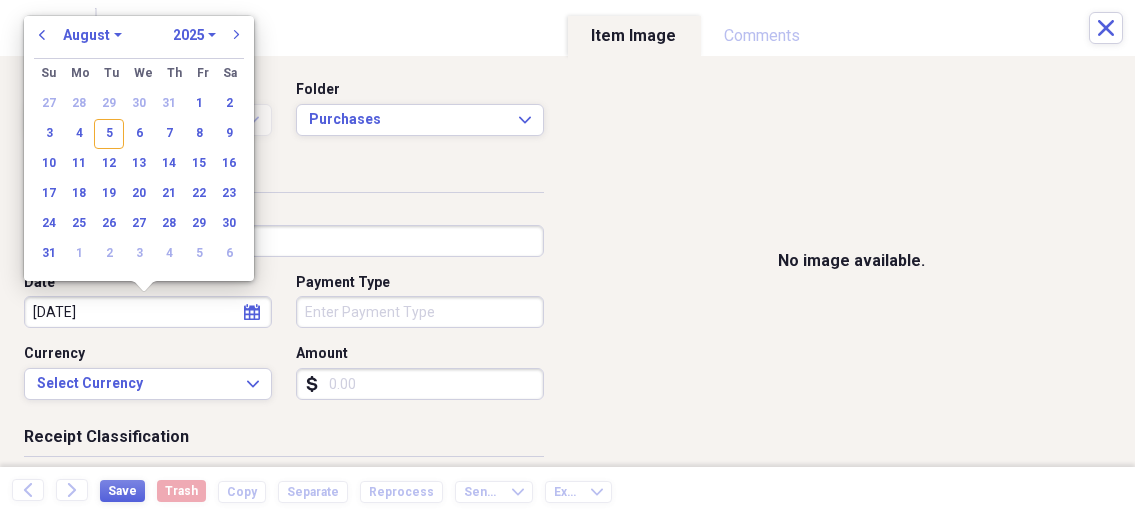 select on "3" 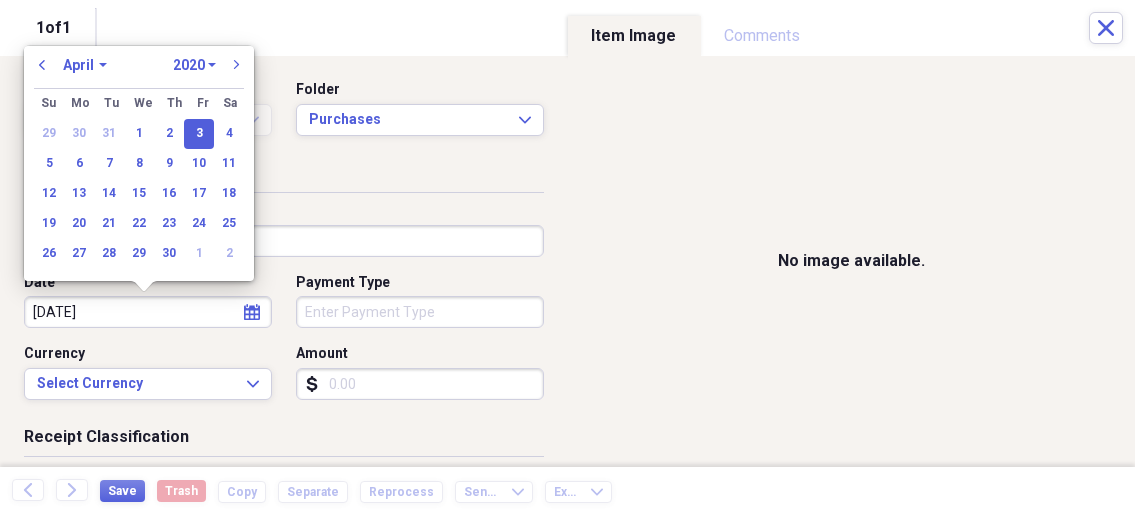 type on "04/03/2025" 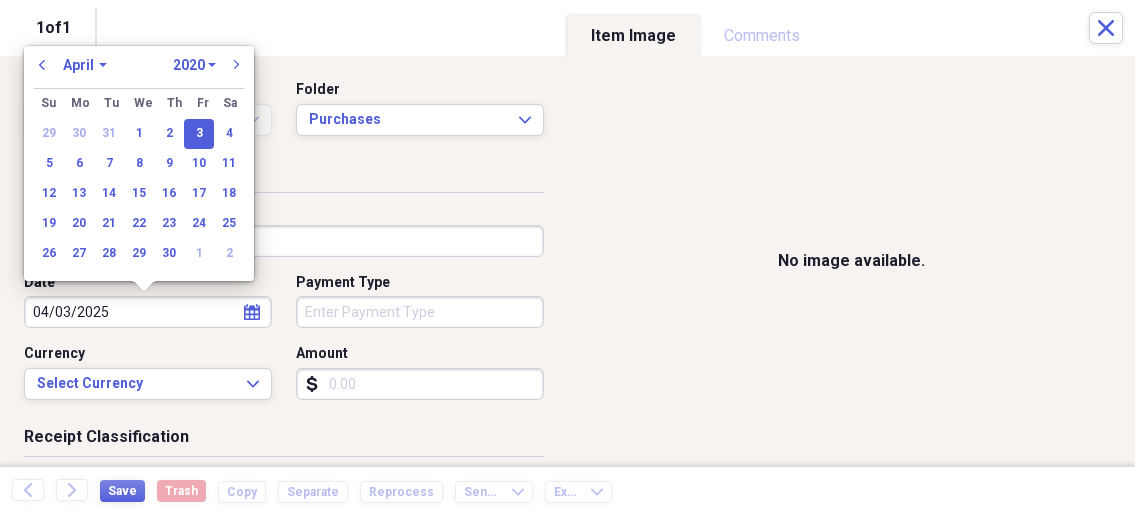 select on "2025" 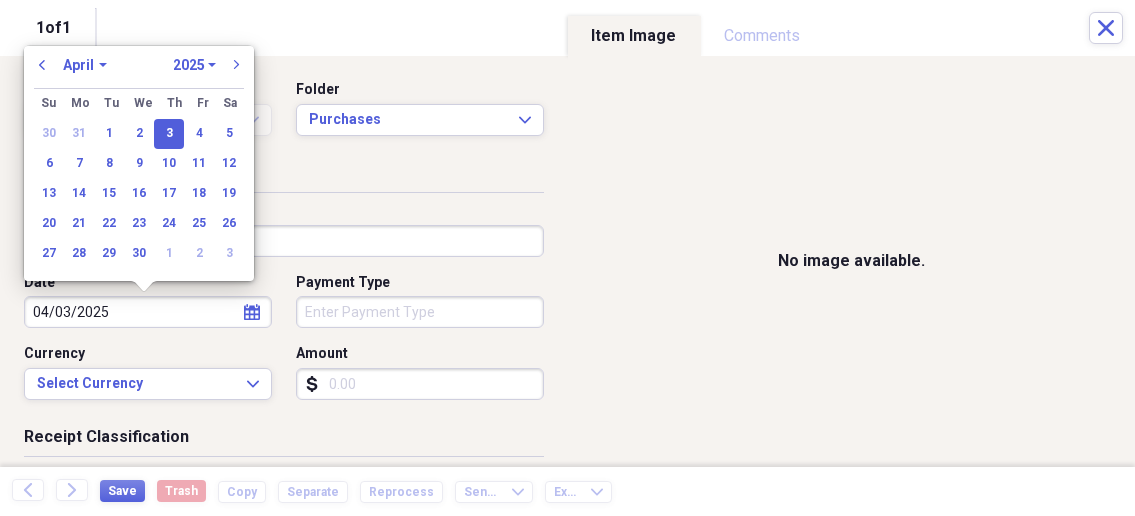 type on "04/03/2025" 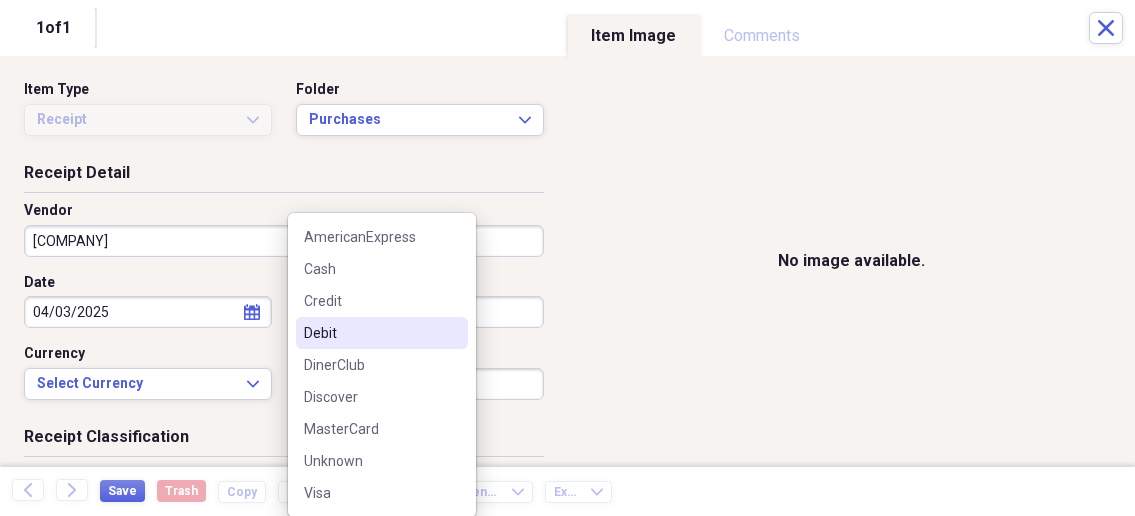 click on "Debit" at bounding box center [370, 333] 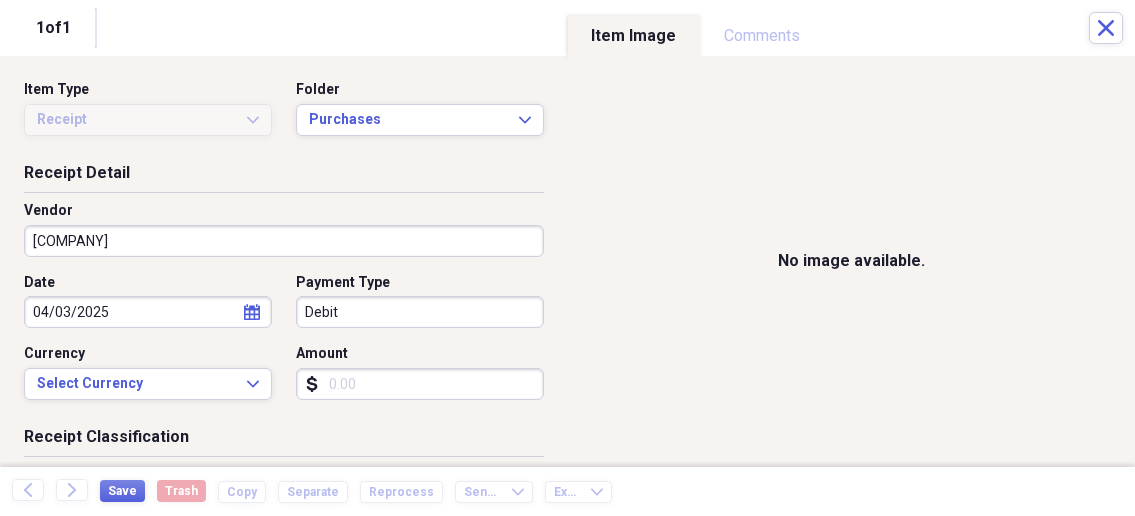 click on "Amount" at bounding box center [420, 384] 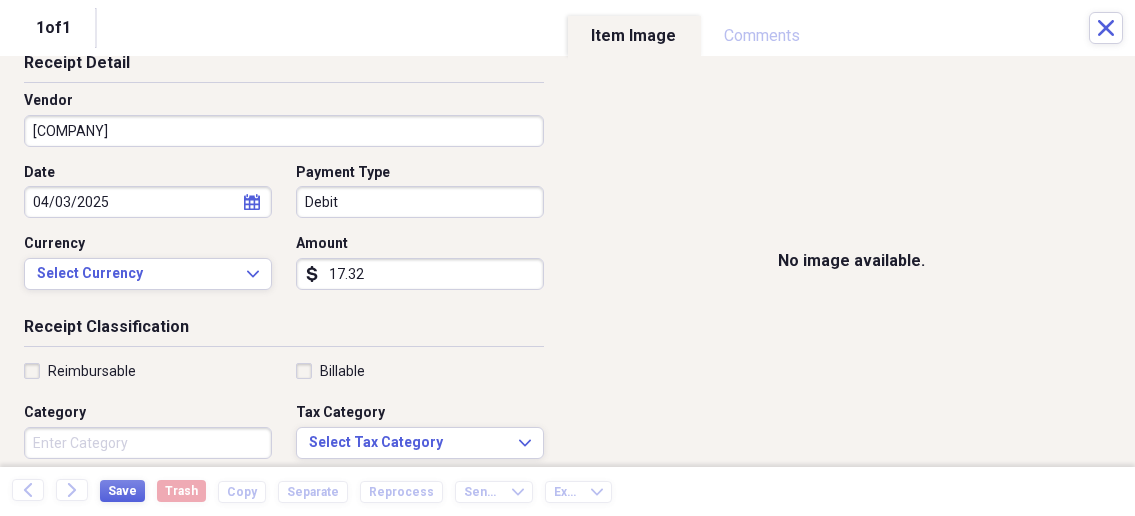 scroll, scrollTop: 214, scrollLeft: 0, axis: vertical 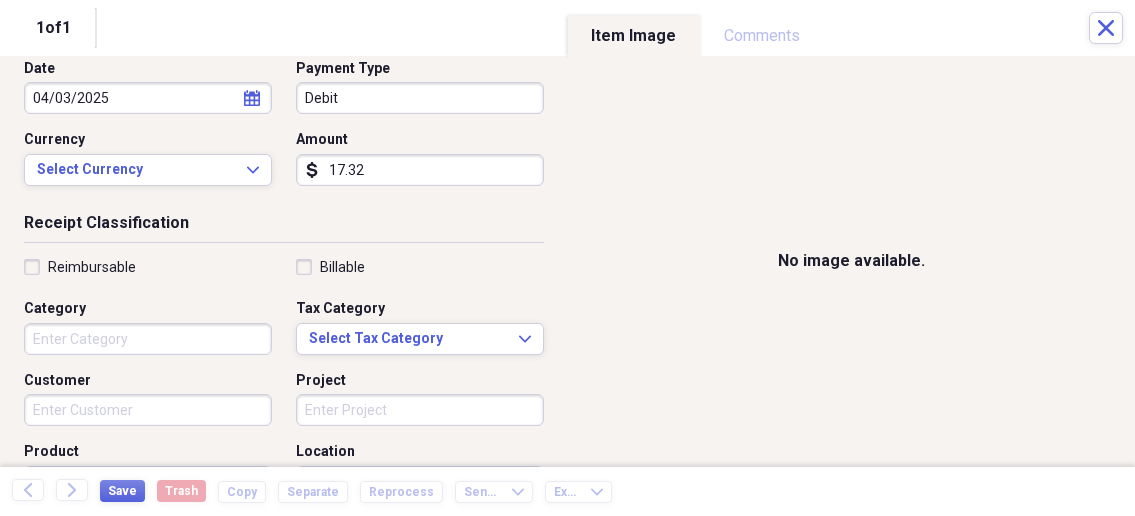 type on "17.32" 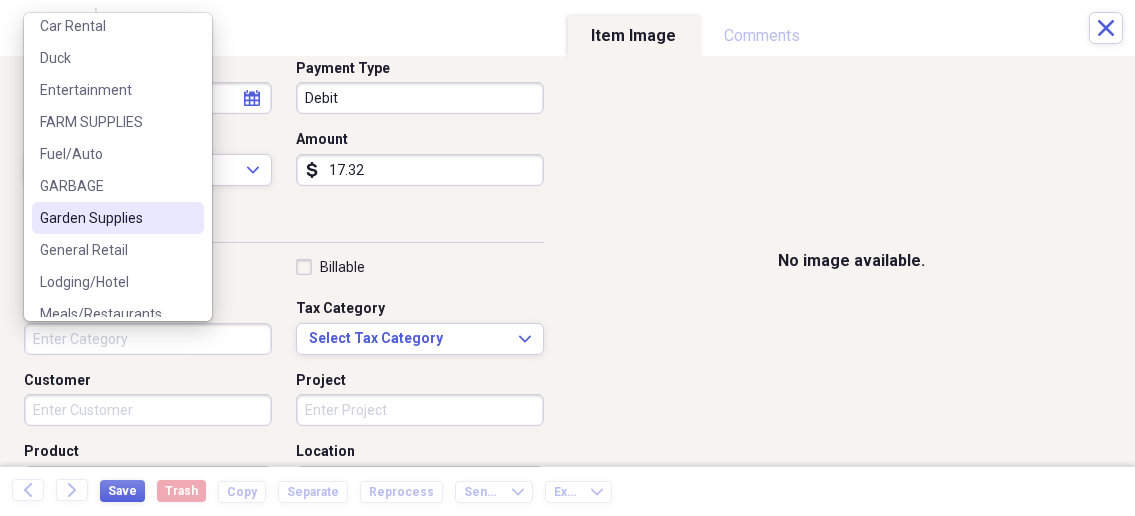 scroll, scrollTop: 214, scrollLeft: 0, axis: vertical 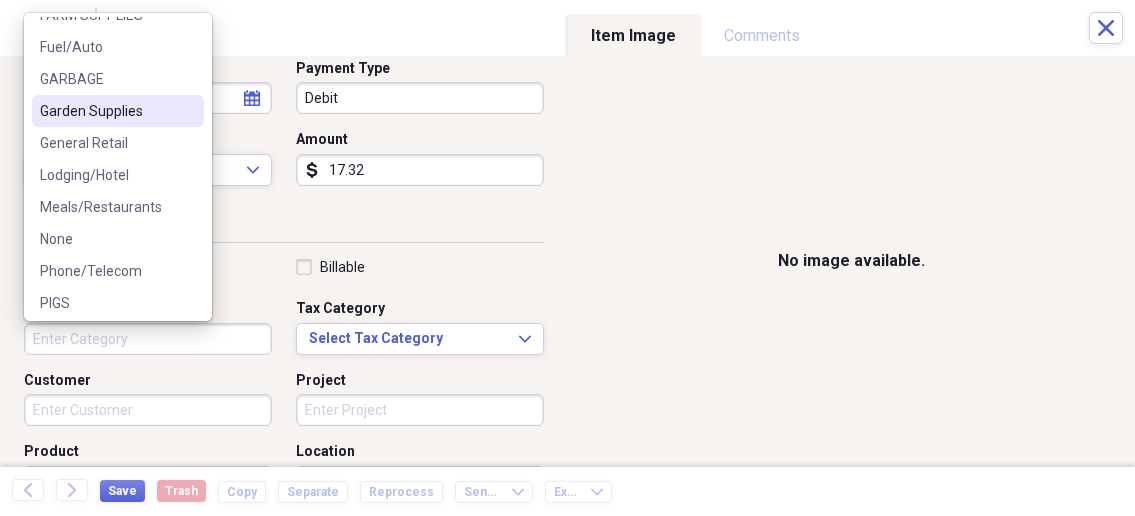 click on "Meals/Restaurants" at bounding box center (106, 207) 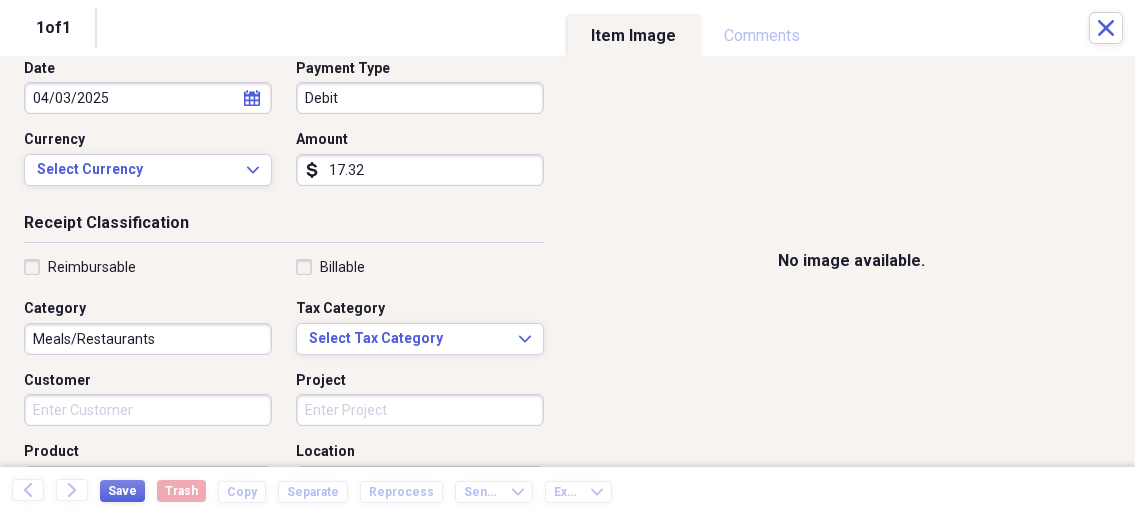 click on "Customer" at bounding box center [148, 410] 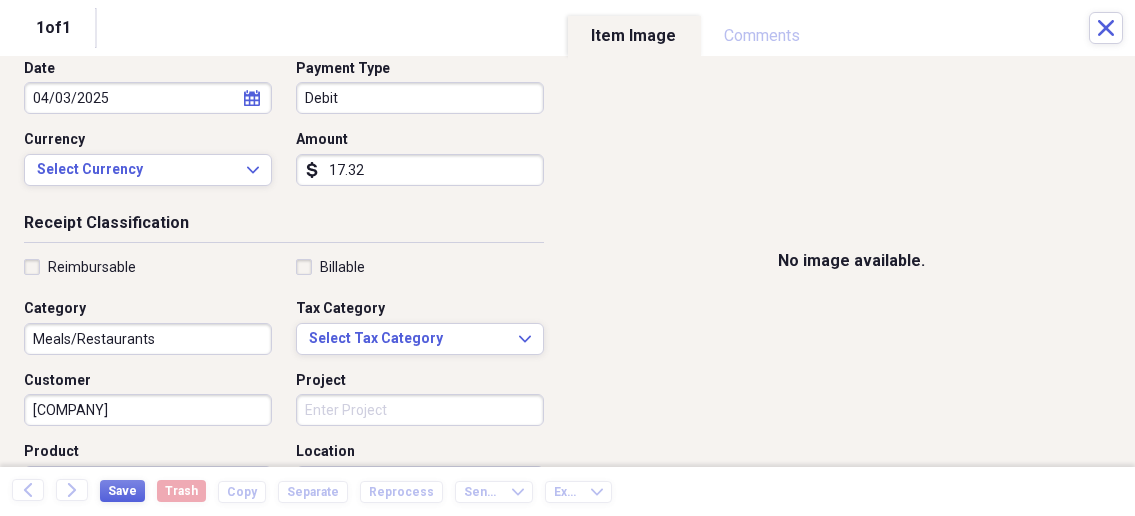 click on "Organize My Files 1 Collapse Unfiled Needs Review 1 Unfiled All Files Unfiled Unfiled Unfiled Saved Reports Collapse My Cabinet My Cabinet Add Folder Collapse Open Folder Business Add Folder Folder Bills Add Folder Folder Contacts Add Folder Folder Contracts Add Folder Folder Important Documents Add Folder Folder Legal Add Folder Folder Office Add Folder Folder Purchases Add Folder Expand Folder Taxes Add Folder Expand Folder Personal Add Folder Trash Trash Help & Support Submit Import Import Add Create Expand Reports Reports Settings Nathalee Expand Purchases Showing 26 items , totaling $[AMOUNT] Column Expand sort Sort Filters Expand Create Item Expand Status Image Date Vendor Amount Category Product Source Billable Reimbursable check [DATE] Fareway $[AMOUNT] Meals/Restaurants Food check [DATE] Menards [CITY] [STATE] $[AMOUNT] Building Supplies check [DATE] Walmart $[AMOUNT] FARM SUPPLIES check [DATE] Menards [CITY] [STATE] $[AMOUNT] Building Supplies Electrical Supplies check [DATE] Hardees $[AMOUNT] 1" at bounding box center [567, 258] 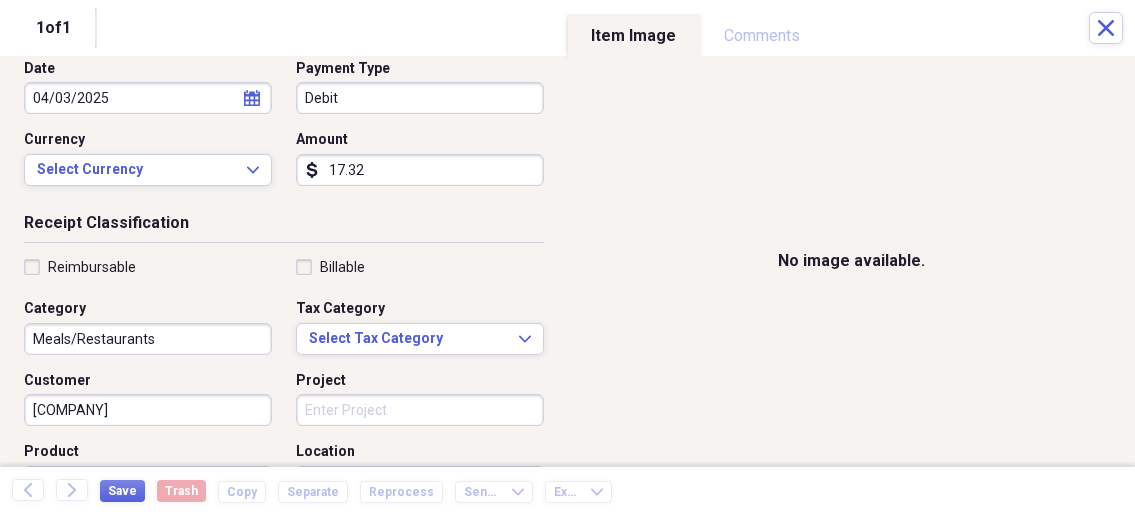 scroll, scrollTop: 321, scrollLeft: 0, axis: vertical 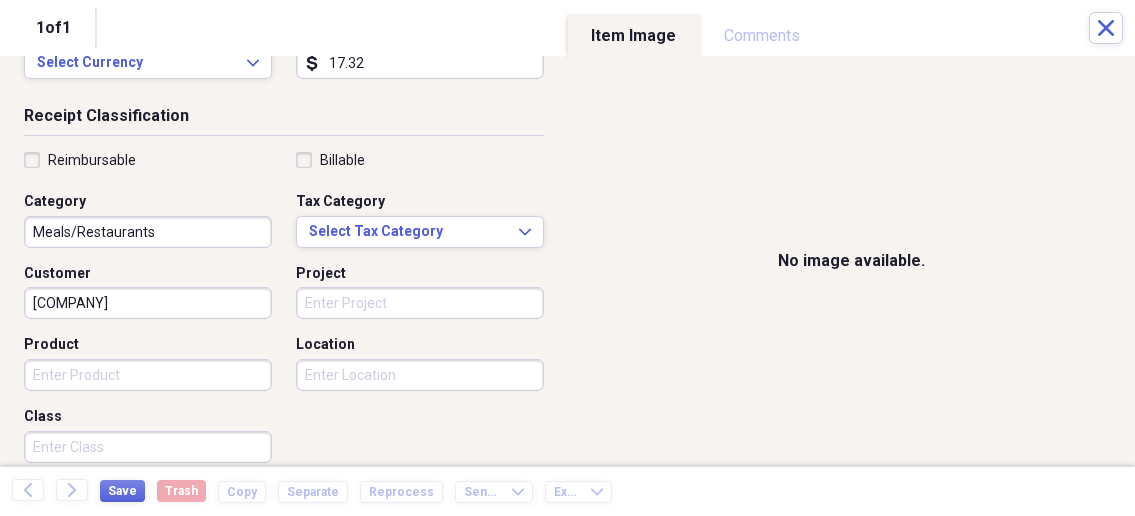 type on "[COMPANY]" 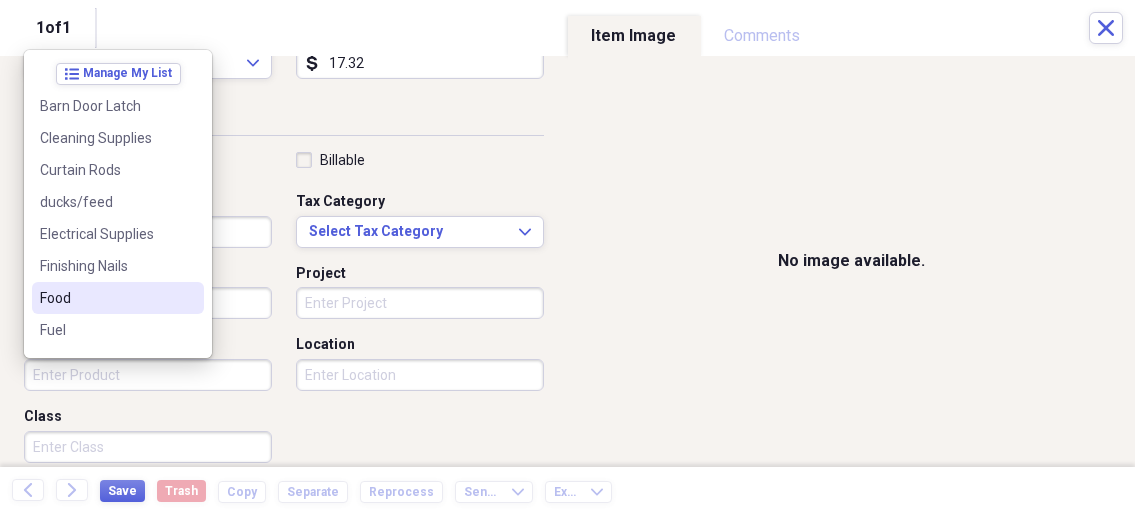 click on "Food" at bounding box center (106, 298) 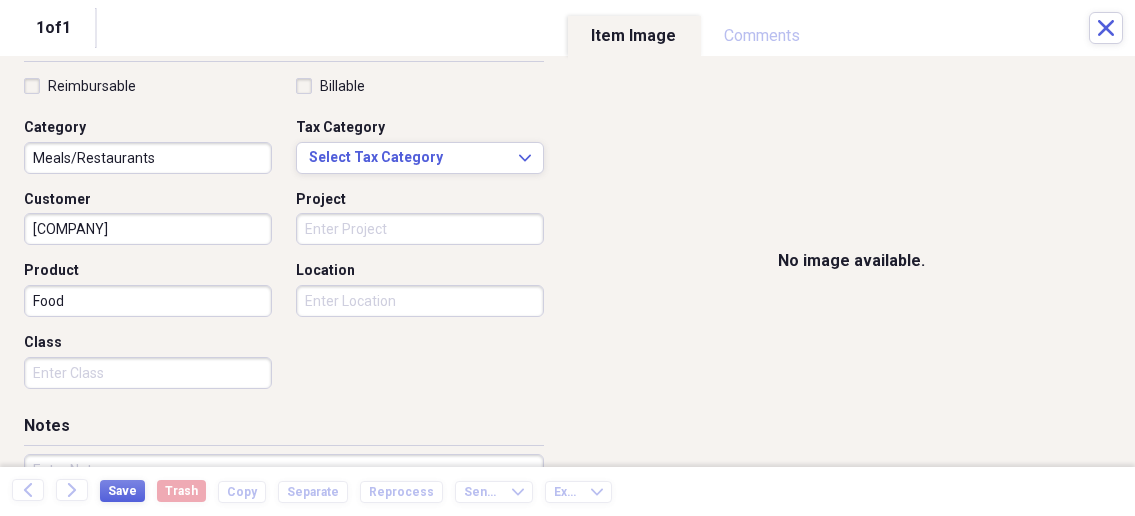 scroll, scrollTop: 428, scrollLeft: 0, axis: vertical 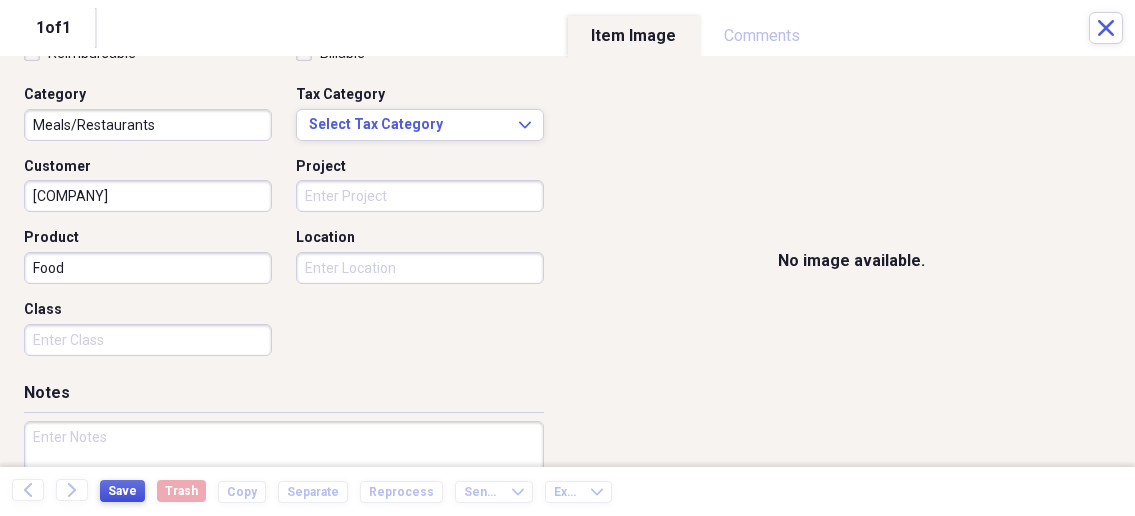 click on "Save" at bounding box center [122, 491] 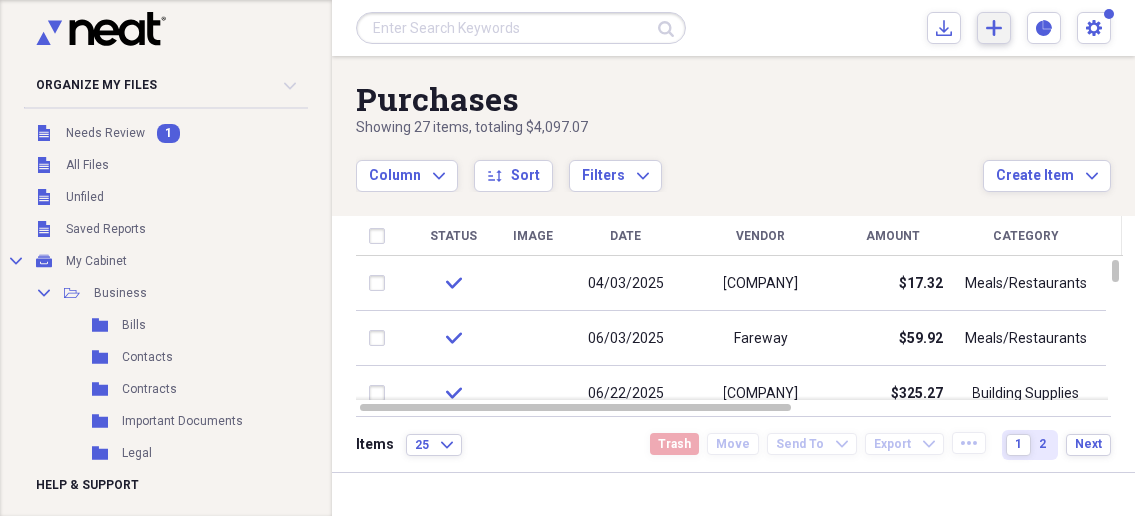 click on "Add" 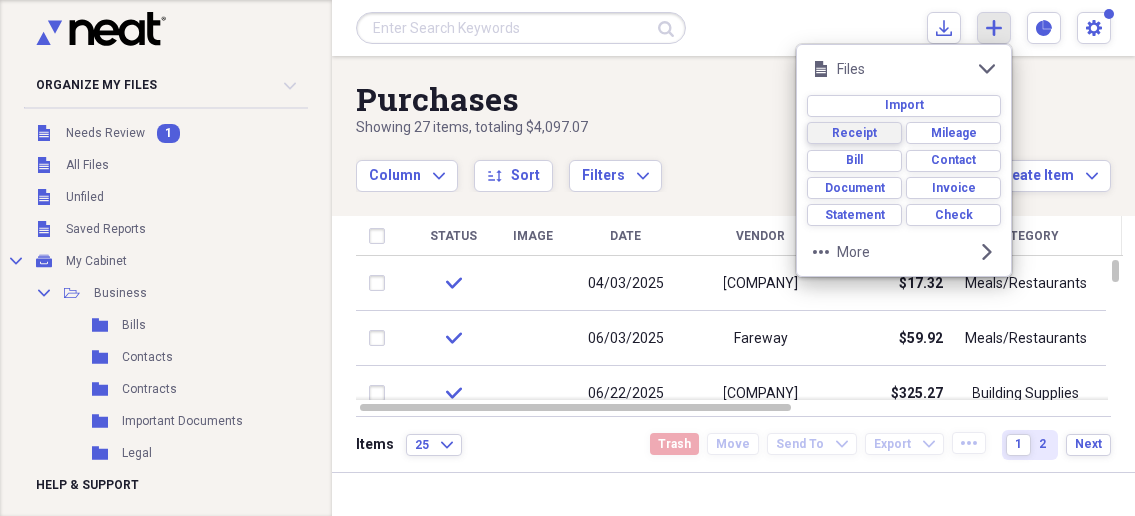 click on "Receipt" at bounding box center [854, 133] 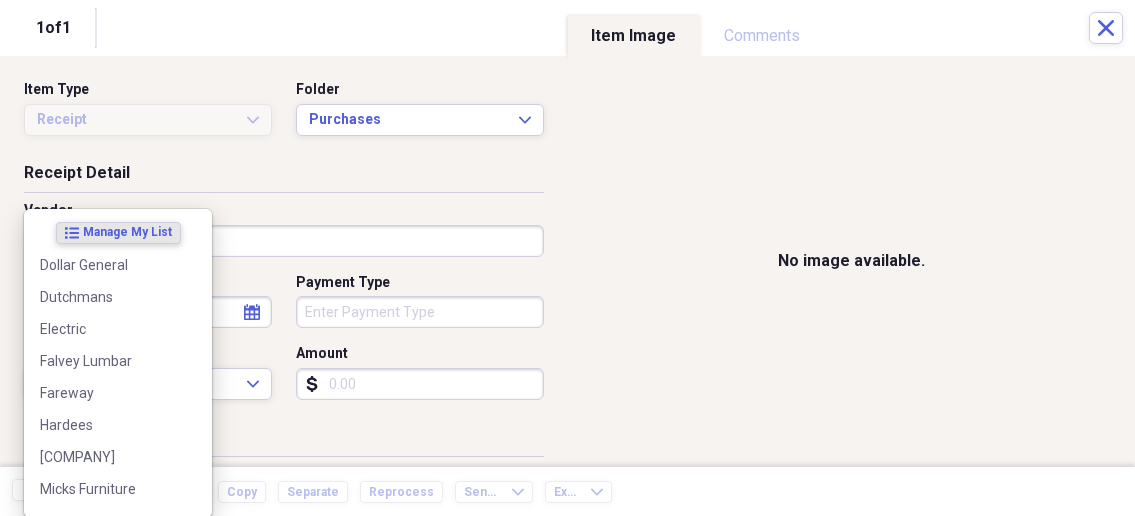 click on "Organize My Files 1 Collapse Unfiled Needs Review 1 Unfiled All Files Unfiled Unfiled Unfiled Saved Reports Collapse My Cabinet My Cabinet Add Folder Collapse Open Folder Business Add Folder Folder Bills Add Folder Folder Contacts Add Folder Folder Contracts Add Folder Folder Important Documents Add Folder Folder Legal Add Folder Folder Office Add Folder Folder Purchases Add Folder Expand Folder Taxes Add Folder Expand Folder Personal Add Folder Trash Trash Help & Support Submit Import Import Add Create Expand Reports Reports Settings Nathalee Expand Purchases Showing 27 items , totaling $[AMOUNT] Column Expand sort Sort Filters Expand Create Item Expand Status Image Date Vendor Amount Category Product Source Billable Reimbursable check [DATE] Red Shed $[AMOUNT] Meals/Restaurants Food check [DATE] Fareway $[AMOUNT] Meals/Restaurants Food check [DATE] Menards [CITY] [STATE] $[AMOUNT] Building Supplies check [DATE] Walmart $[AMOUNT] FARM SUPPLIES check [DATE] Menards [CITY] [STATE] $[AMOUNT] check Hardees" at bounding box center (567, 258) 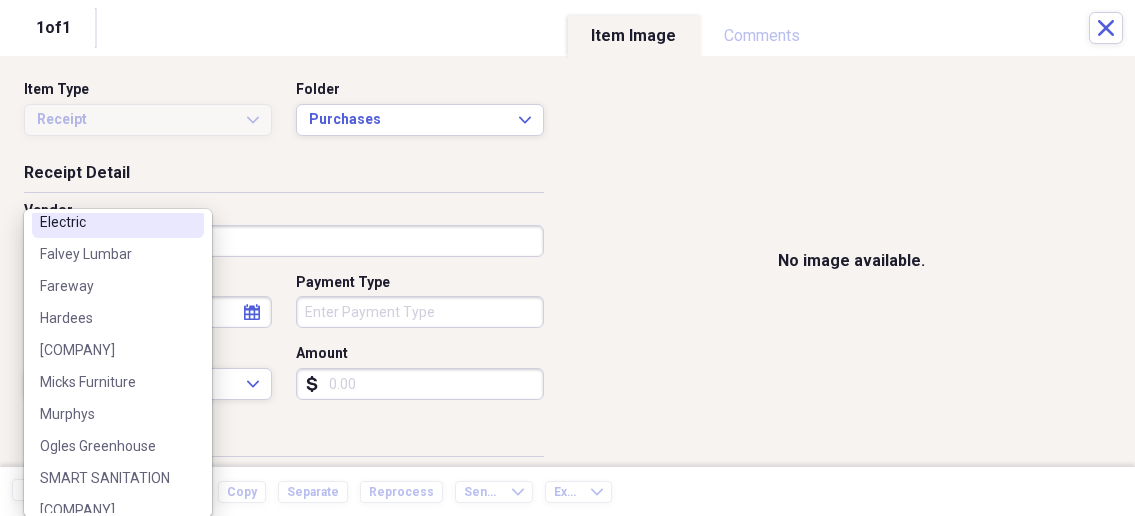 scroll, scrollTop: 214, scrollLeft: 0, axis: vertical 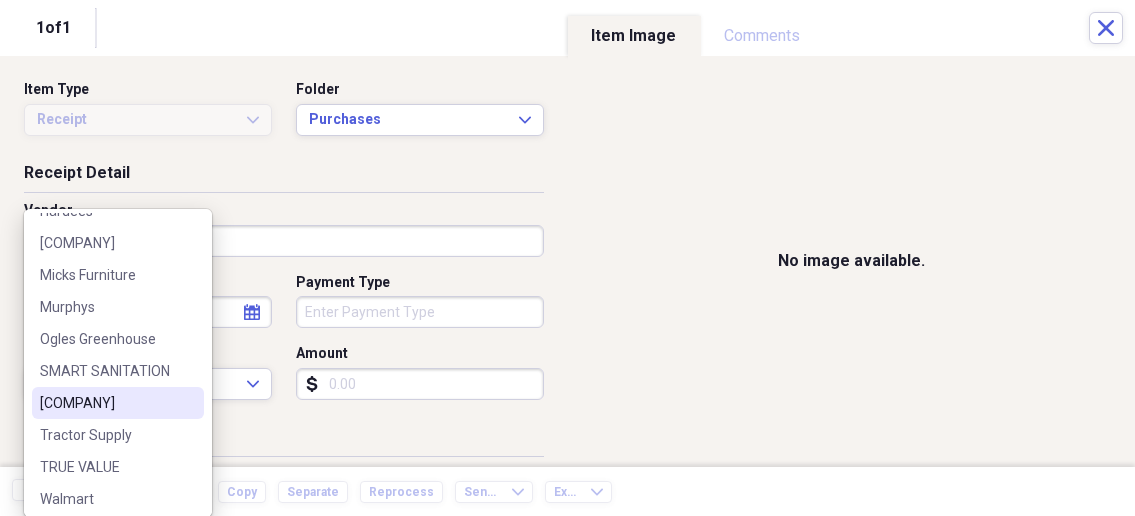 click on "[COMPANY]" at bounding box center (118, 403) 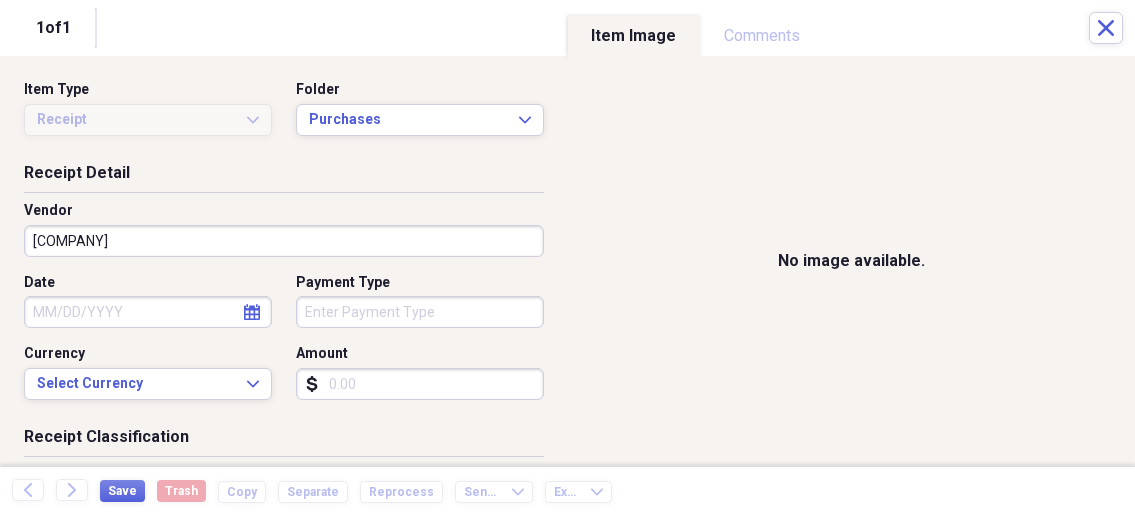 click on "Date" at bounding box center (148, 312) 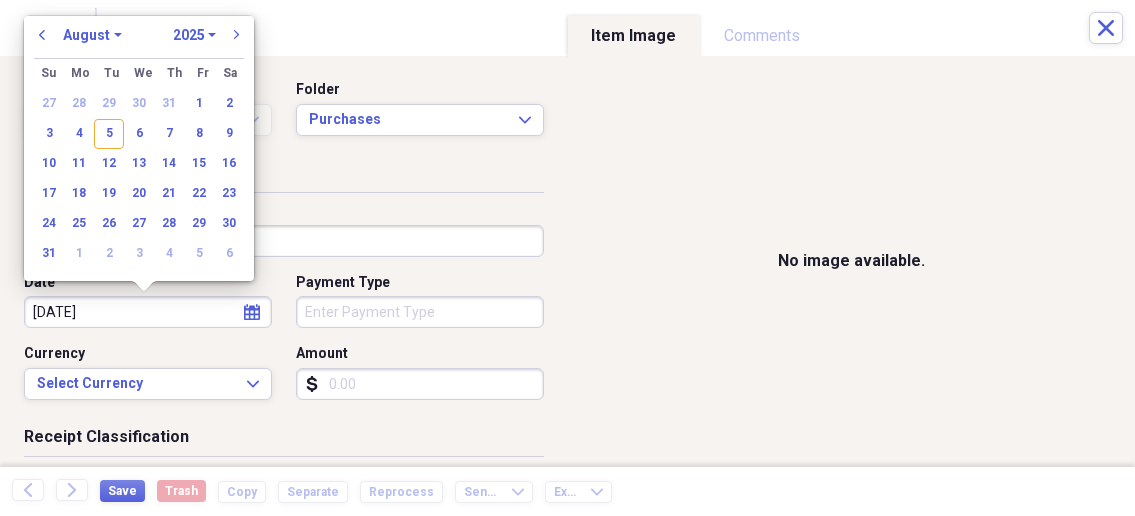 type on "[DATE]" 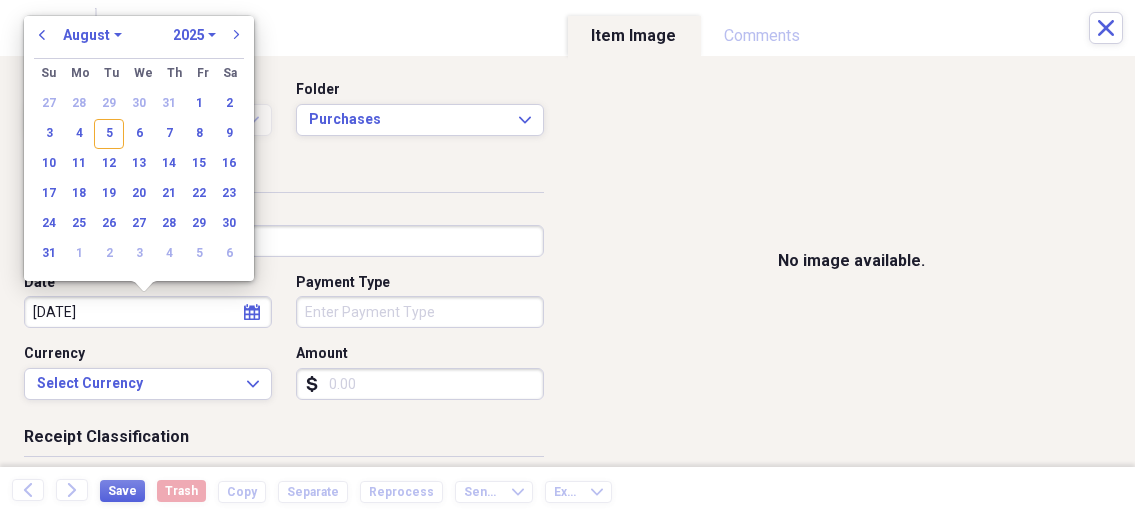 select on "4" 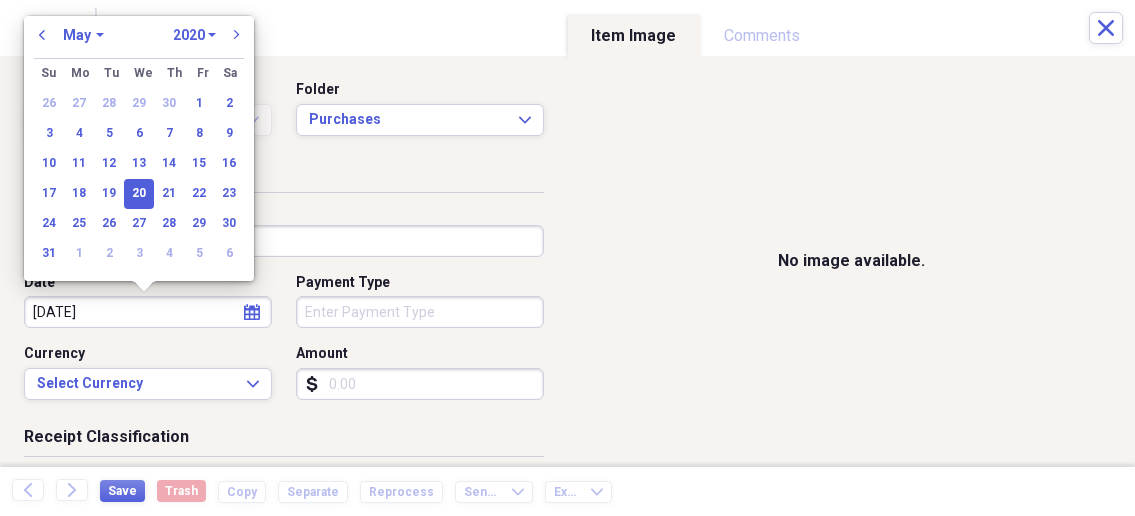 type on "05/20/2025" 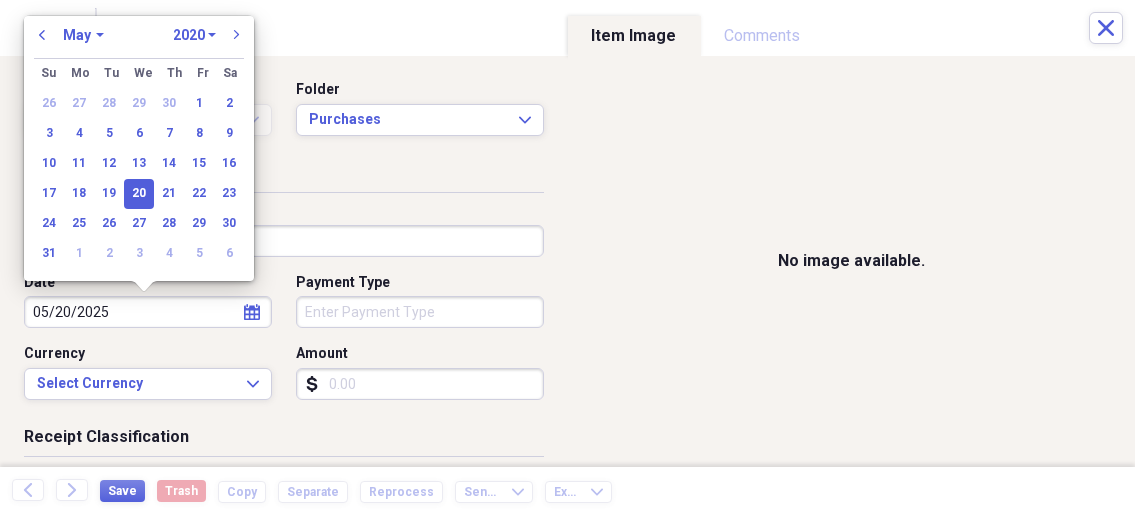 select on "2025" 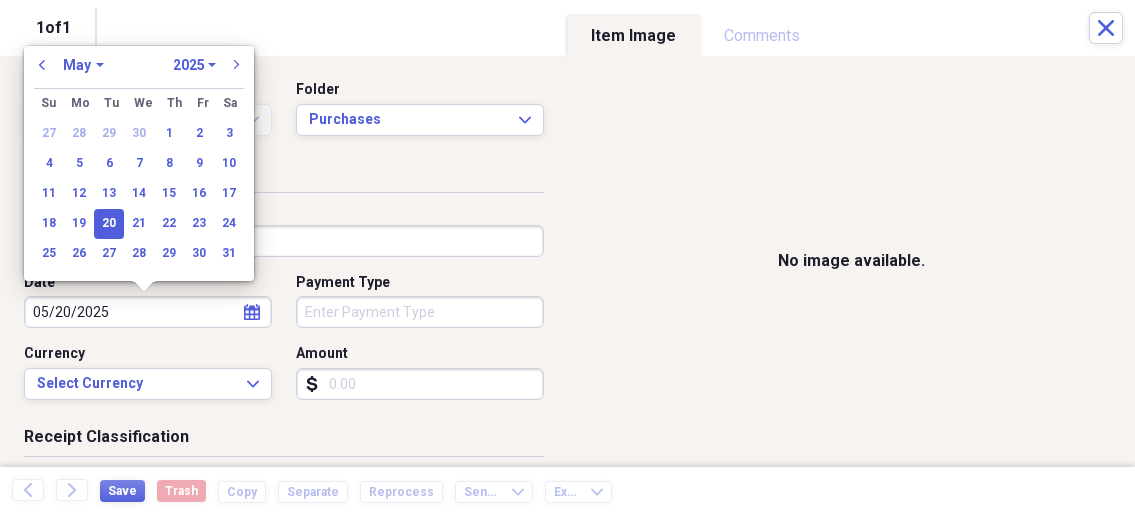 type on "05/20/2025" 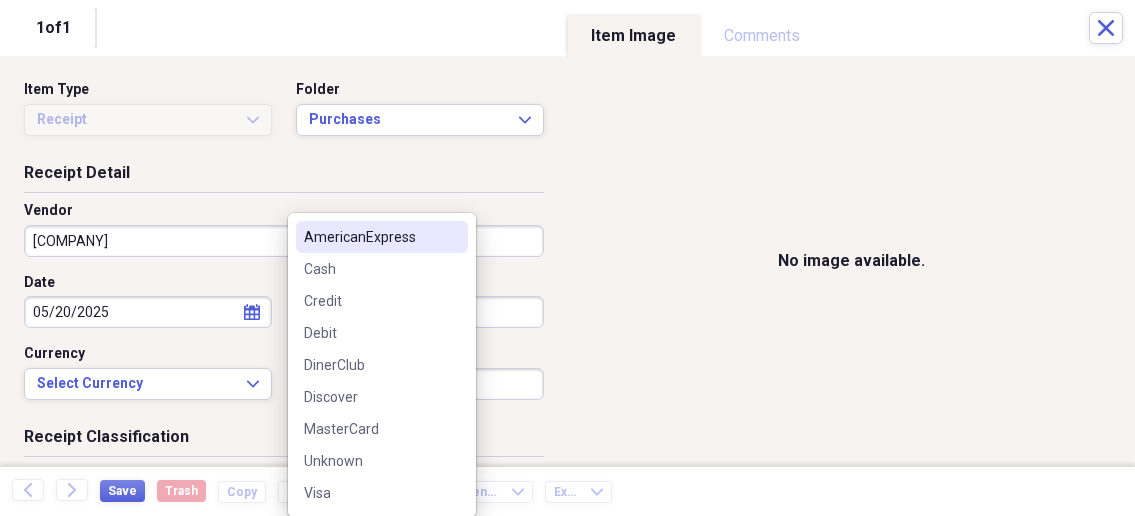 click on "Organize My Files 1 Collapse Unfiled Needs Review 1 Unfiled All Files Unfiled Unfiled Unfiled Saved Reports Collapse My Cabinet My Cabinet Add Folder Collapse Open Folder Business Add Folder Folder Bills Add Folder Folder Contacts Add Folder Folder Contracts Add Folder Folder Important Documents Add Folder Folder Legal Add Folder Folder Office Add Folder Folder Purchases Add Folder Expand Folder Taxes Add Folder Expand Folder Personal Add Folder Trash Trash Help & Support Submit Import Import Add Create Expand Reports Reports Settings Nathalee Expand Purchases Showing 27 items , totaling $[AMOUNT] Column Expand sort Sort Filters Expand Create Item Expand Status Image Date Vendor Amount Category Product Source Billable Reimbursable check [DATE] Red Shed $[AMOUNT] Meals/Restaurants Food check [DATE] Fareway $[AMOUNT] Meals/Restaurants Food check [DATE] Menards [CITY] [STATE] $[AMOUNT] Building Supplies check [DATE] Walmart $[AMOUNT] FARM SUPPLIES check [DATE] Menards [CITY] [STATE] $[AMOUNT] check Hardees" at bounding box center [567, 258] 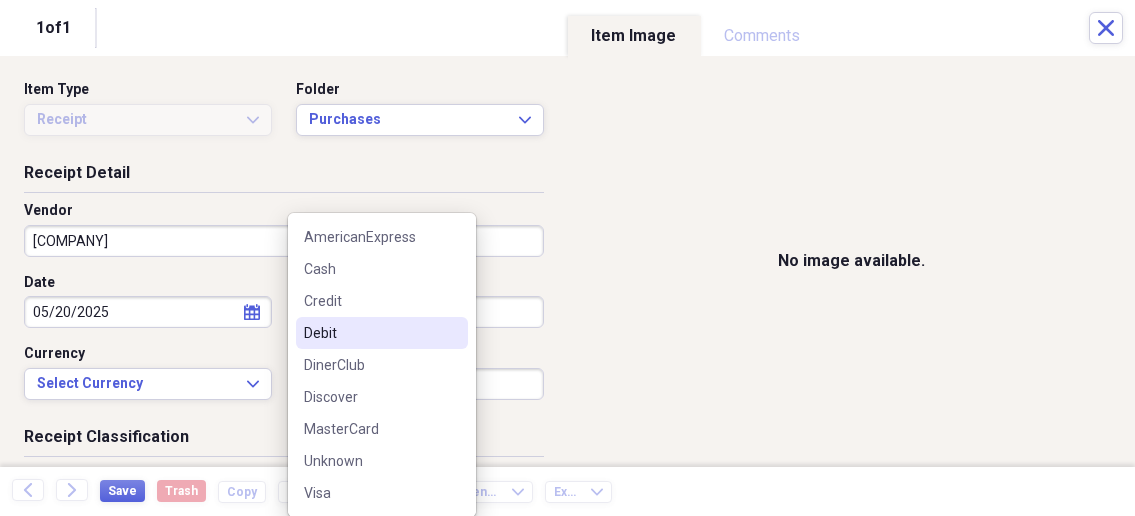 click on "Debit" at bounding box center [370, 333] 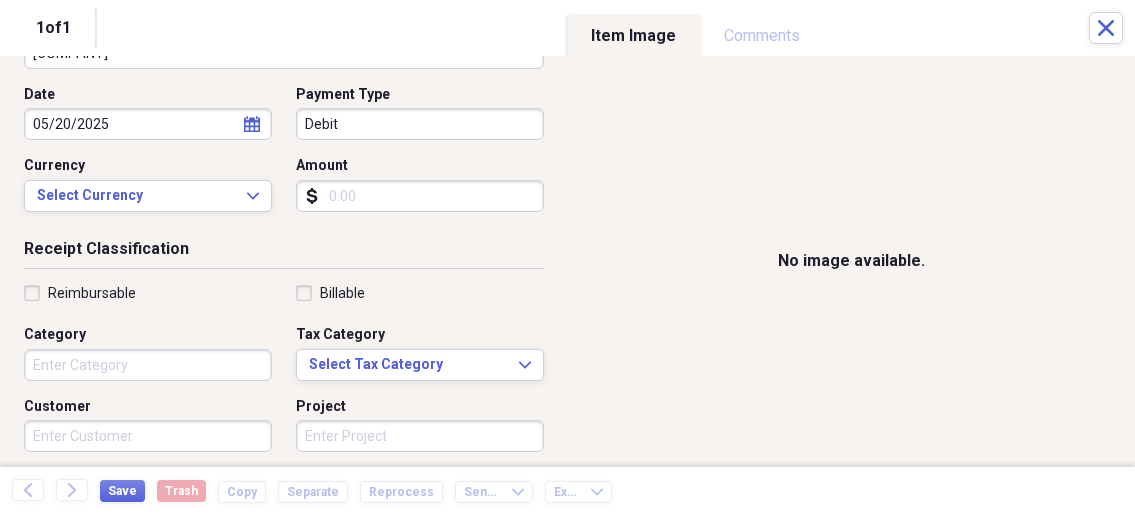scroll, scrollTop: 214, scrollLeft: 0, axis: vertical 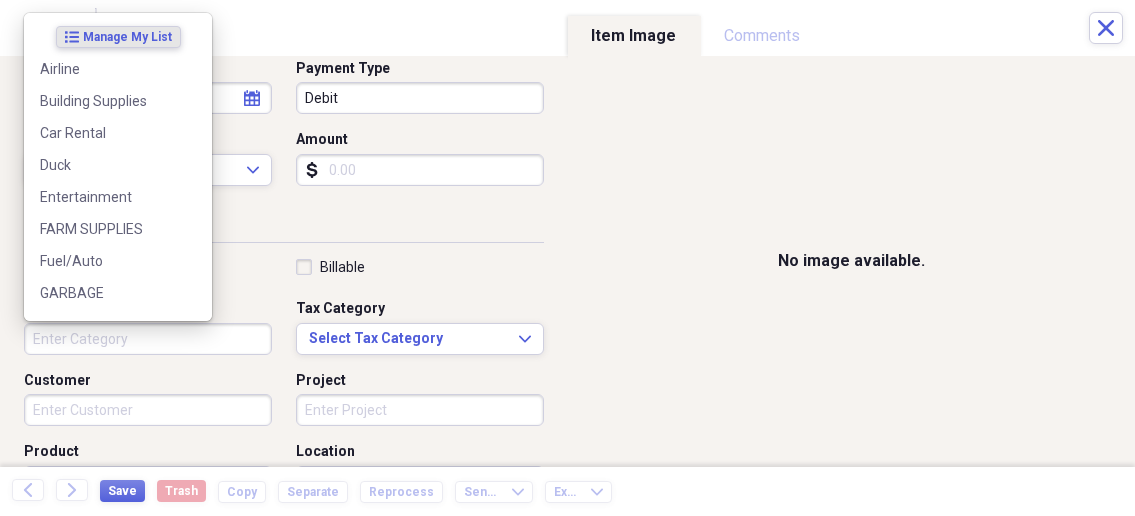 click on "Category" at bounding box center (148, 339) 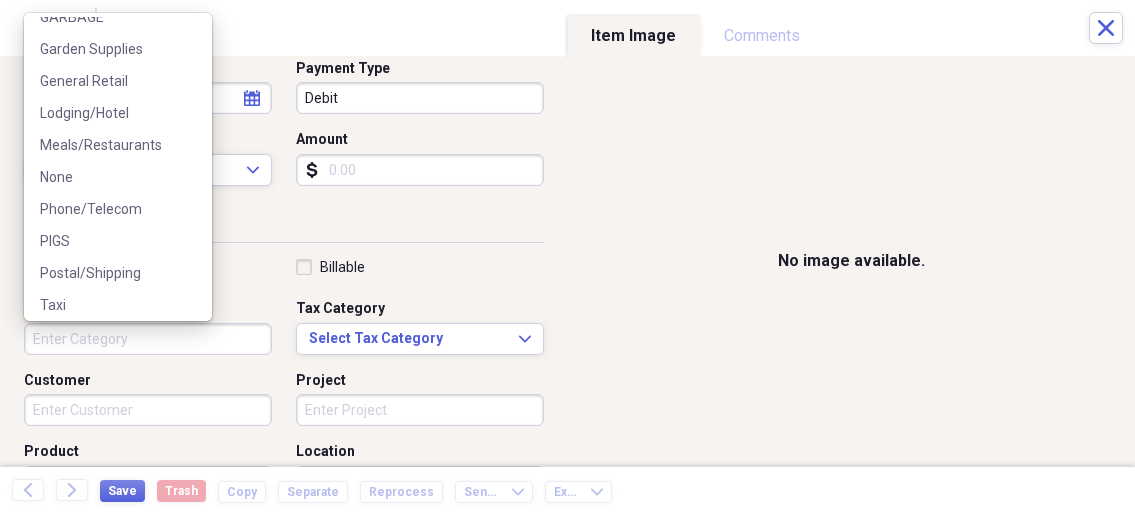 scroll, scrollTop: 321, scrollLeft: 0, axis: vertical 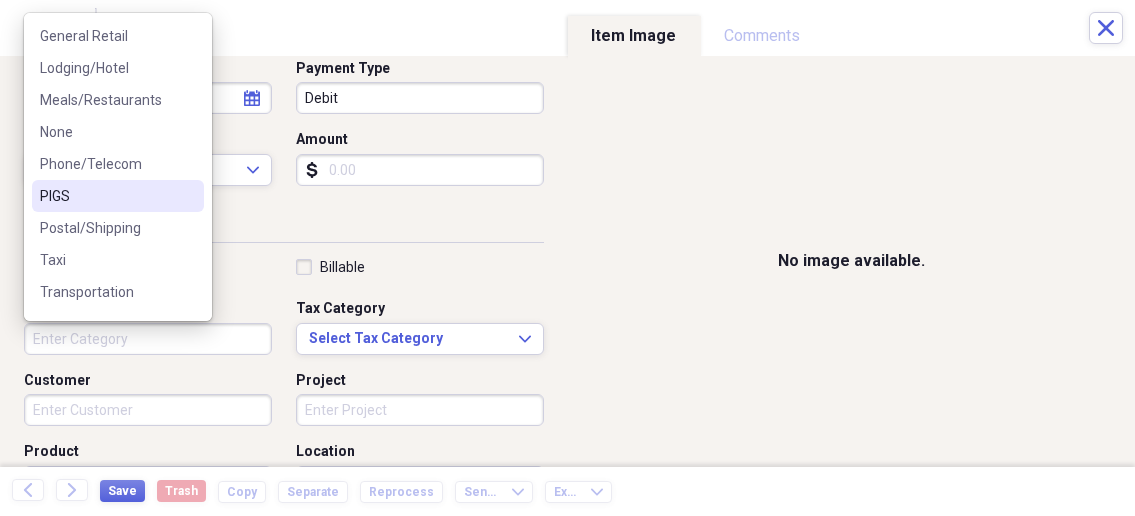 click on "PIGS" at bounding box center (106, 196) 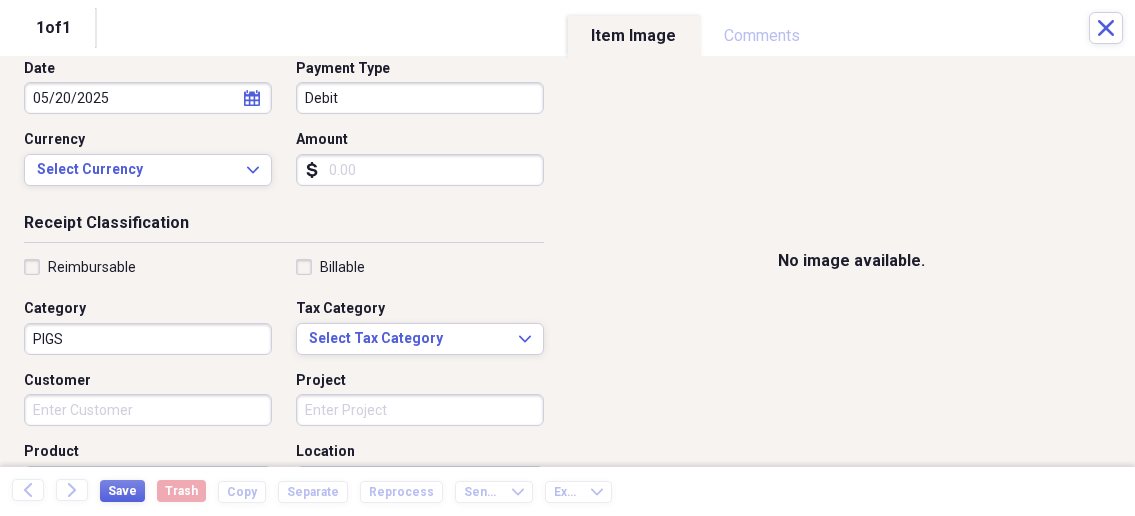 click on "Customer" at bounding box center [148, 410] 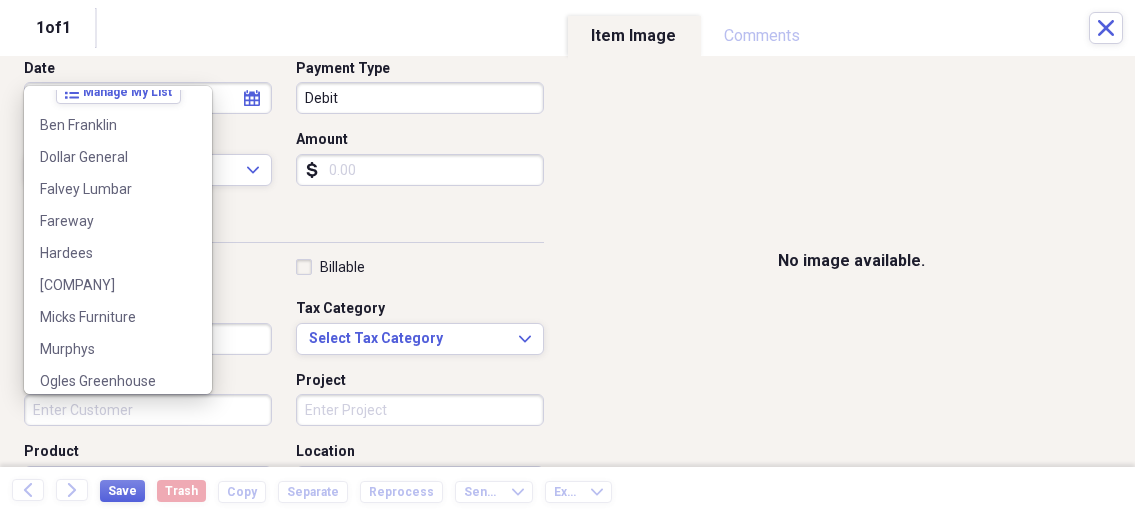 scroll, scrollTop: 0, scrollLeft: 0, axis: both 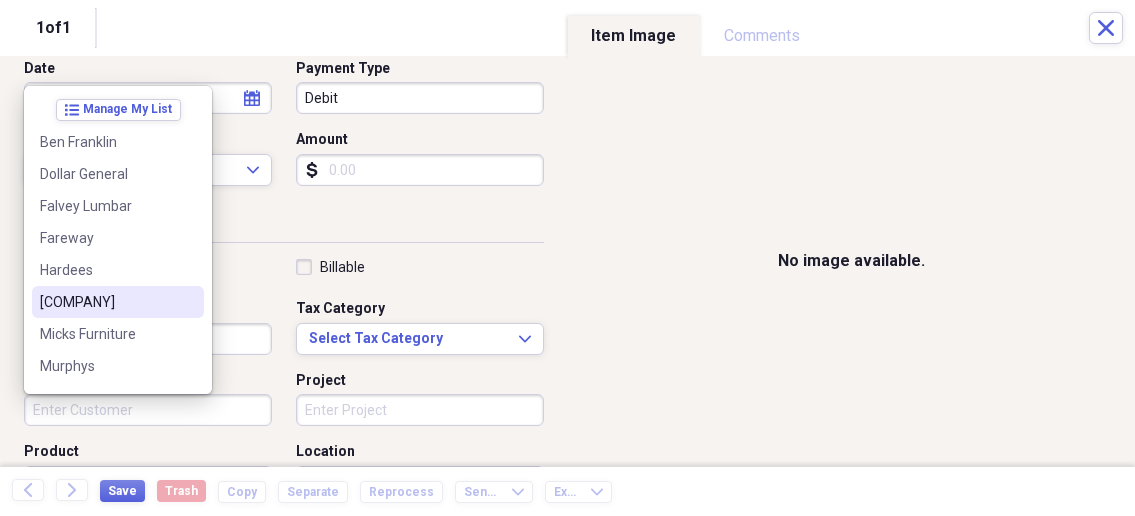 click on "Receipt Classification" at bounding box center [284, 227] 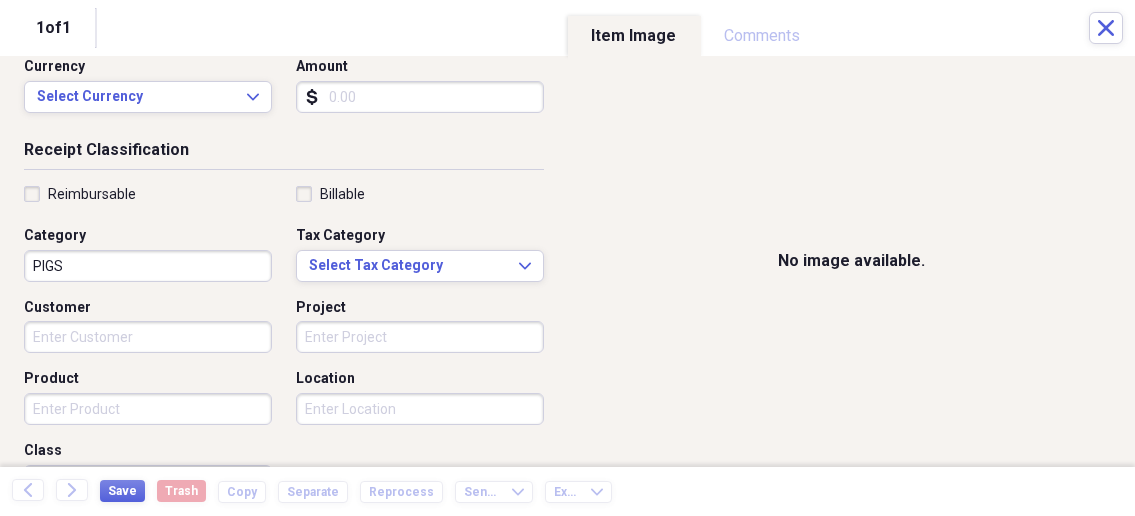scroll, scrollTop: 321, scrollLeft: 0, axis: vertical 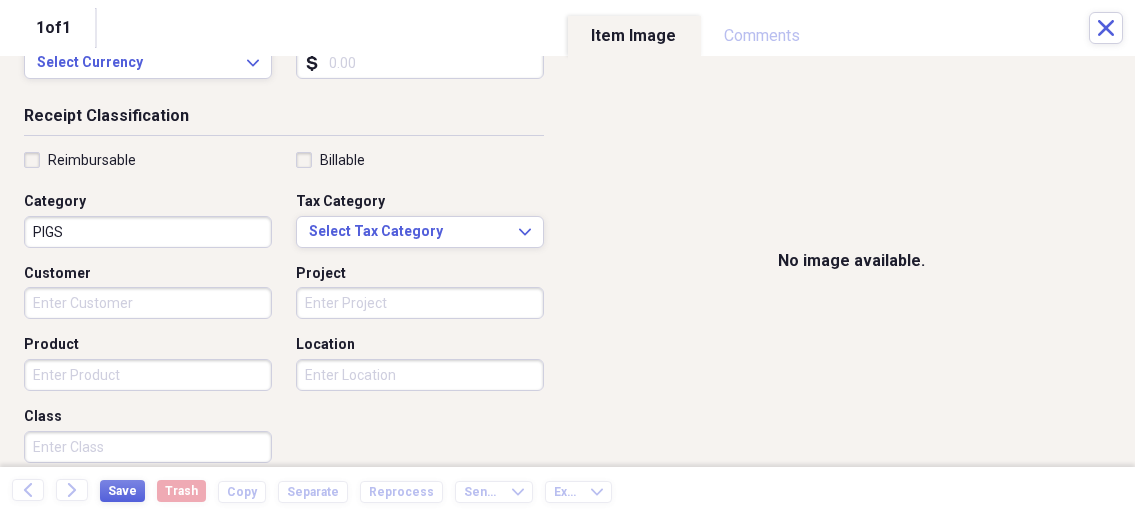 click on "Organize My Files 1 Collapse Unfiled Needs Review 1 Unfiled All Files Unfiled Unfiled Unfiled Saved Reports Collapse My Cabinet My Cabinet Add Folder Collapse Open Folder Business Add Folder Folder Bills Add Folder Folder Contacts Add Folder Folder Contracts Add Folder Folder Important Documents Add Folder Folder Legal Add Folder Folder Office Add Folder Folder Purchases Add Folder Expand Folder Taxes Add Folder Expand Folder Personal Add Folder Trash Trash Help & Support Submit Import Import Add Create Expand Reports Reports Settings Nathalee Expand Purchases Showing 27 items , totaling $[AMOUNT] Column Expand sort Sort Filters Expand Create Item Expand Status Image Date Vendor Amount Category Product Source Billable Reimbursable check [DATE] Red Shed $[AMOUNT] Meals/Restaurants Food check [DATE] Fareway $[AMOUNT] Meals/Restaurants Food check [DATE] Menards [CITY] [STATE] $[AMOUNT] Building Supplies check [DATE] Walmart $[AMOUNT] FARM SUPPLIES check [DATE] Menards [CITY] [STATE] $[AMOUNT] check Hardees" at bounding box center (567, 258) 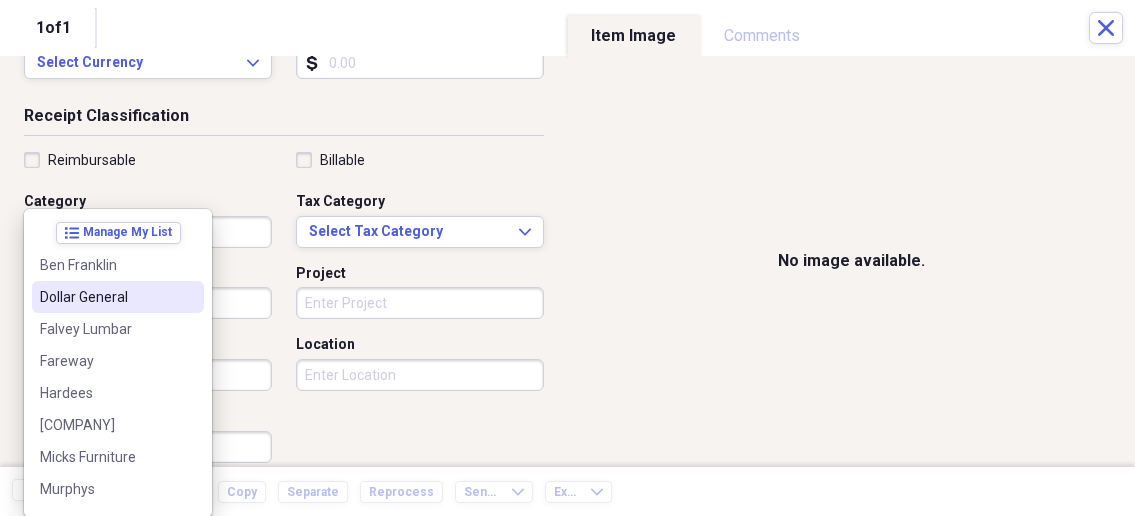 click on "Dollar General" at bounding box center [118, 297] 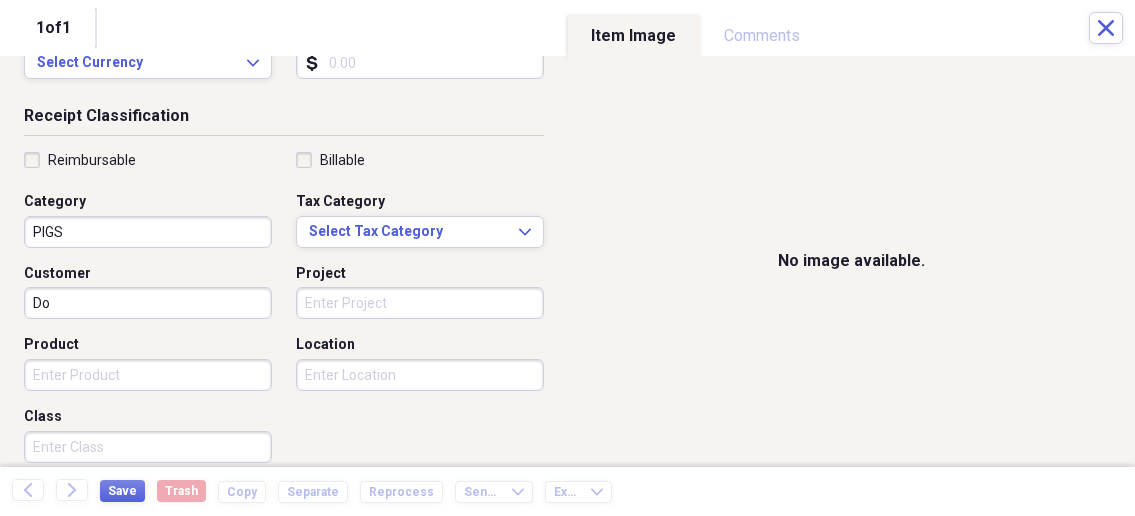 type on "D" 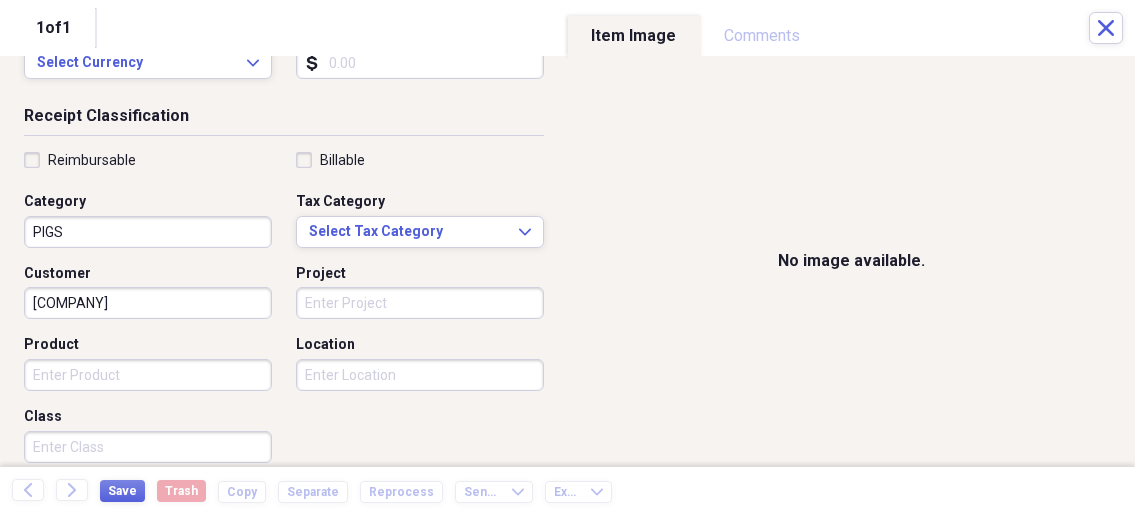 type on "[COMPANY]" 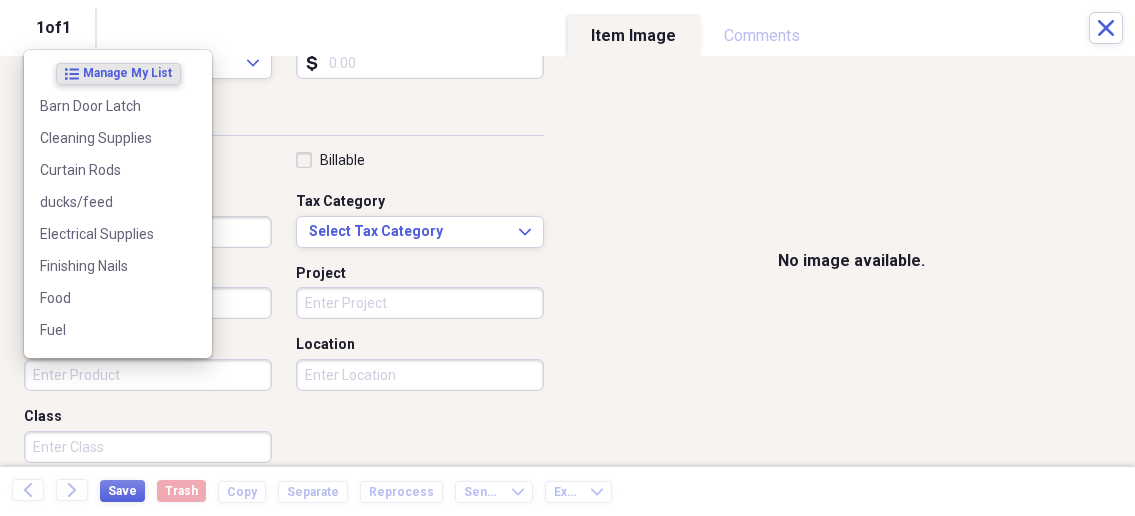 click on "Product" at bounding box center (148, 375) 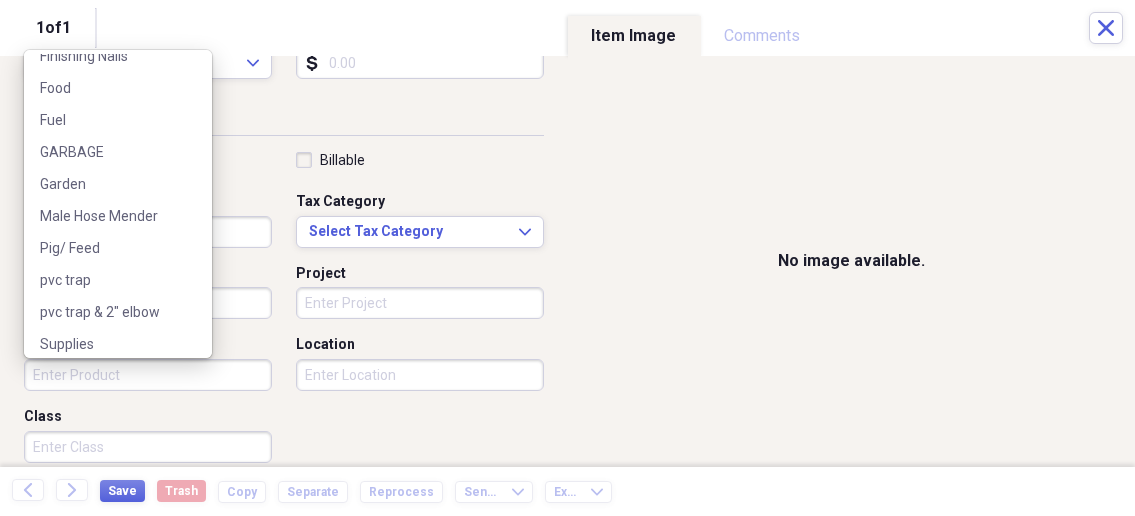 scroll, scrollTop: 214, scrollLeft: 0, axis: vertical 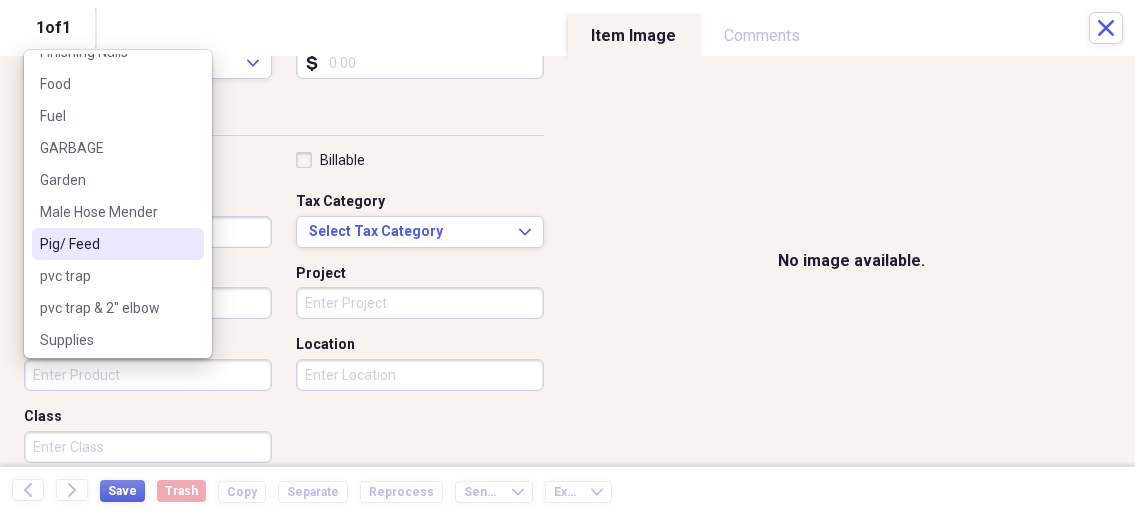 click on "Pig/ Feed" at bounding box center (106, 244) 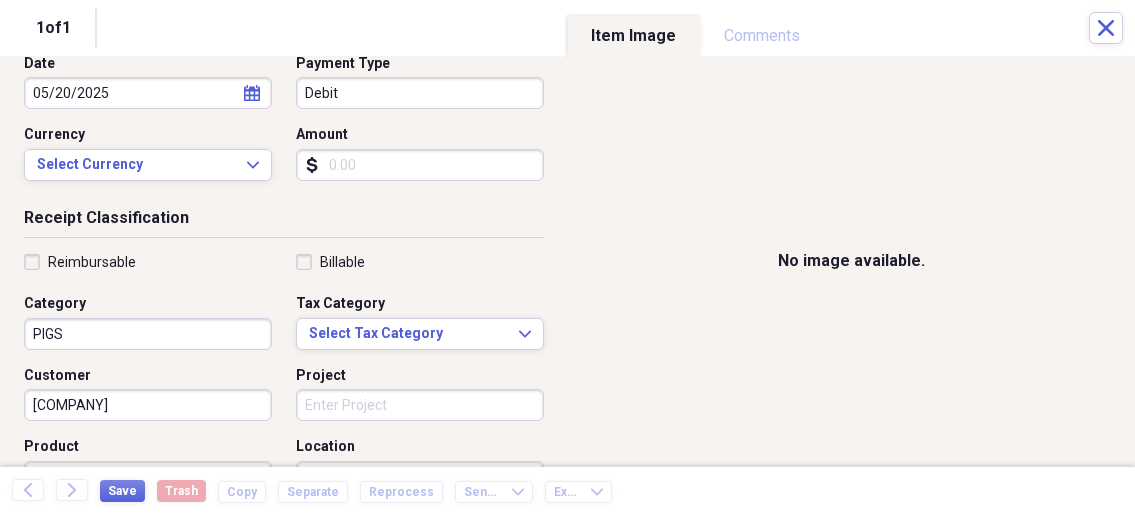 scroll, scrollTop: 107, scrollLeft: 0, axis: vertical 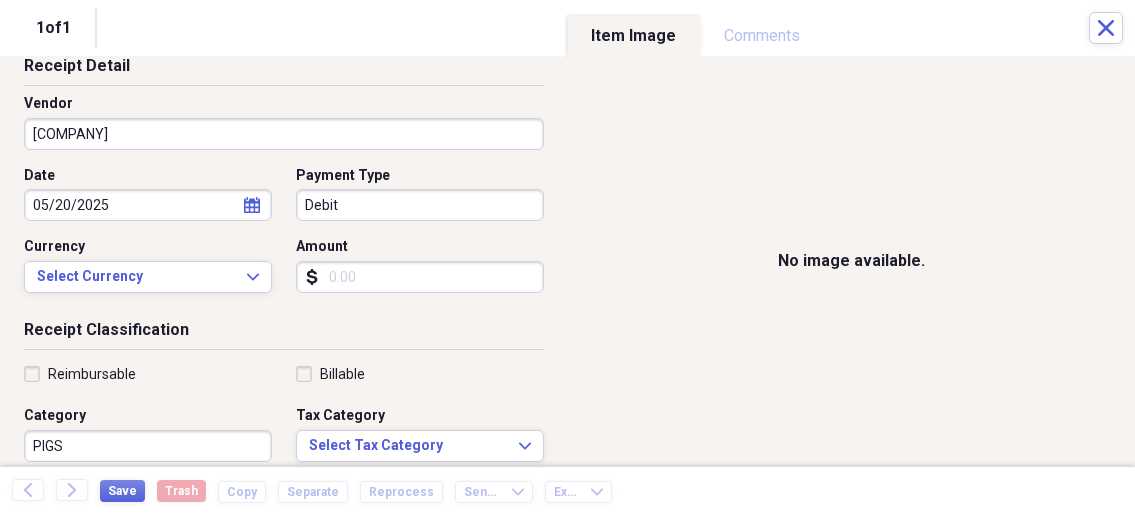 click on "Amount" at bounding box center [420, 277] 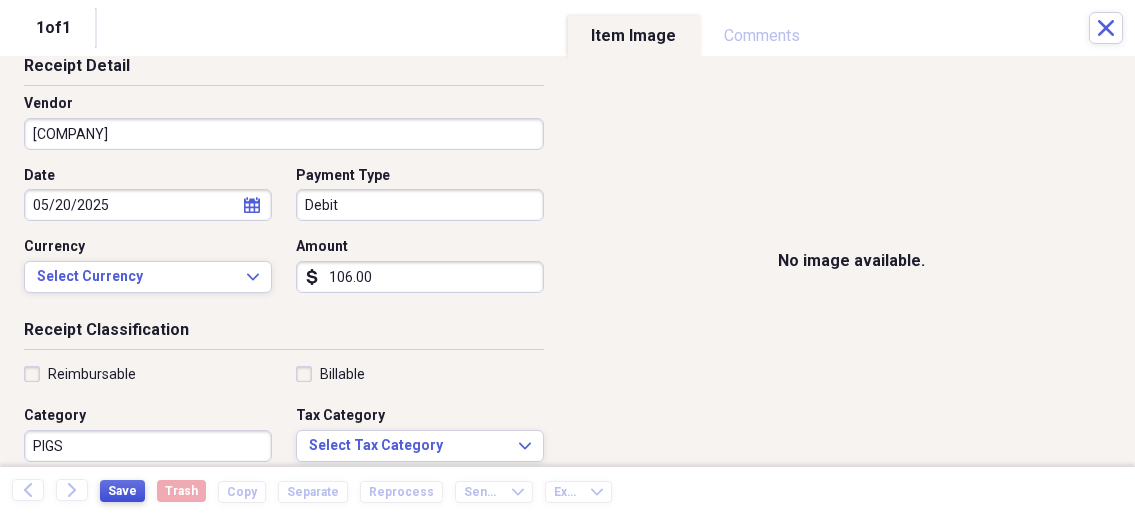 type on "106.00" 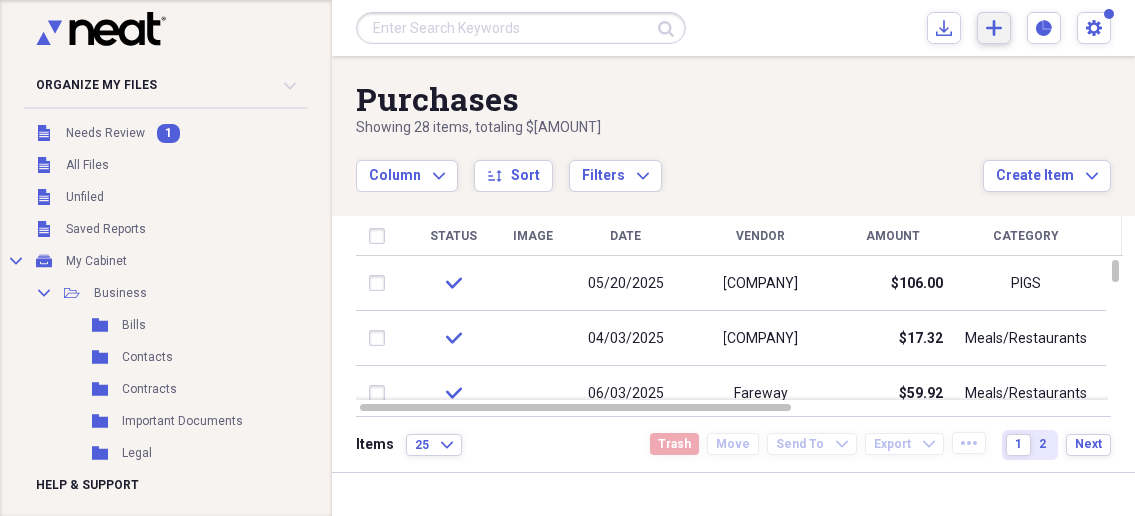 click on "Add" 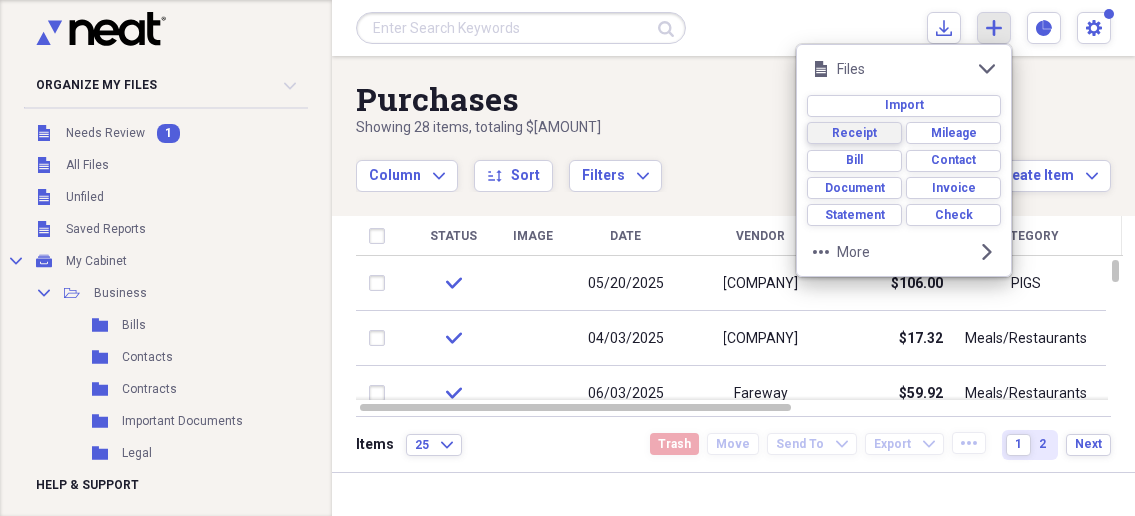 click on "Receipt" at bounding box center [854, 133] 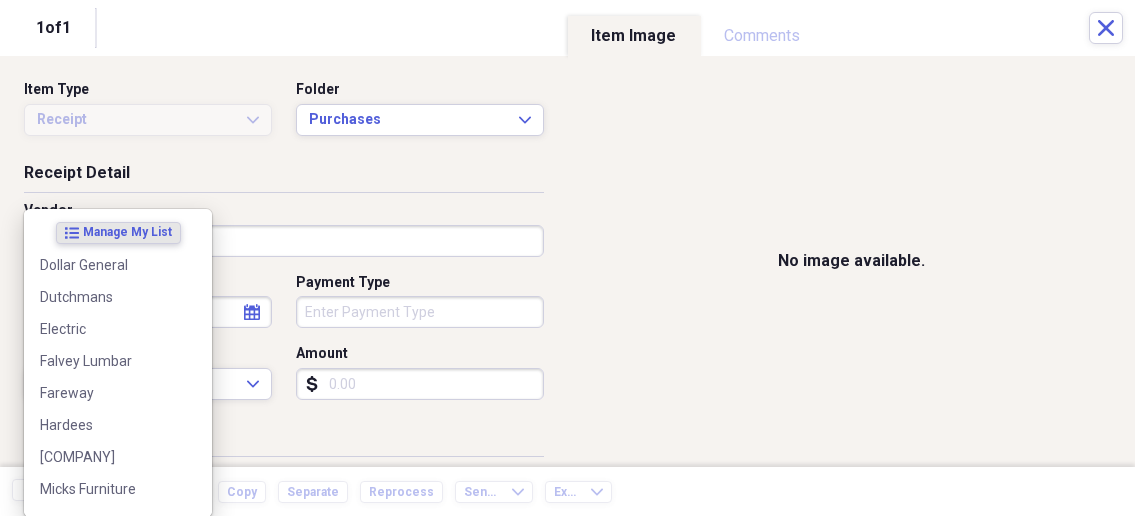 click on "Organize My Files 1 Collapse Unfiled Needs Review 1 Unfiled All Files Unfiled Unfiled Unfiled Saved Reports Collapse My Cabinet My Cabinet Add Folder Collapse Open Folder Business Add Folder Folder Bills Add Folder Folder Contacts Add Folder Folder Contracts Add Folder Folder Important Documents Add Folder Folder Legal Add Folder Folder Office Add Folder Folder Purchases Add Folder Expand Folder Taxes Add Folder Expand Folder Personal Add Folder Trash Trash Help & Support Submit Import Import Add Create Expand Reports Reports Settings Nathalee Expand Purchases Showing 23 items , totaling $3,094.41 Column Expand sort Sort Filters  Expand Create Item Expand Status Image Date Vendor Amount Category Product Source Billable Reimbursable check [DATE] [COMPANY] $325.27 Building Supplies Electrical Supplies check [DATE] [COMPANY] $3.52 Meals/Restaurants Food check [DATE] [COMPANY] $364.21 Building Supplies Cleaning Supplies check [DATE] [COMPANY] $26.60 Building Supplies Curtain Rods check" at bounding box center [567, 258] 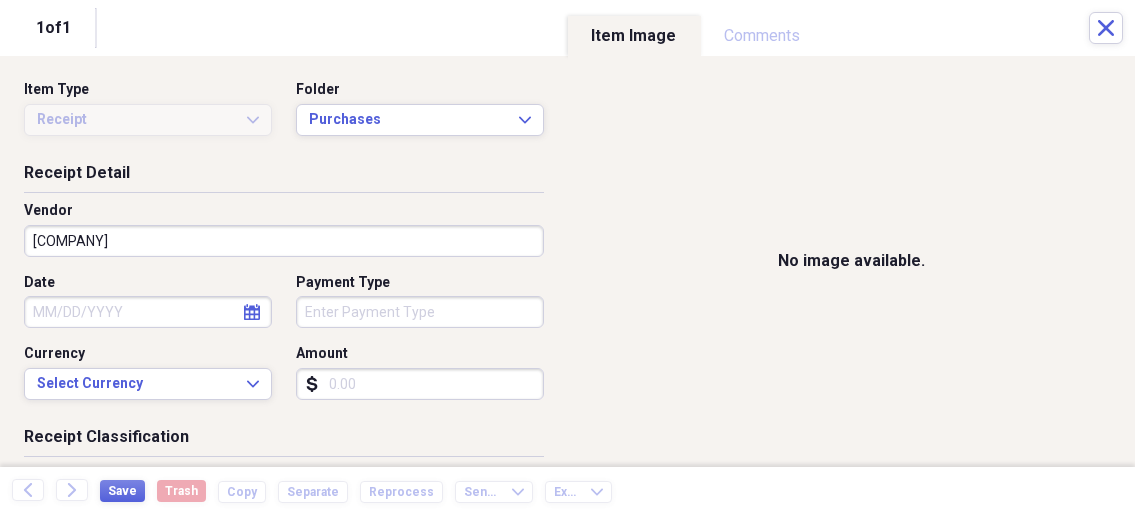type on "[COMPANY]" 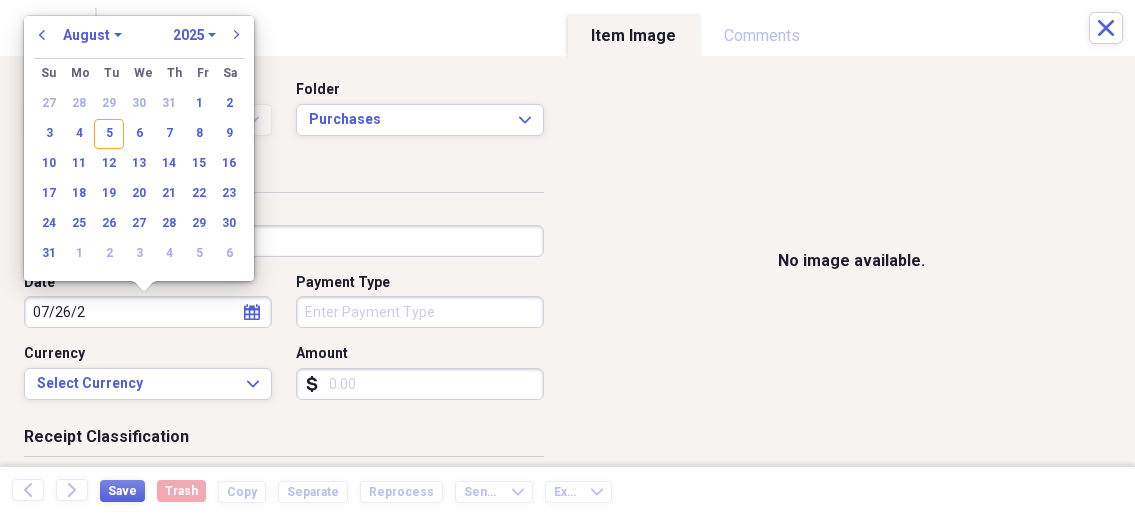 type on "[DATE]" 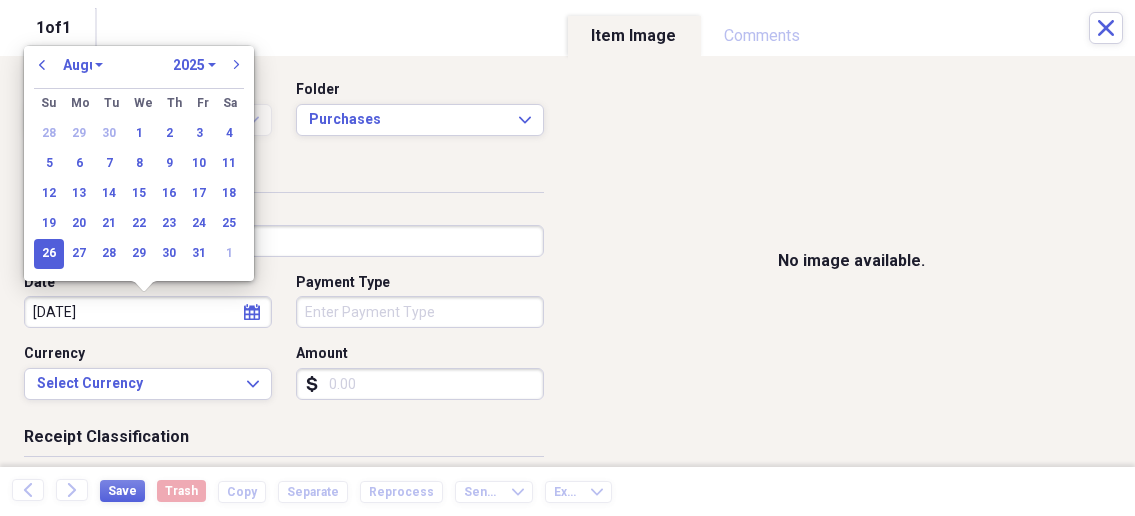 select on "6" 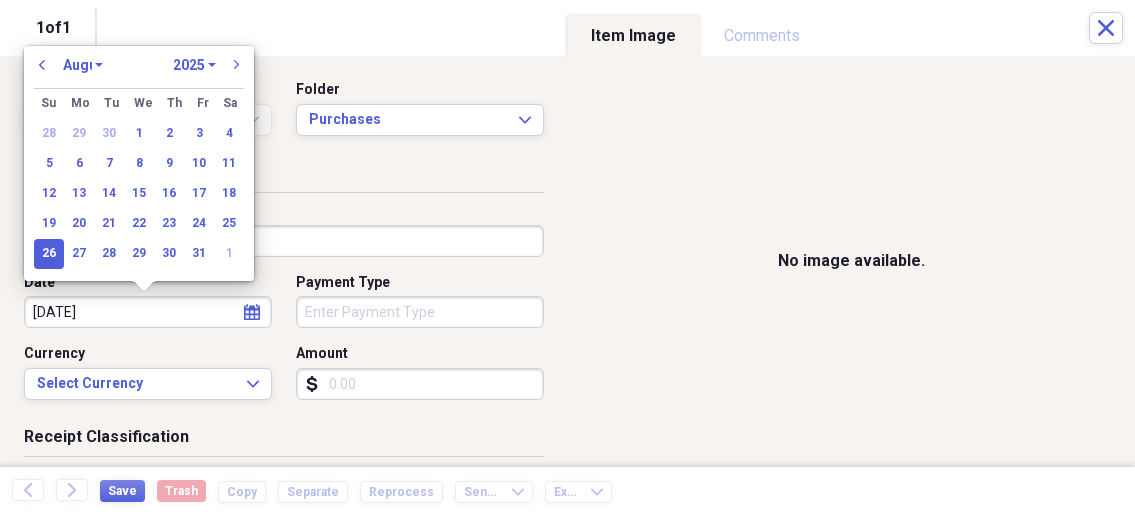 select on "2020" 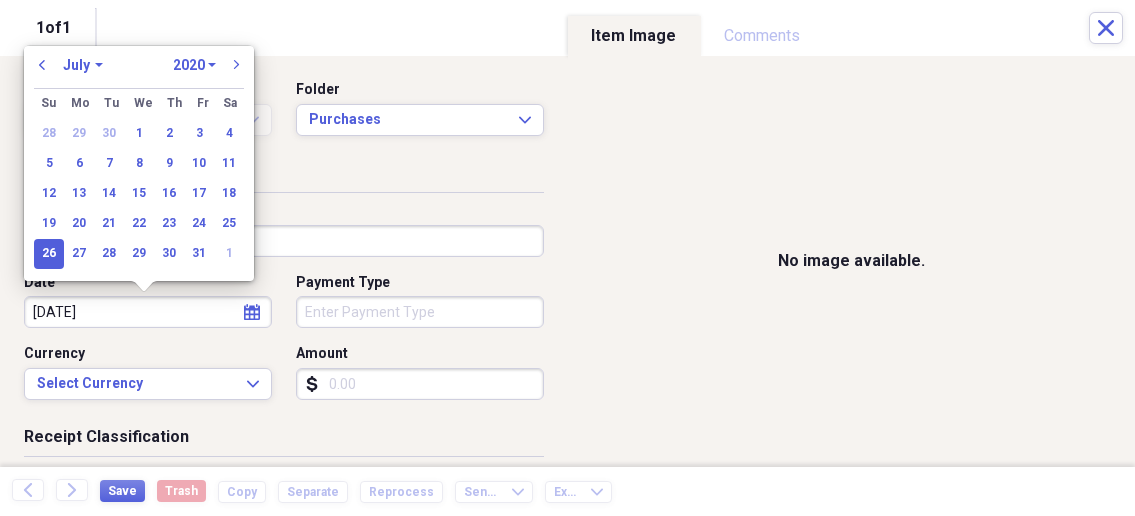 type on "07/26/2025" 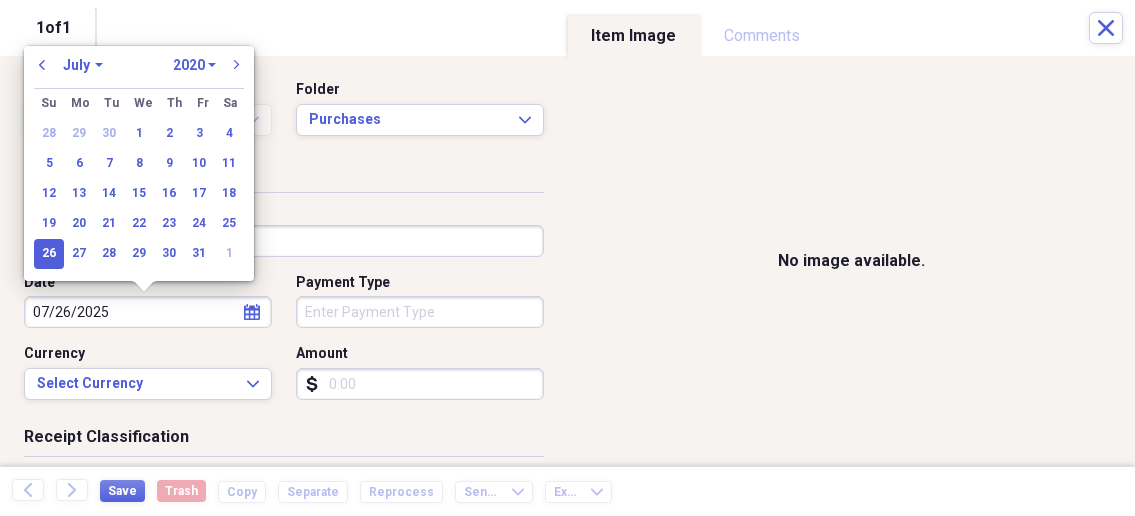 select on "2025" 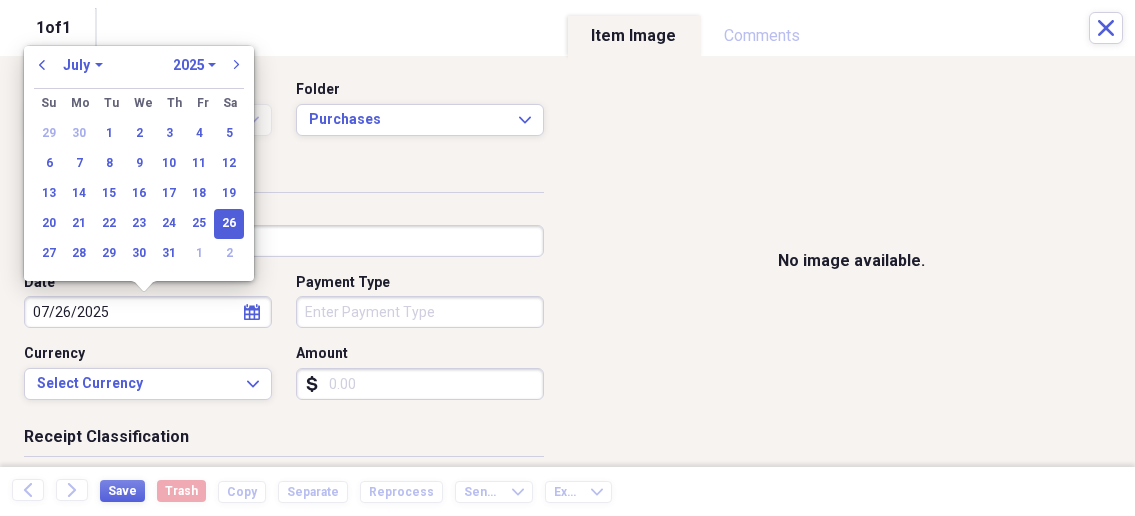 type on "07/26/2025" 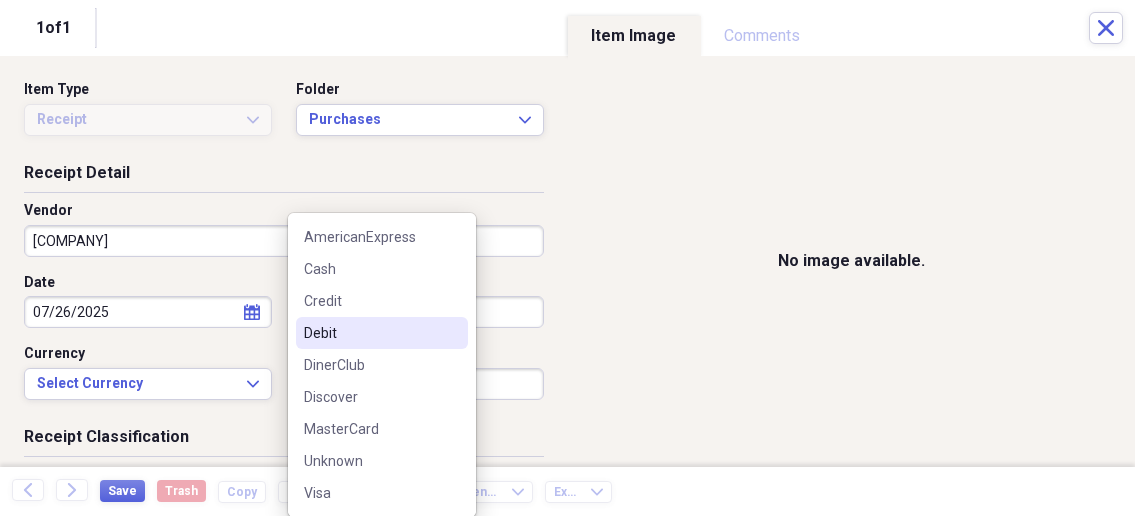 click on "Organize My Files 1 Collapse Unfiled Needs Review 1 Unfiled All Files Unfiled Unfiled Unfiled Saved Reports Collapse My Cabinet My Cabinet Add Folder Collapse Open Folder Business Add Folder Folder Bills Add Folder Folder Contacts Add Folder Folder Contracts Add Folder Folder Important Documents Add Folder Folder Legal Add Folder Folder Office Add Folder Folder Purchases Add Folder Expand Folder Taxes Add Folder Expand Folder Personal Add Folder Trash Trash Help & Support Submit Import Import Add Create Expand Reports Reports Settings Nathalee Expand Purchases Showing 23 items , totaling $3,094.41 Column Expand sort Sort Filters  Expand Create Item Expand Status Image Date Vendor Amount Category Product Source Billable Reimbursable check [DATE] [COMPANY] $325.27 Building Supplies Electrical Supplies check [DATE] [COMPANY] $3.52 Meals/Restaurants Food check [DATE] [COMPANY] $364.21 Building Supplies Cleaning Supplies check [DATE] [COMPANY] $26.60 Building Supplies Curtain Rods check" at bounding box center (567, 258) 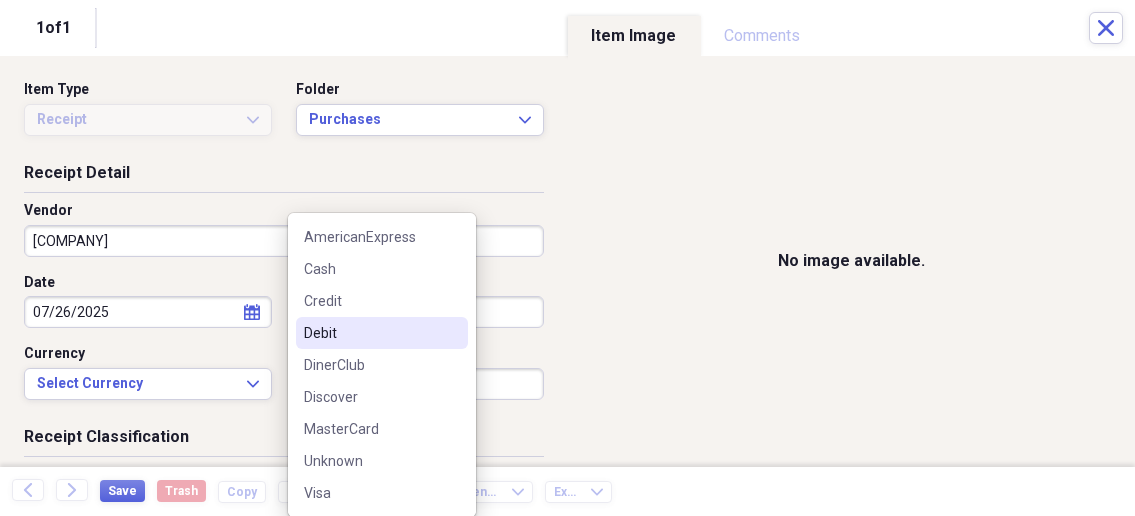 click on "Debit" at bounding box center (382, 333) 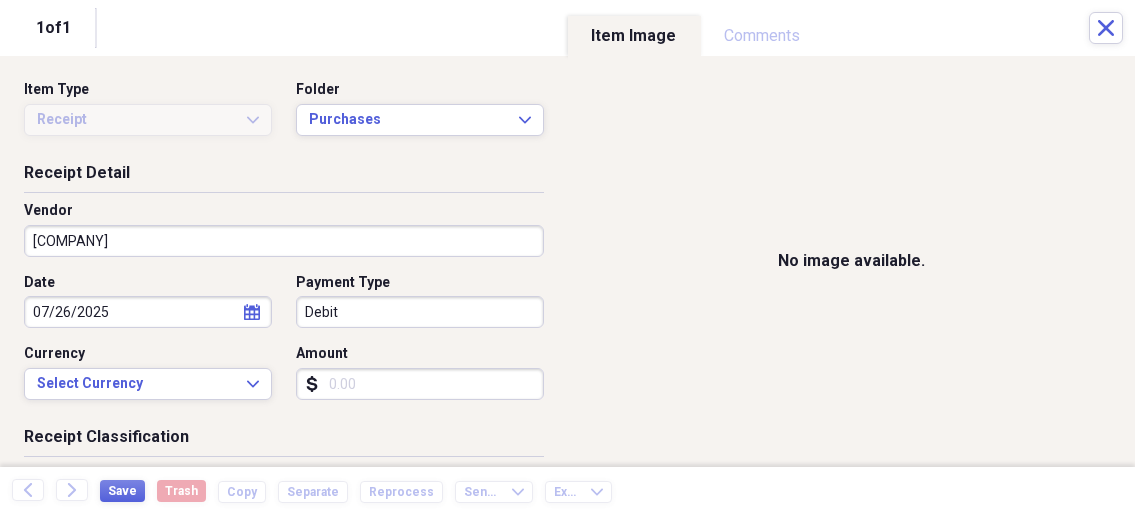click on "Amount" at bounding box center [420, 384] 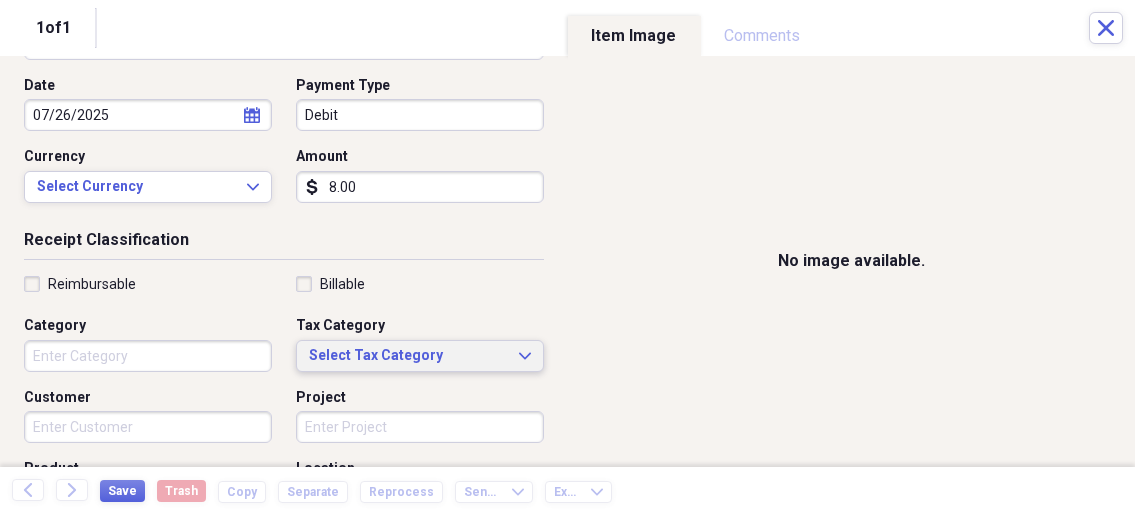 scroll, scrollTop: 214, scrollLeft: 0, axis: vertical 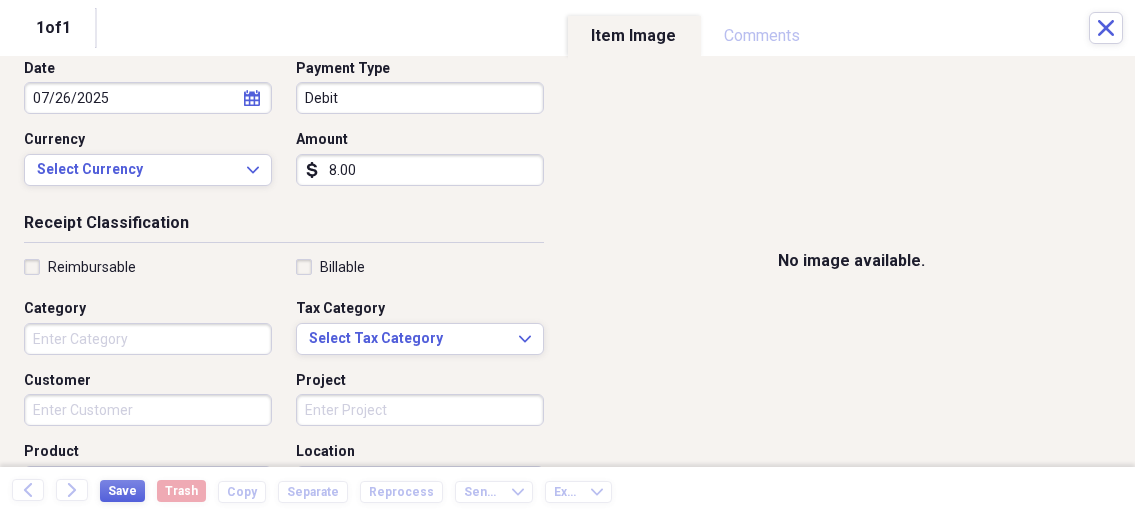 type on "8.00" 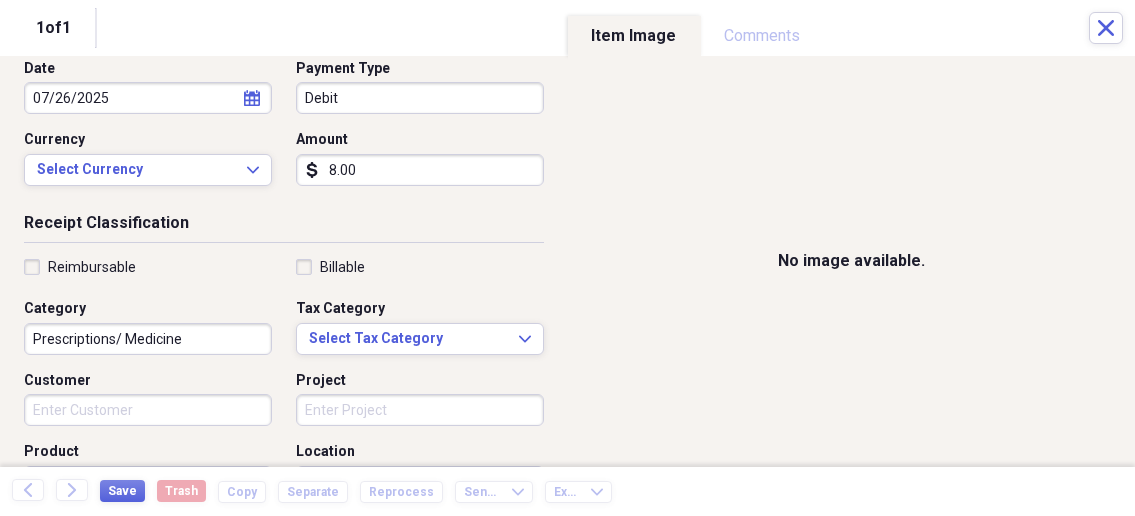 type on "Prescriptions/ Medicine" 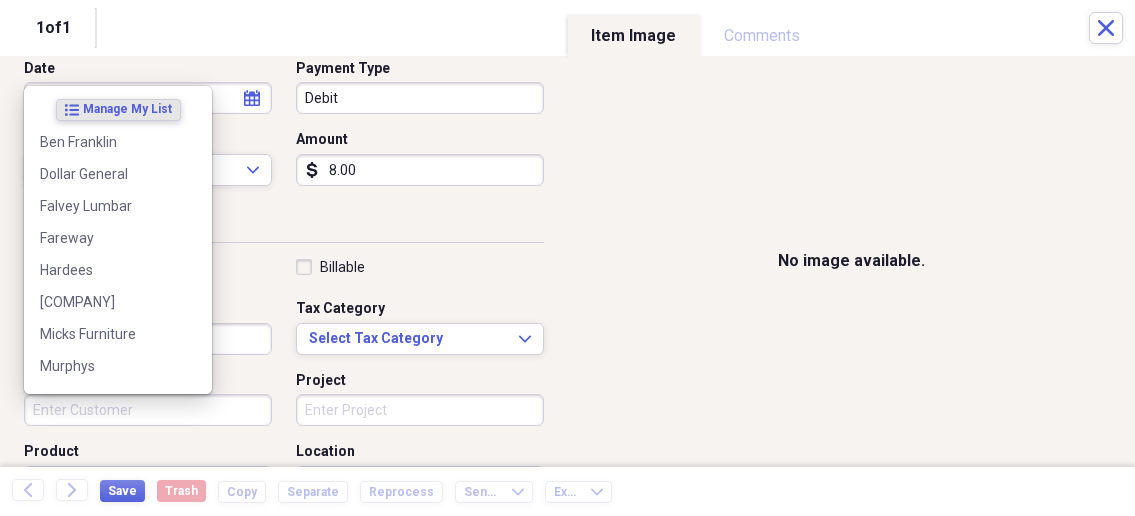 click on "Customer" at bounding box center [148, 410] 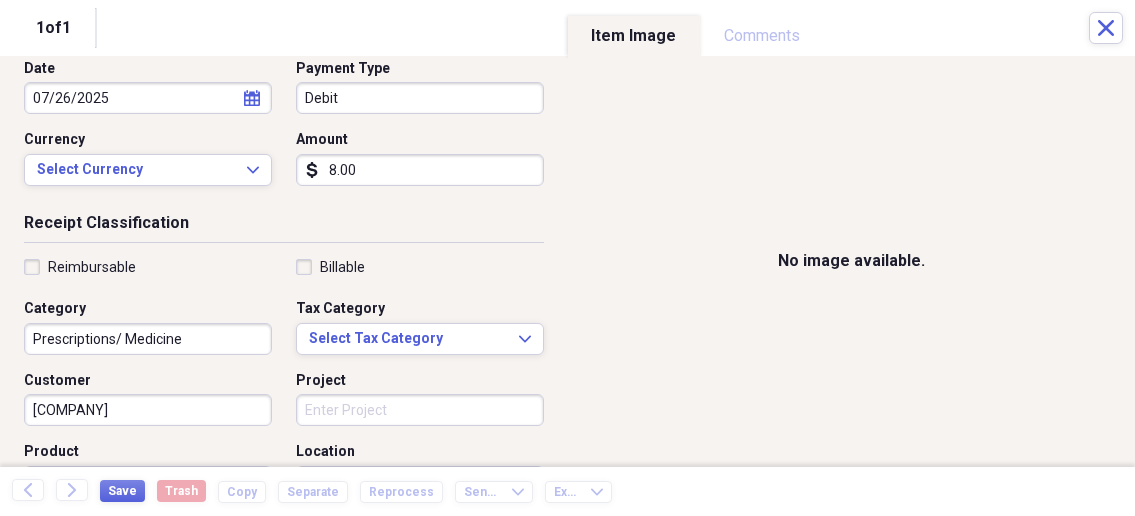 scroll, scrollTop: 321, scrollLeft: 0, axis: vertical 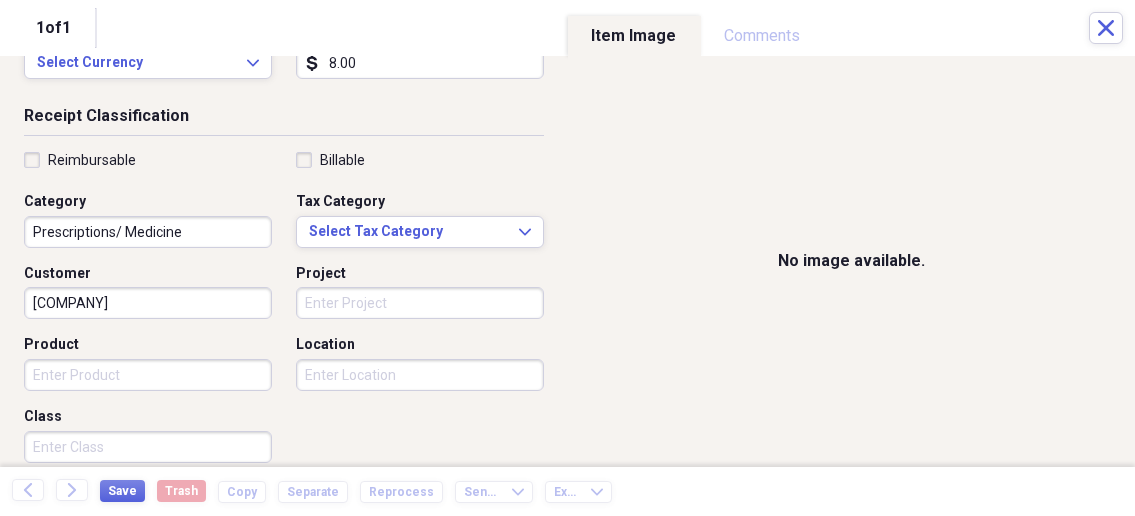 type on "[COMPANY]" 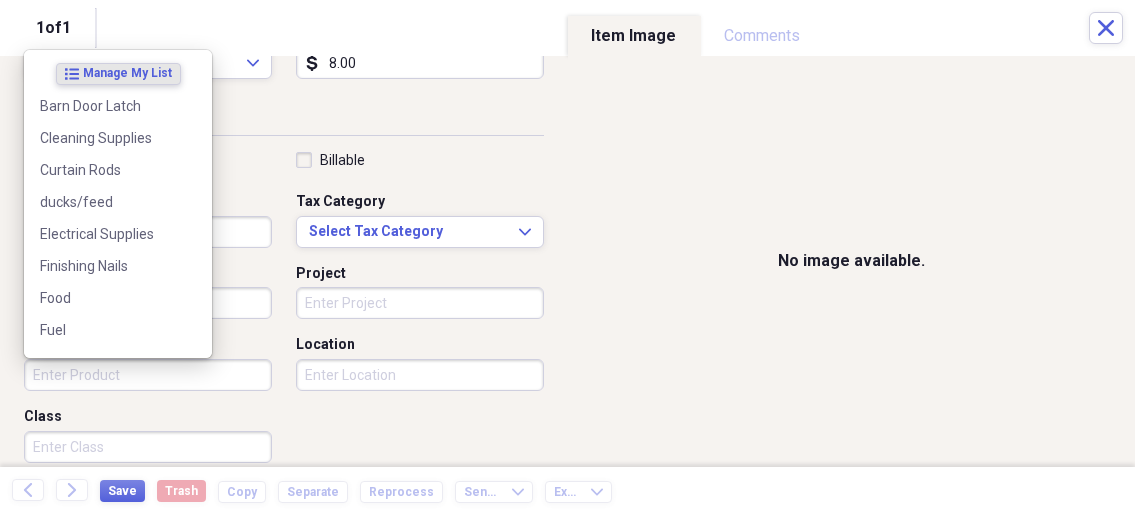 click on "Product" at bounding box center [148, 375] 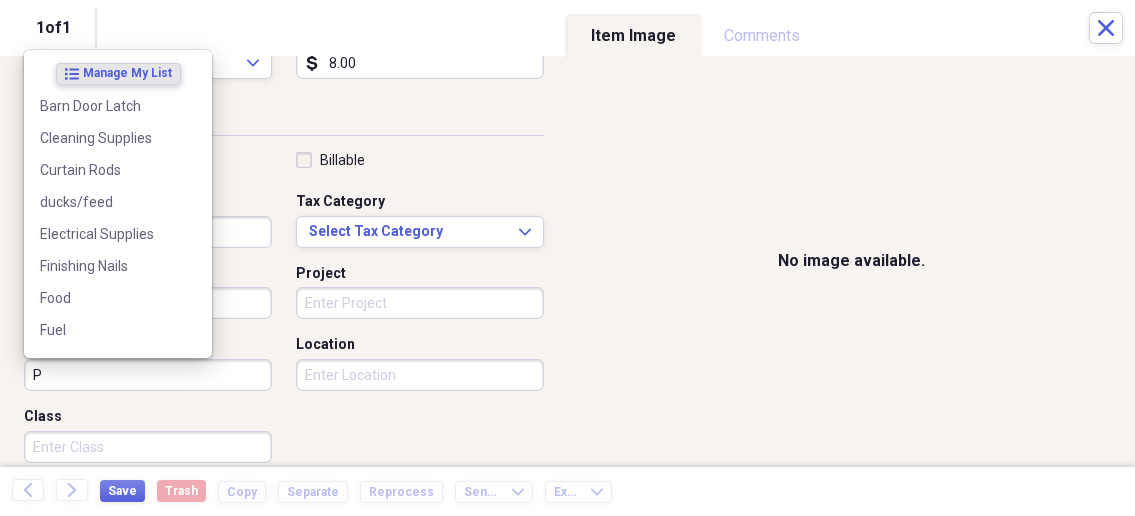 drag, startPoint x: 200, startPoint y: 380, endPoint x: 187, endPoint y: 372, distance: 15.264338 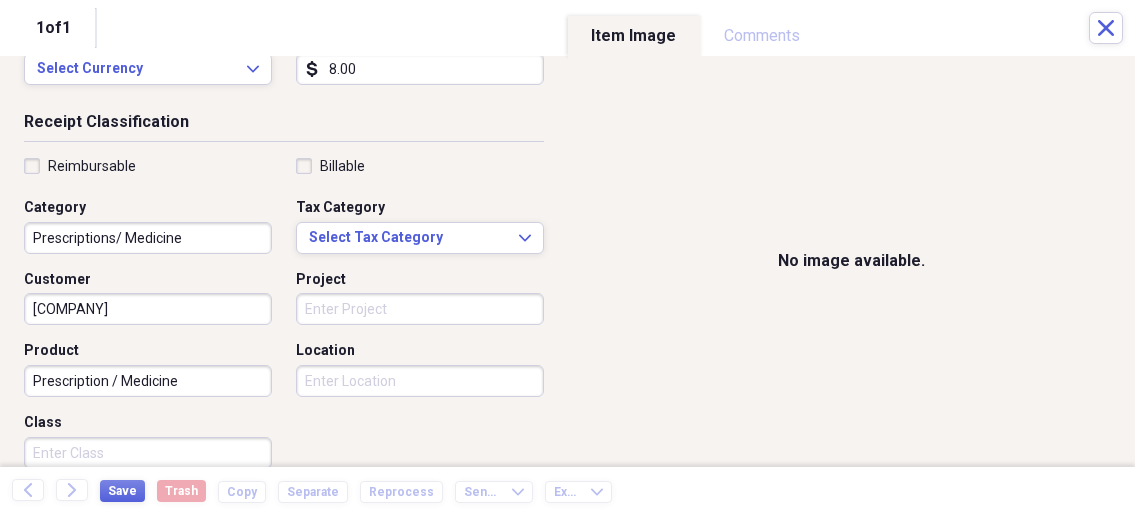 scroll, scrollTop: 428, scrollLeft: 0, axis: vertical 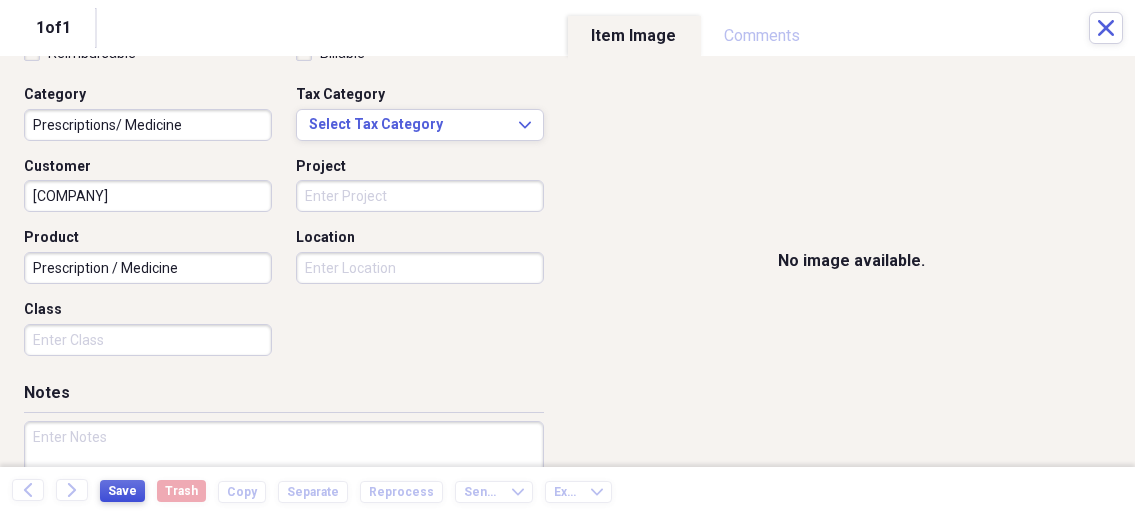 type on "Prescription / Medicine" 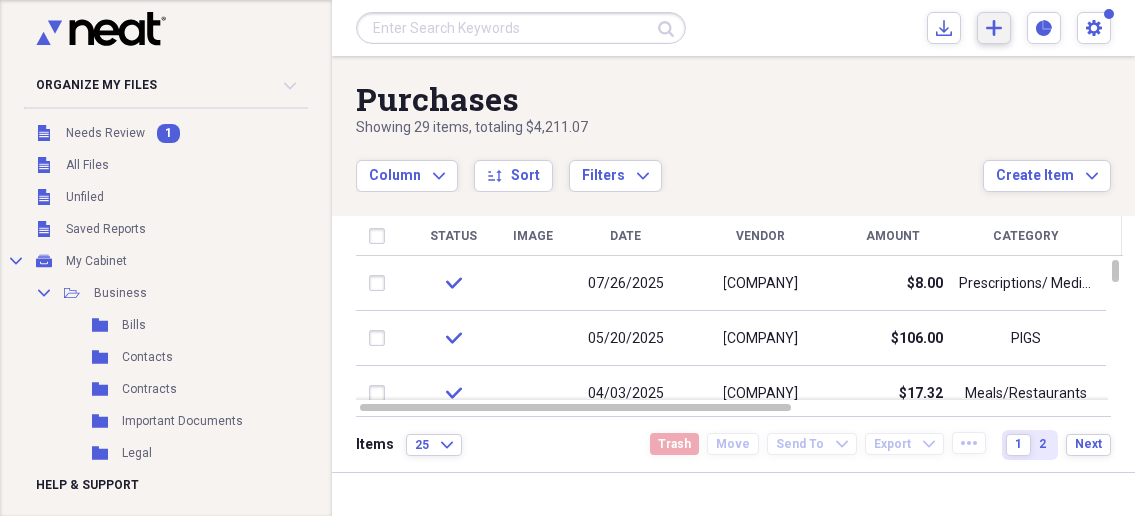 click on "Add Create Expand" at bounding box center (994, 28) 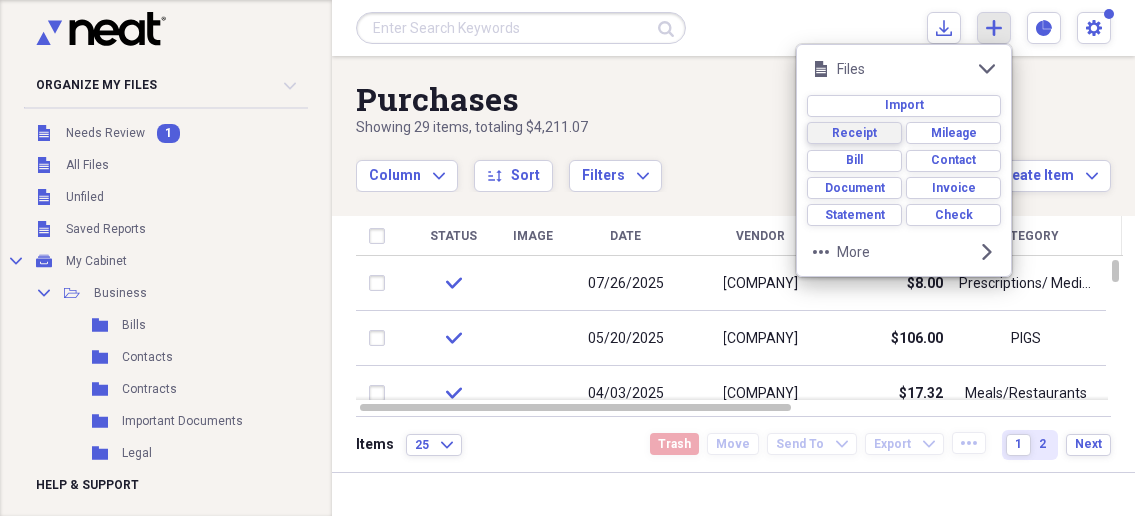 click on "Receipt" at bounding box center (854, 133) 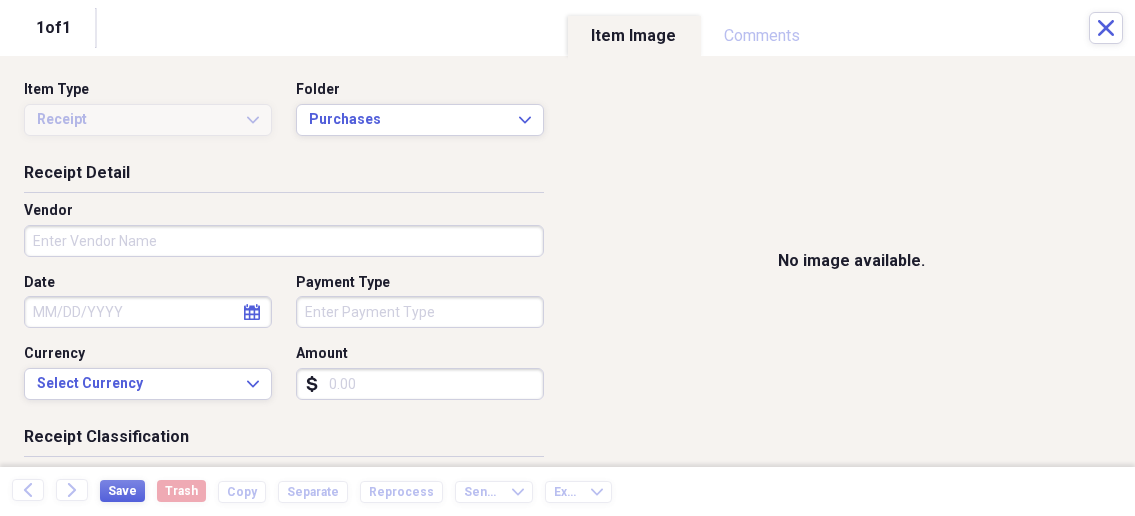 click on "Organize My Files 1 Collapse Unfiled Needs Review 1 Unfiled All Files Unfiled Unfiled Unfiled Saved Reports Collapse My Cabinet My Cabinet Add Folder Collapse Open Folder Business Add Folder Folder Bills Add Folder Folder Contacts Add Folder Folder Contracts Add Folder Folder Important Documents Add Folder Folder Legal Add Folder Folder Office Add Folder Folder Purchases Add Folder Expand Folder Taxes Add Folder Expand Folder Personal Add Folder Trash Trash Help & Support Submit Import Import Add Create Expand Reports Reports Settings Nathalee Expand Purchases Showing 29 items , totaling $[AMOUNT] Column Expand sort Sort Filters Expand Create Item Expand Status Image Date Vendor Amount Category Product Source Billable Reimbursable check [DATE] HyVee Pharmacy $[AMOUNT] Prescriptions/ Medicine Prescription / Medicine check [DATE] Smith Fertilizer & Grain $[AMOUNT] PIGS Pig/ Feed check [DATE] Red Shed $[AMOUNT] Meals/Restaurants Food check [DATE] Fareway $[AMOUNT] Meals/Restaurants Food check [DATE] 25" at bounding box center [567, 258] 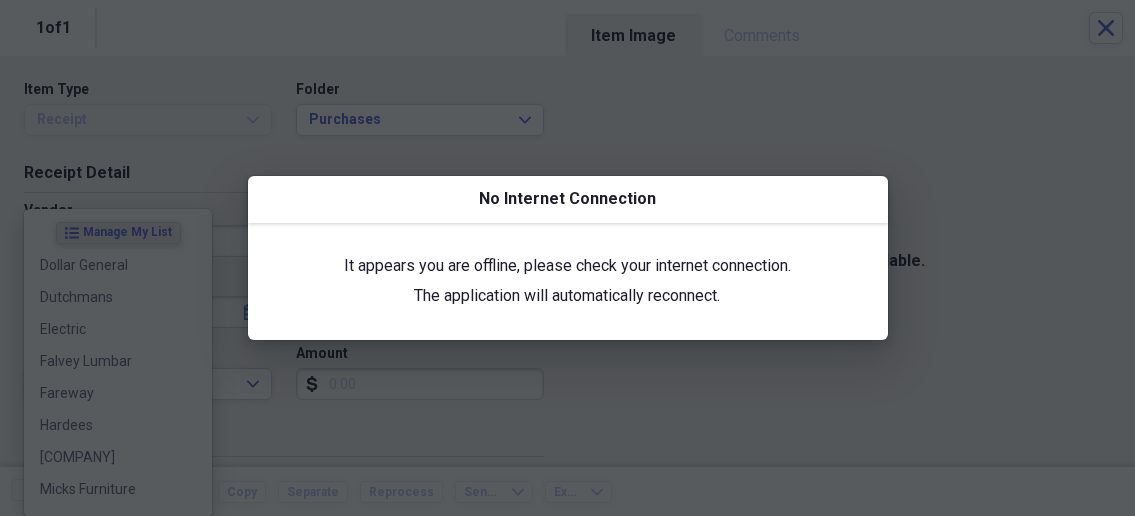 click at bounding box center (567, 258) 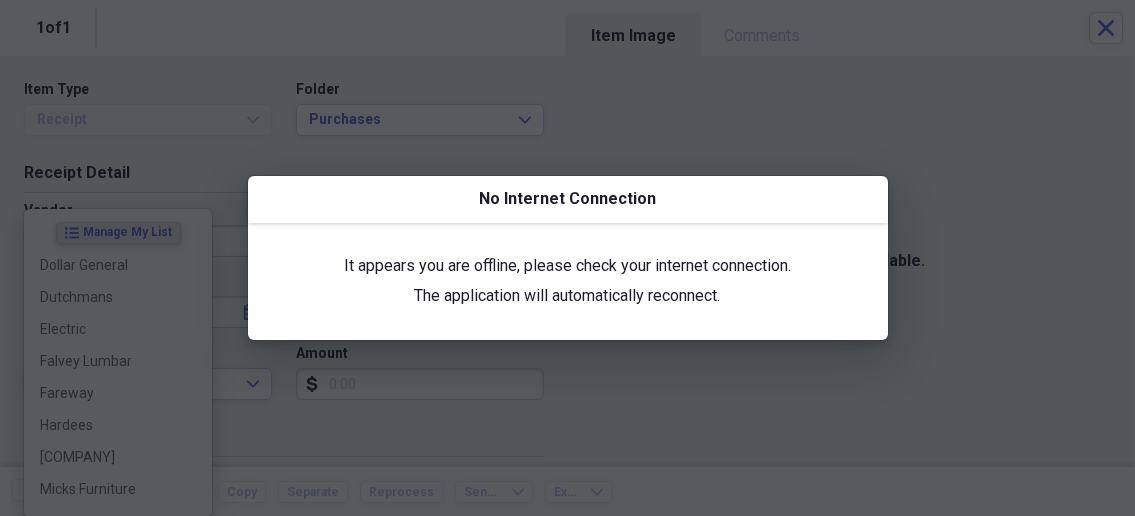 click at bounding box center (567, 258) 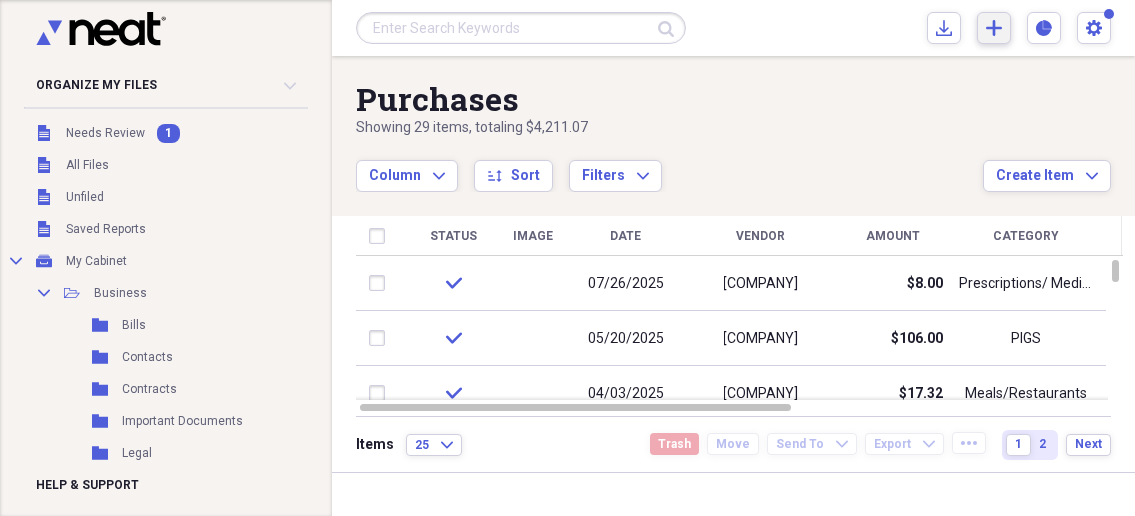 click on "Add" 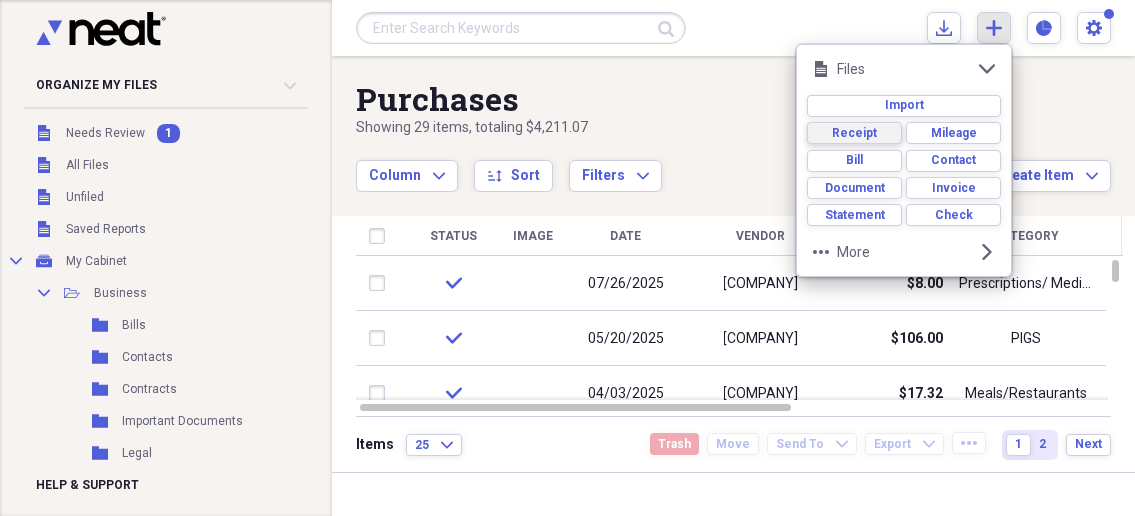 click on "Receipt" at bounding box center [854, 133] 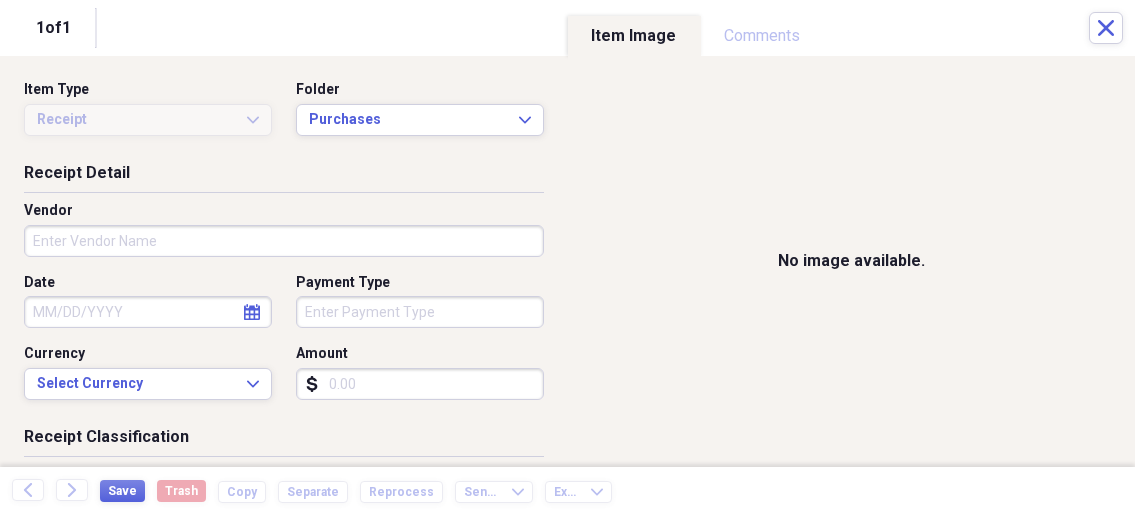 click on "Organize My Files 1 Collapse Unfiled Needs Review 1 Unfiled All Files Unfiled Unfiled Unfiled Saved Reports Collapse My Cabinet My Cabinet Add Folder Collapse Open Folder Business Add Folder Folder Bills Add Folder Folder Contacts Add Folder Folder Contracts Add Folder Folder Important Documents Add Folder Folder Legal Add Folder Folder Office Add Folder Folder Purchases Add Folder Expand Folder Taxes Add Folder Expand Folder Personal Add Folder Trash Trash Help & Support Submit Import Import Add Create Expand Reports Reports Settings Nathalee Expand Purchases Showing 29 items , totaling $[AMOUNT] Column Expand sort Sort Filters Expand Create Item Expand Status Image Date Vendor Amount Category Product Source Billable Reimbursable check [DATE] HyVee Pharmacy $[AMOUNT] Prescriptions/ Medicine Prescription / Medicine check [DATE] Smith Fertilizer & Grain $[AMOUNT] PIGS Pig/ Feed check [DATE] Red Shed $[AMOUNT] Meals/Restaurants Food check [DATE] Fareway $[AMOUNT] Meals/Restaurants Food check [DATE] 25" at bounding box center [567, 258] 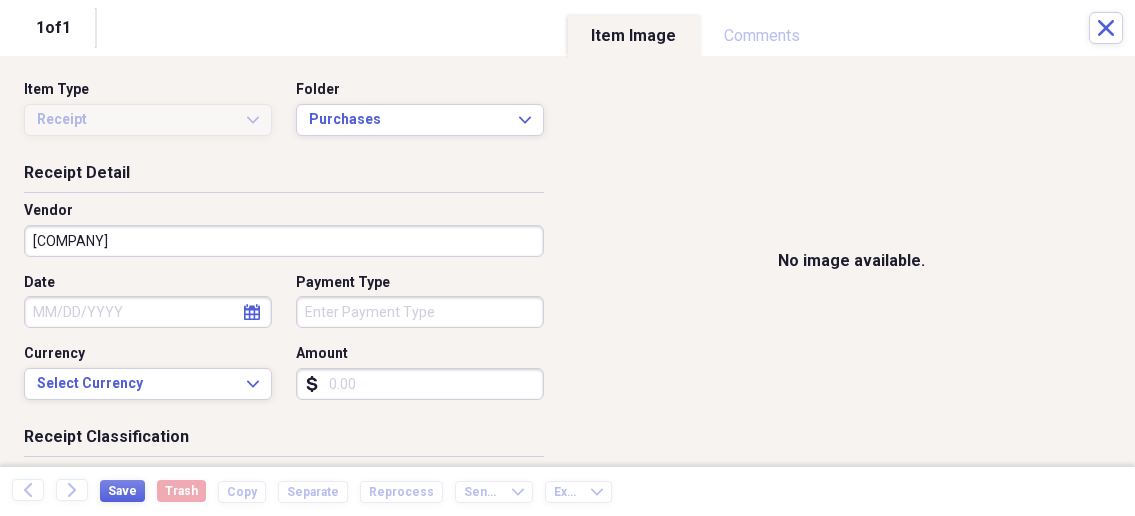 click on "[COMPANY]" at bounding box center (284, 241) 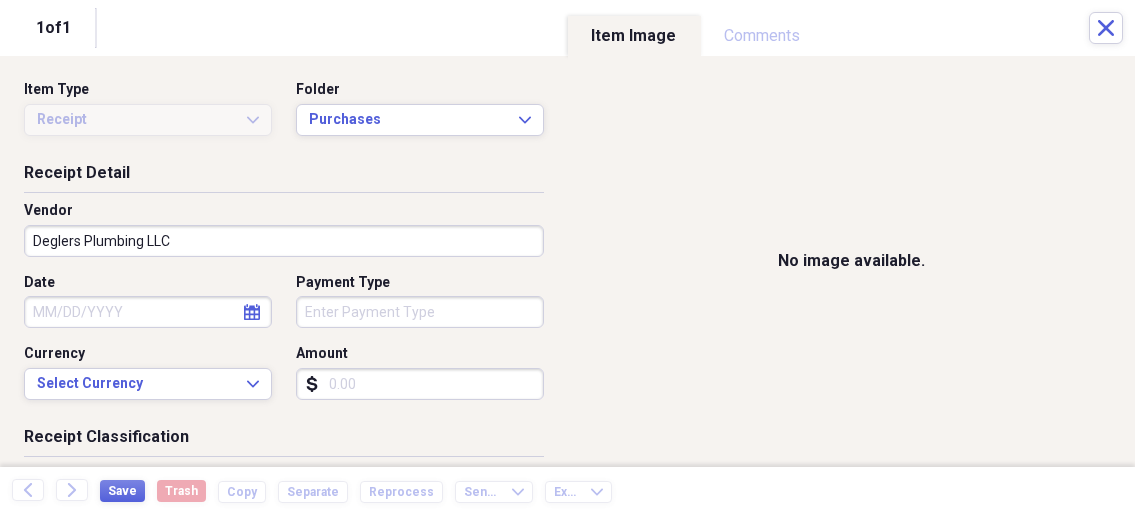 type on "Deglers Plumbing LLC" 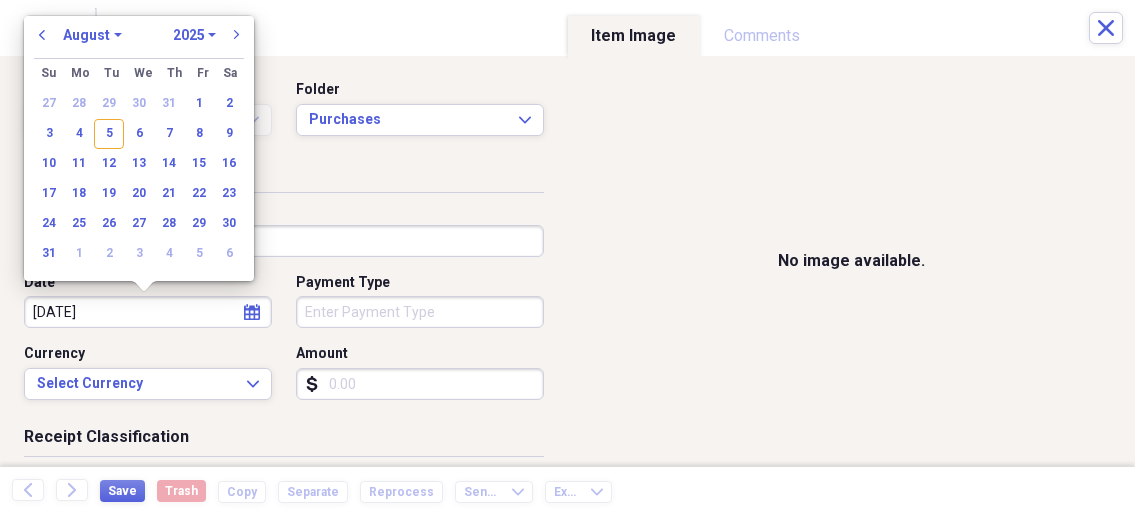 type on "[DATE]" 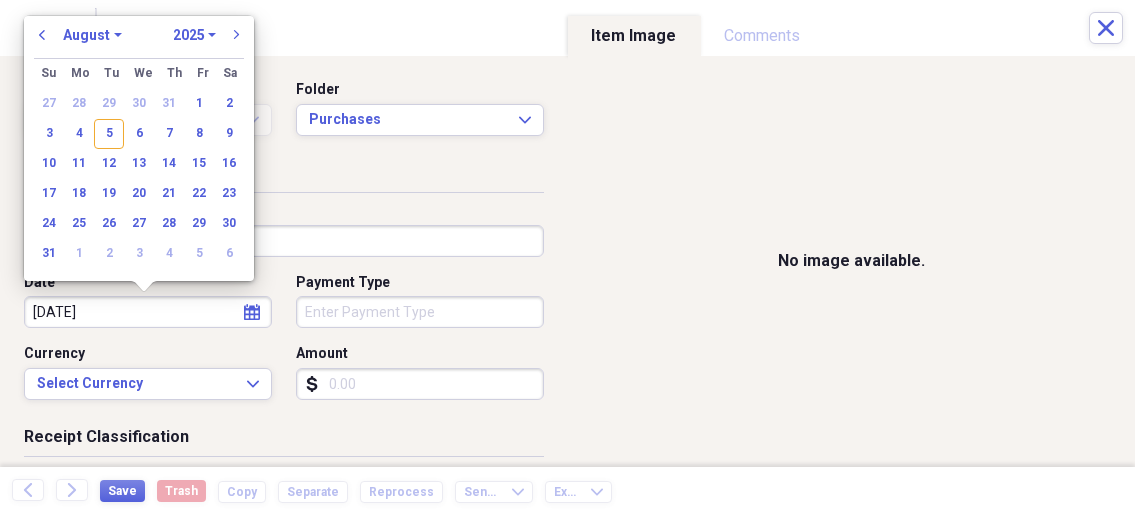 select on "1" 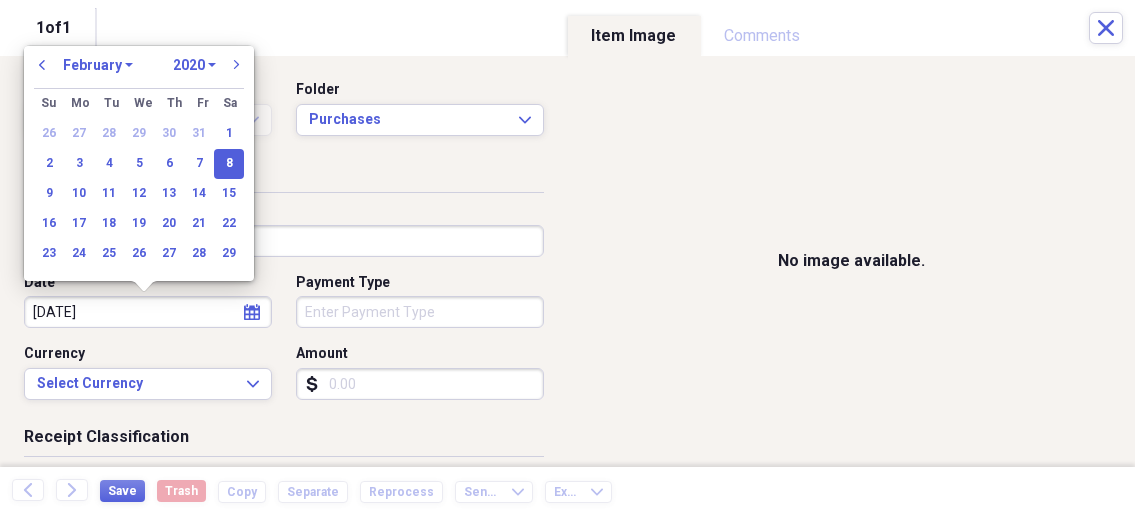 type on "02/08/2025" 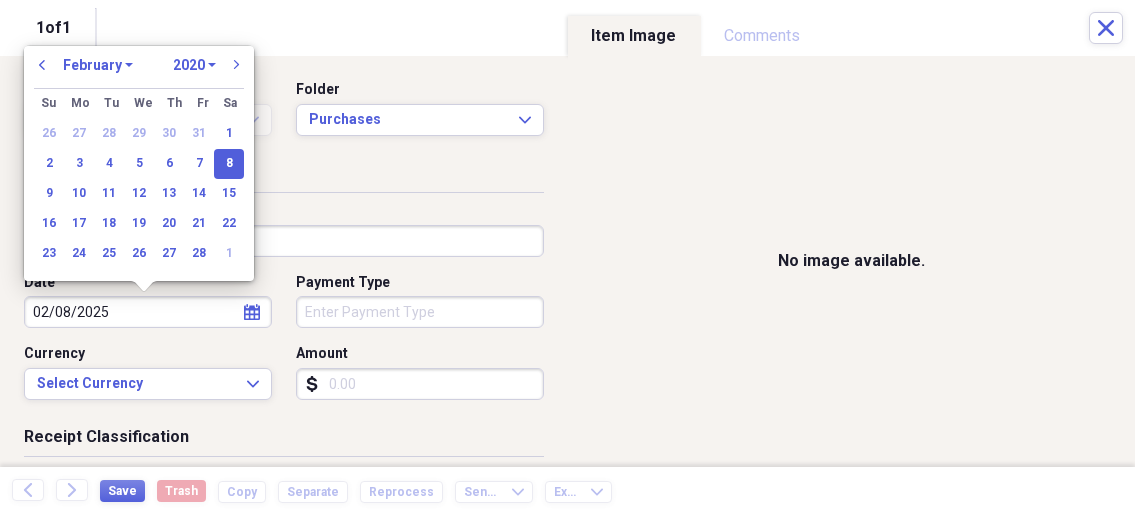 select on "2025" 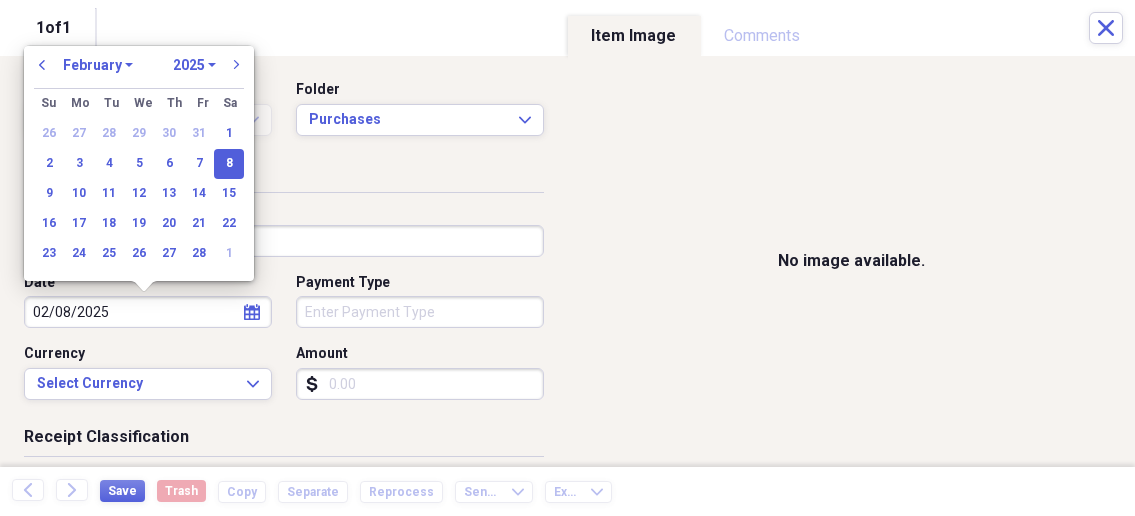 type on "02/08/2025" 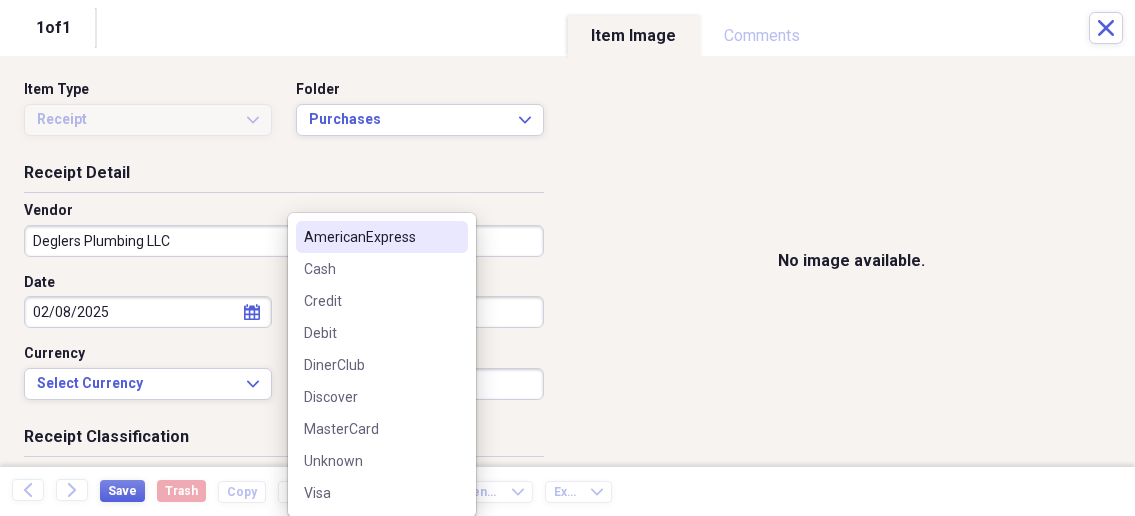 click on "Organize My Files 1 Collapse Unfiled Needs Review 1 Unfiled All Files Unfiled Unfiled Unfiled Saved Reports Collapse My Cabinet My Cabinet Add Folder Collapse Open Folder Business Add Folder Folder Bills Add Folder Folder Contacts Add Folder Folder Contracts Add Folder Folder Important Documents Add Folder Folder Legal Add Folder Folder Office Add Folder Folder Purchases Add Folder Expand Folder Taxes Add Folder Expand Folder Personal Add Folder Trash Trash Help & Support Submit Import Import Add Create Expand Reports Reports Settings Nathalee Expand Purchases Showing 29 items , totaling $[AMOUNT] Column Expand sort Sort Filters Expand Create Item Expand Status Image Date Vendor Amount Category Product Source Billable Reimbursable check [DATE] HyVee Pharmacy $[AMOUNT] Prescriptions/ Medicine Prescription / Medicine check [DATE] Smith Fertilizer & Grain $[AMOUNT] PIGS Pig/ Feed check [DATE] Red Shed $[AMOUNT] Meals/Restaurants Food check [DATE] Fareway $[AMOUNT] Meals/Restaurants Food check [DATE] 25" at bounding box center (567, 258) 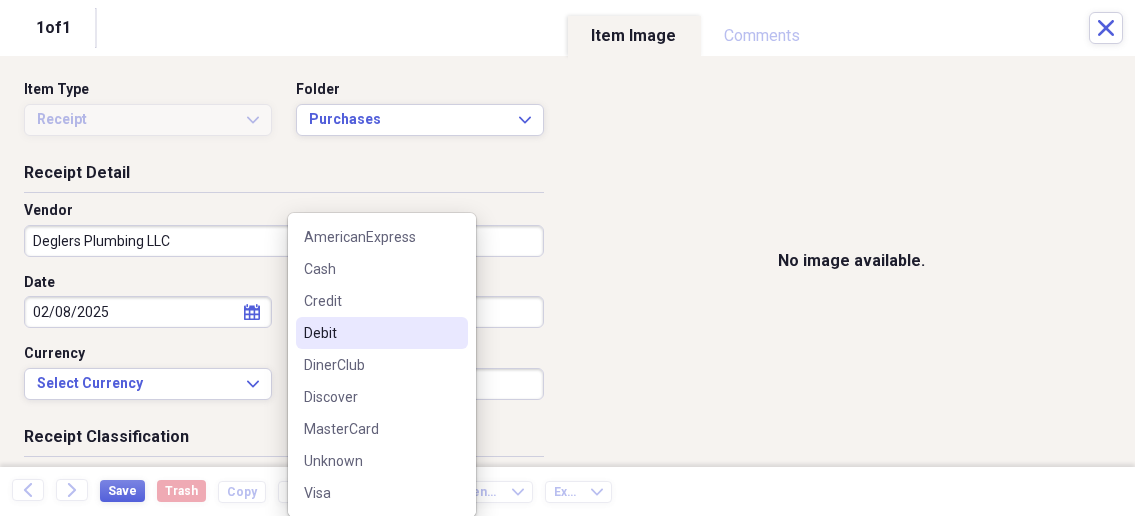 click on "Debit" at bounding box center (370, 333) 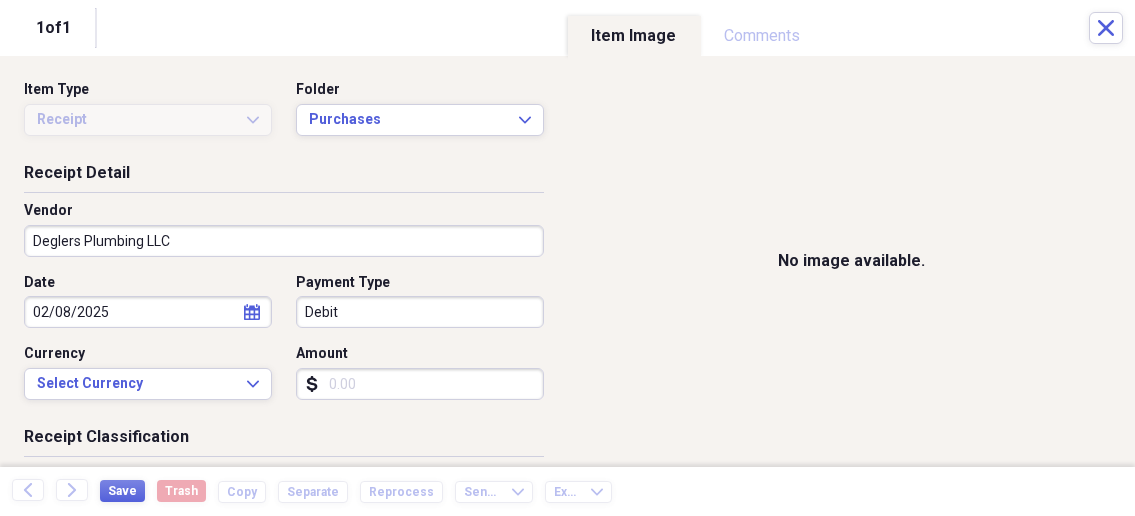 click on "Amount" at bounding box center [420, 384] 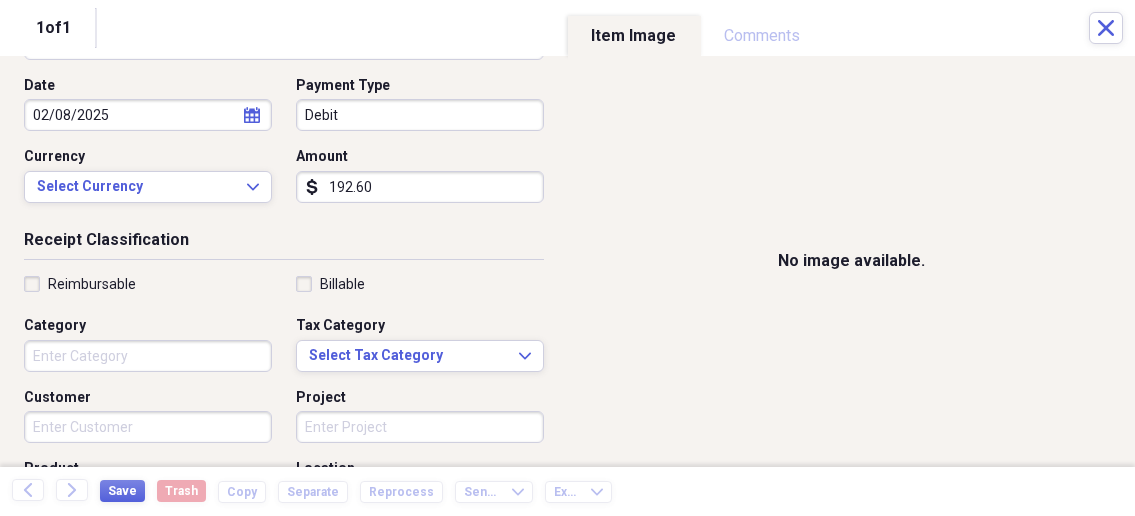 scroll, scrollTop: 214, scrollLeft: 0, axis: vertical 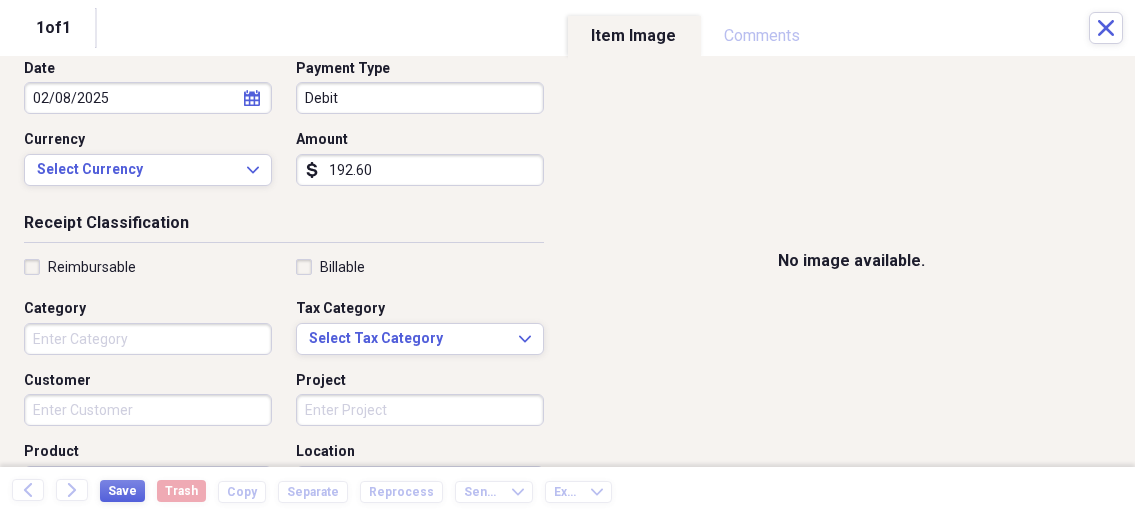 type on "192.60" 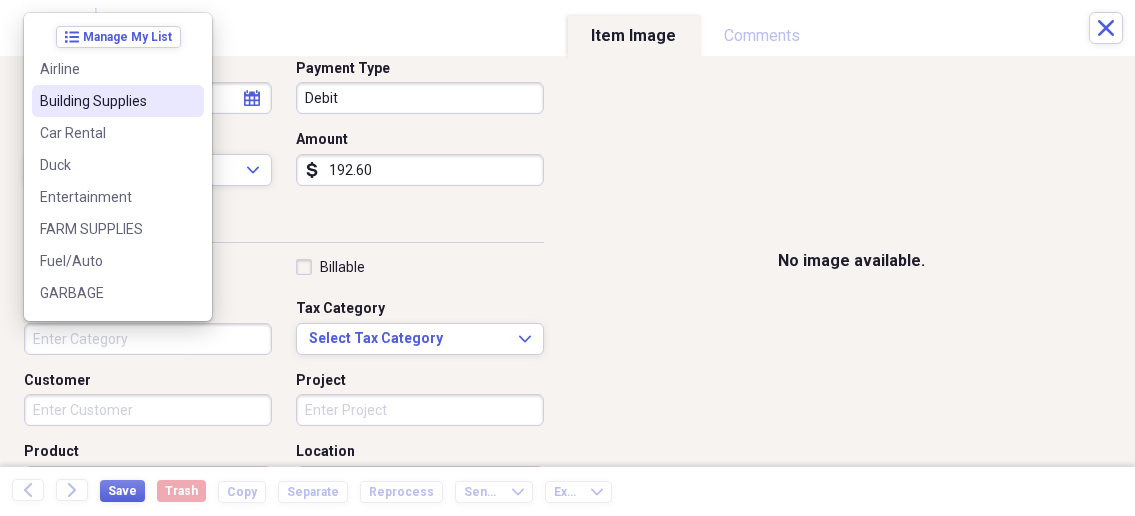 click on "Building Supplies" at bounding box center (106, 101) 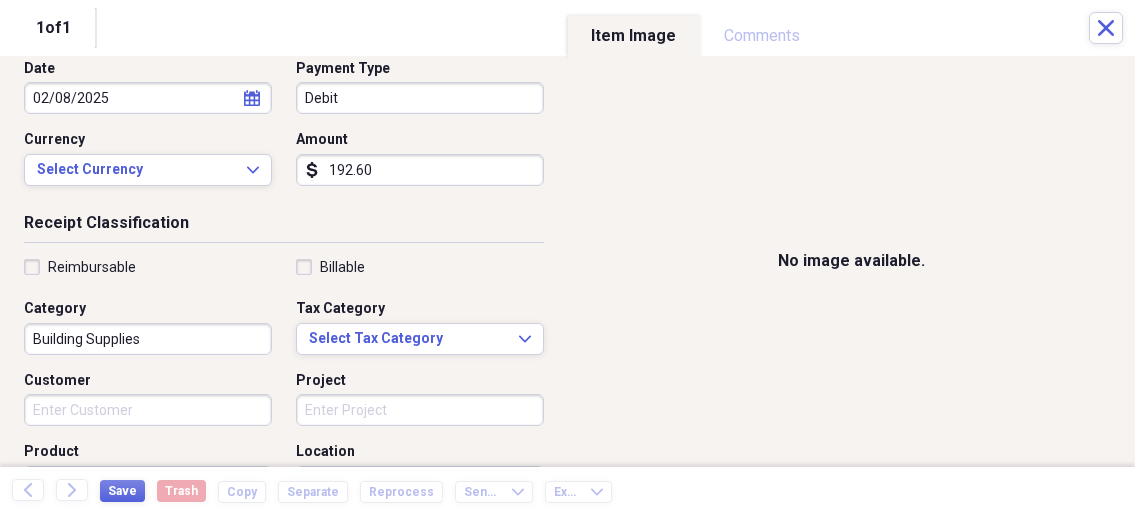click on "Customer" at bounding box center (148, 410) 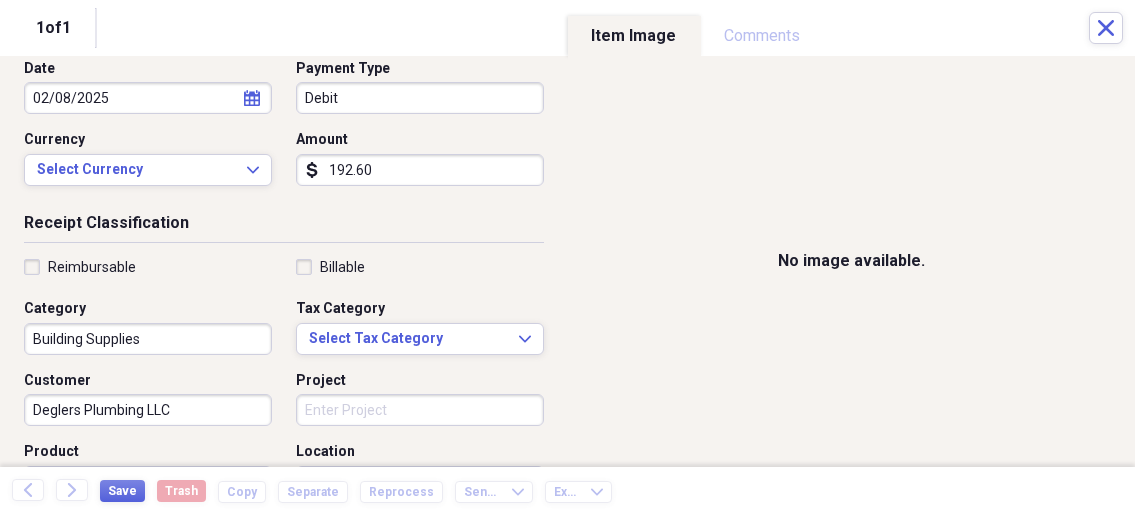 scroll, scrollTop: 321, scrollLeft: 0, axis: vertical 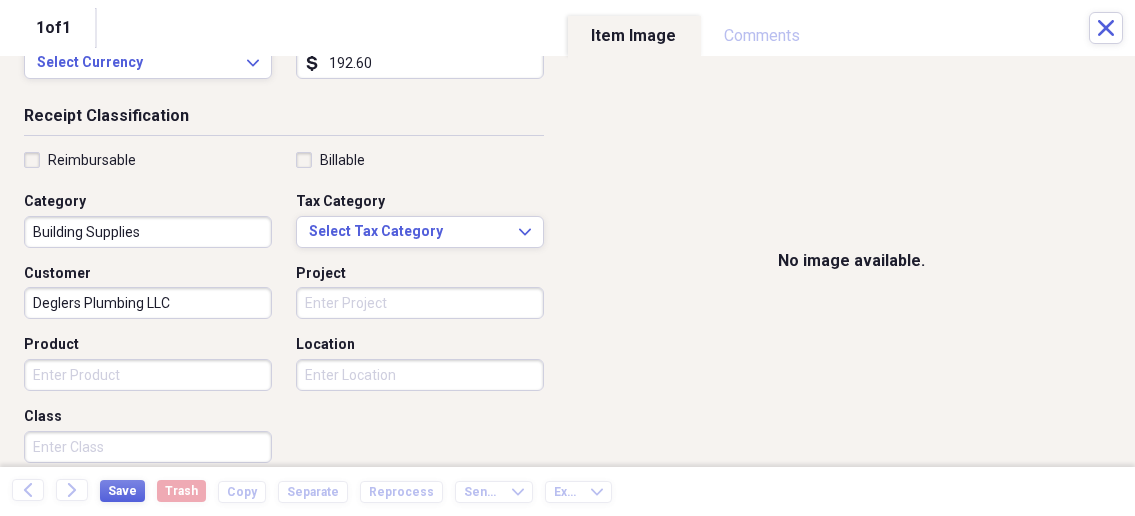 type on "Deglers Plumbing LLC" 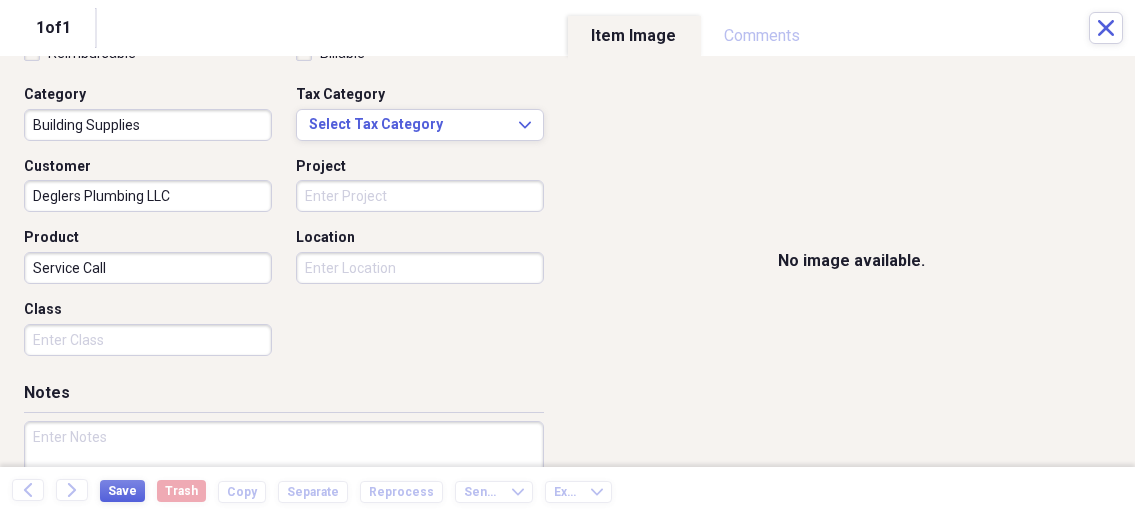 scroll, scrollTop: 535, scrollLeft: 0, axis: vertical 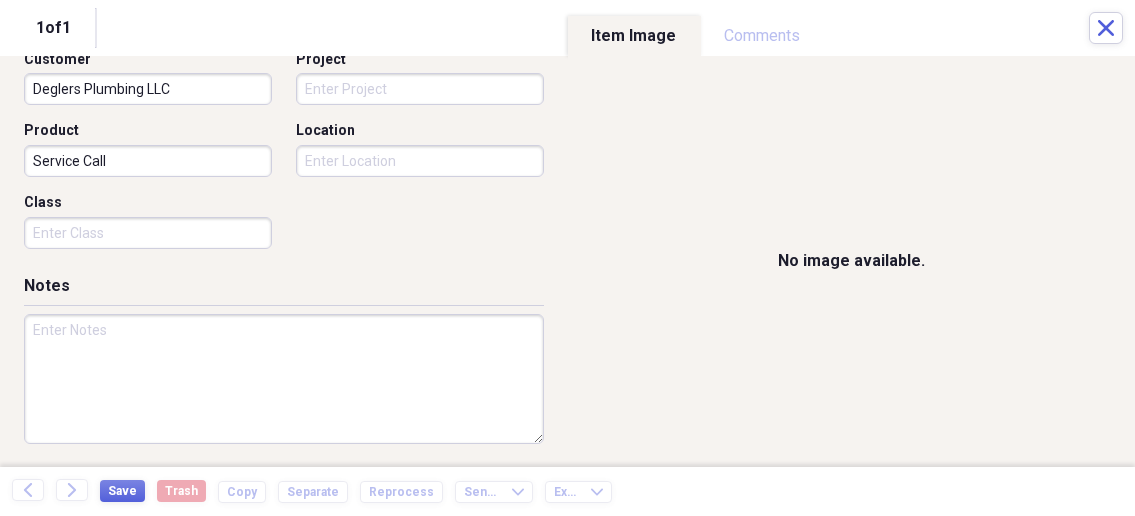 type on "Service Call" 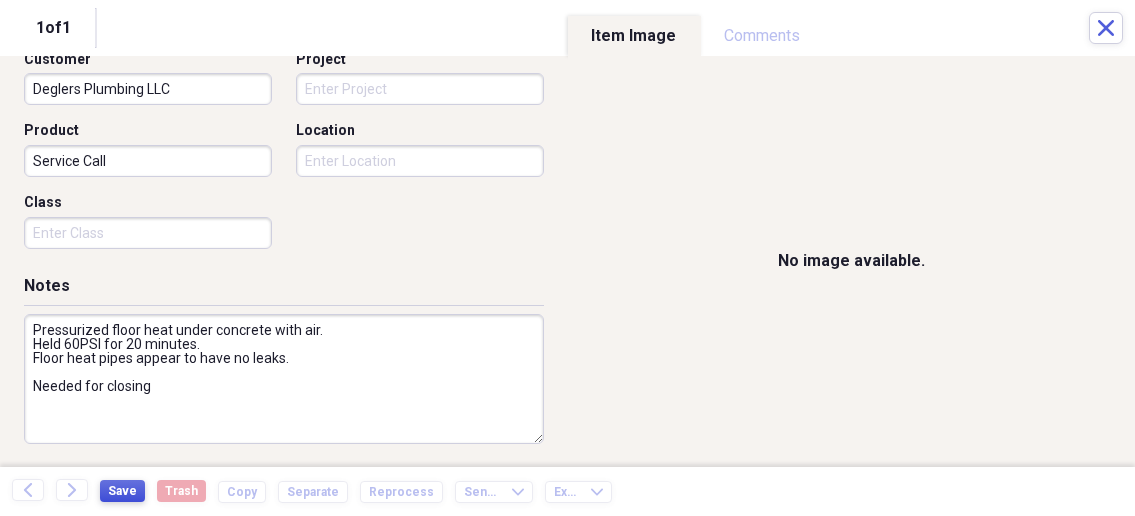 type on "Pressurized floor heat under concrete with air.
Held 60PSI for 20 minutes.
Floor heat pipes appear to have no leaks.
Needed for closing" 